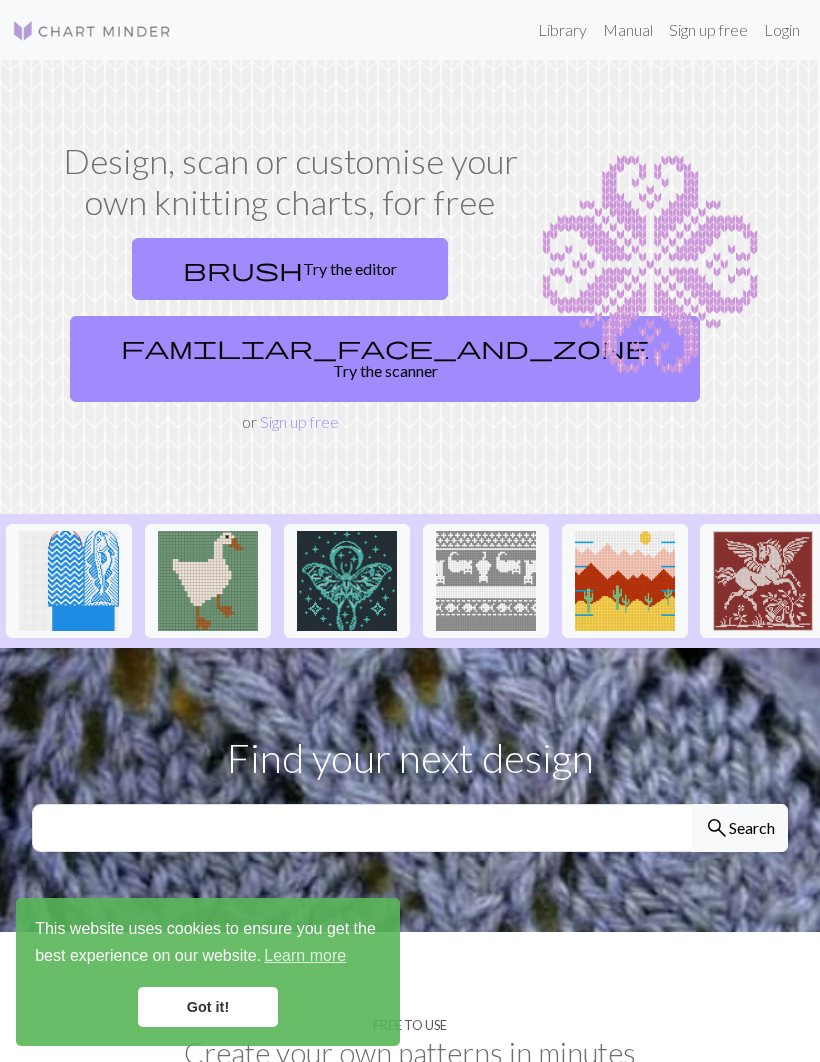 scroll, scrollTop: 0, scrollLeft: 0, axis: both 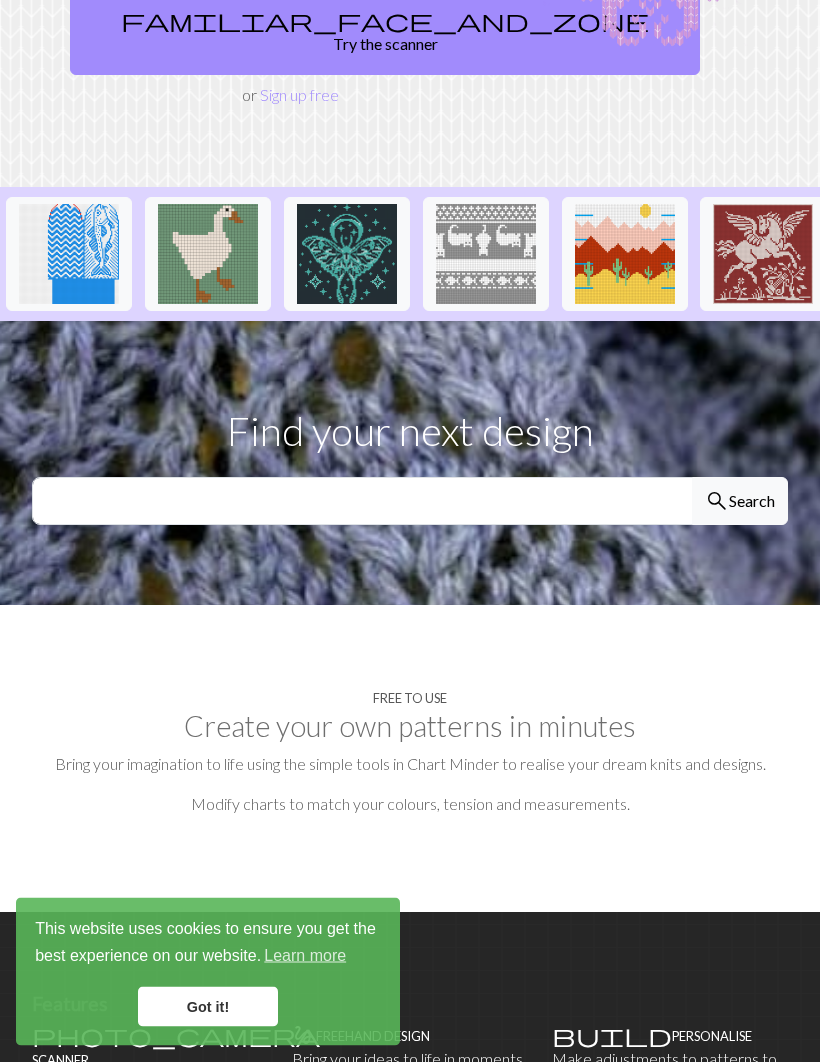 click at bounding box center (208, 255) 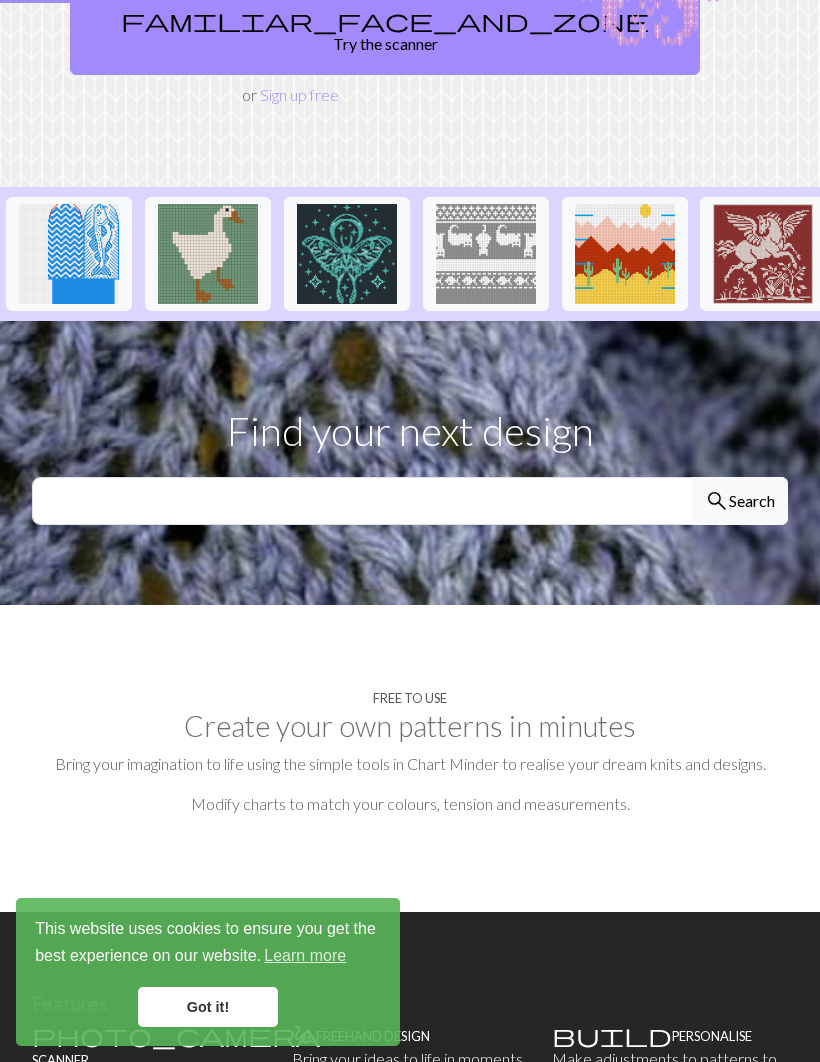 scroll, scrollTop: 0, scrollLeft: 0, axis: both 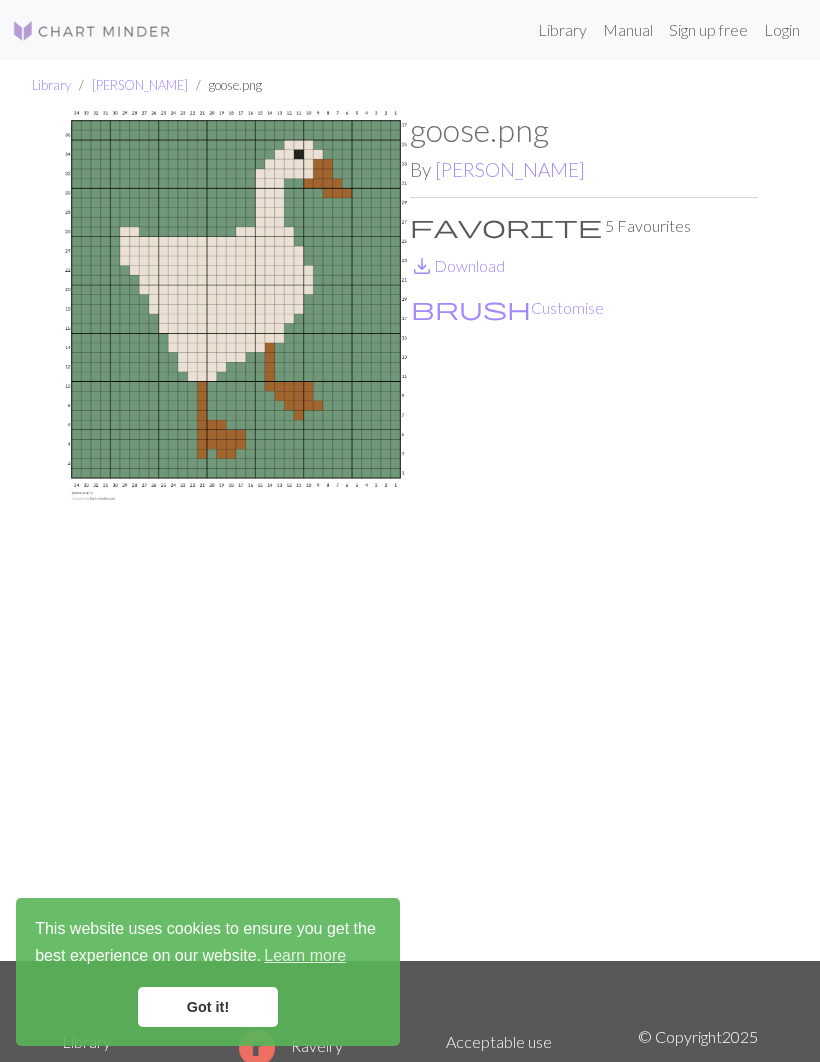 click on "save_alt  Download" at bounding box center [457, 265] 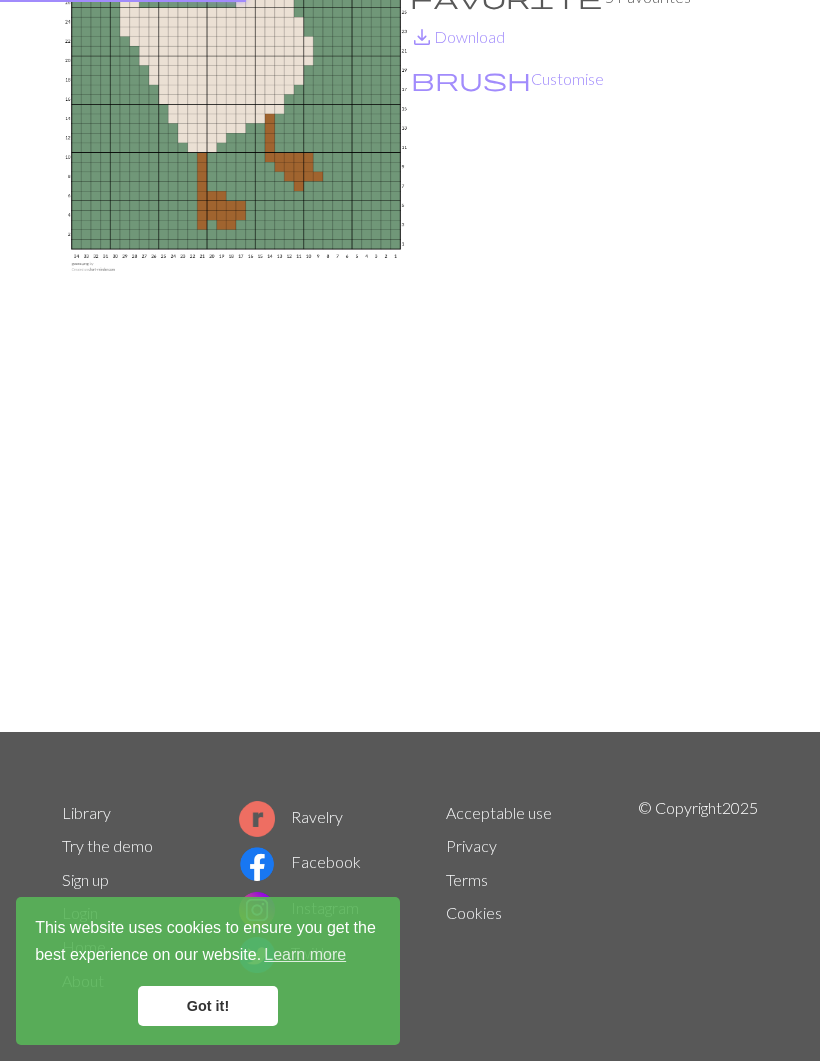 scroll, scrollTop: 0, scrollLeft: 0, axis: both 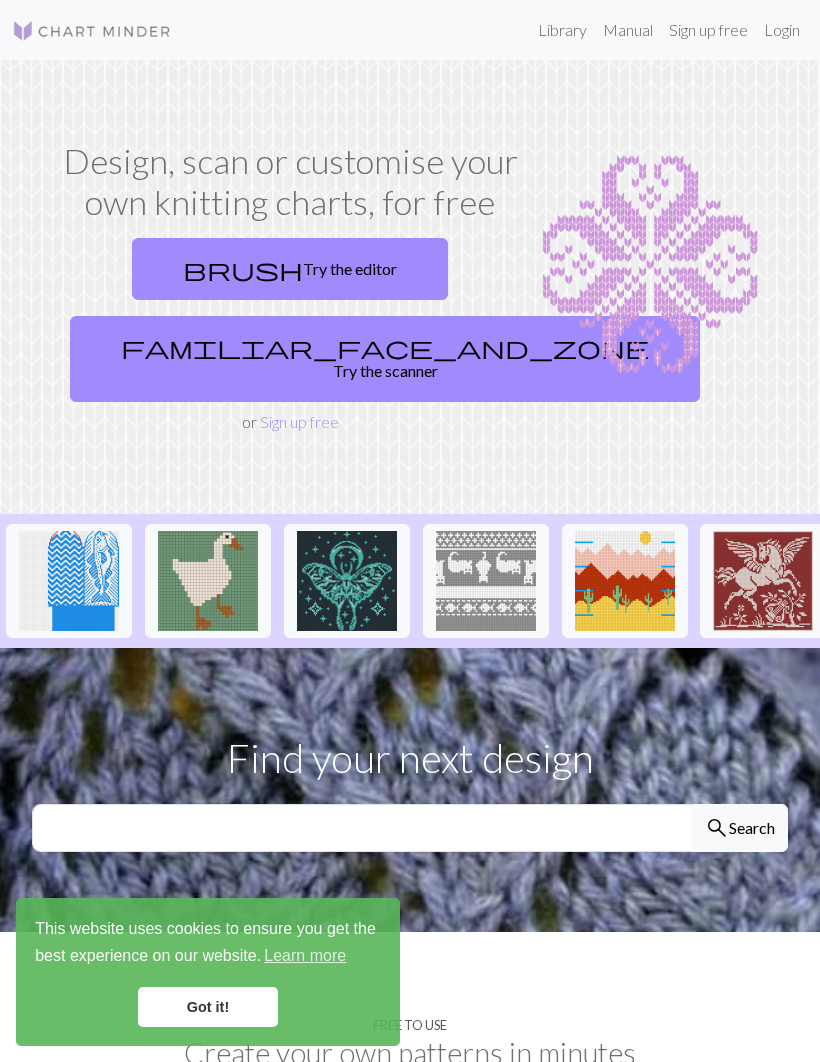 click at bounding box center (69, 581) 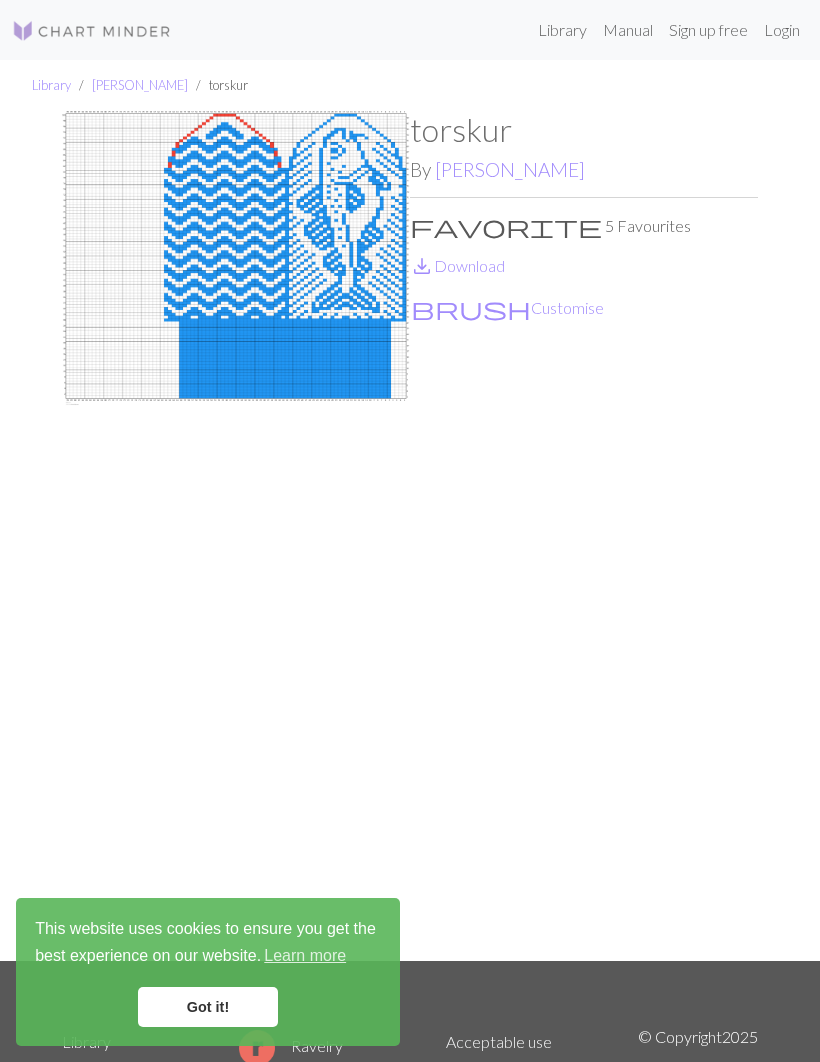 click on "save_alt  Download" at bounding box center [457, 265] 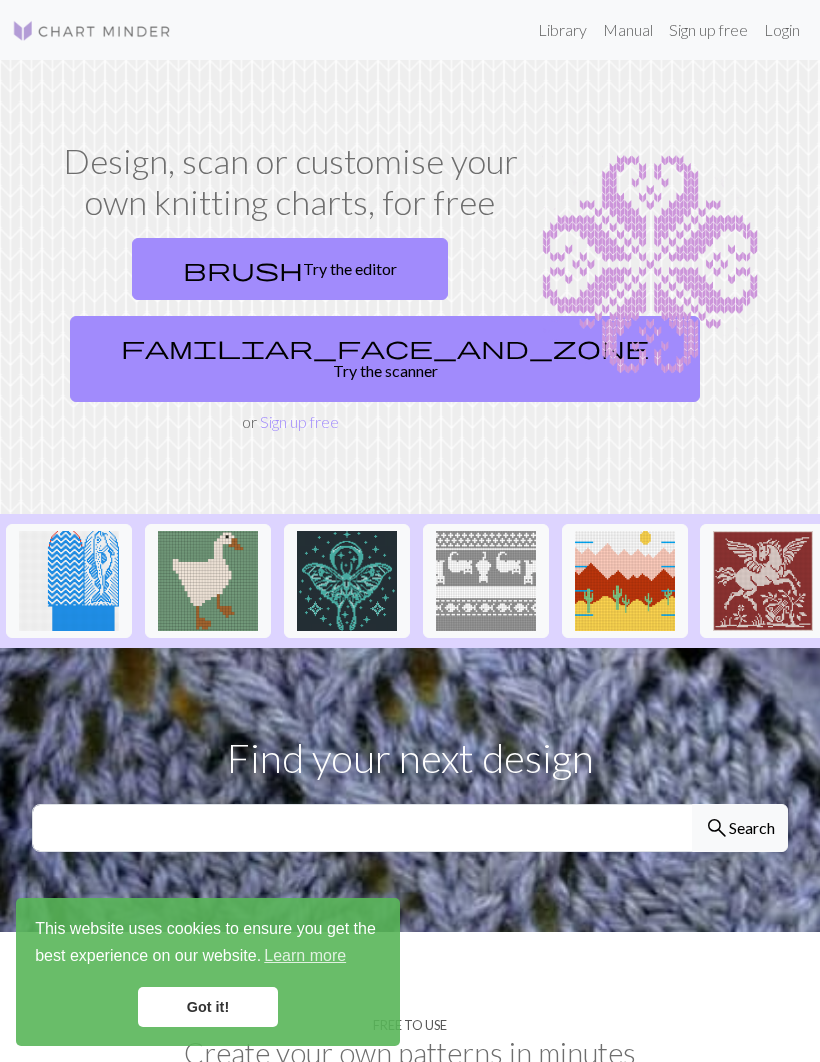 click at bounding box center (347, 581) 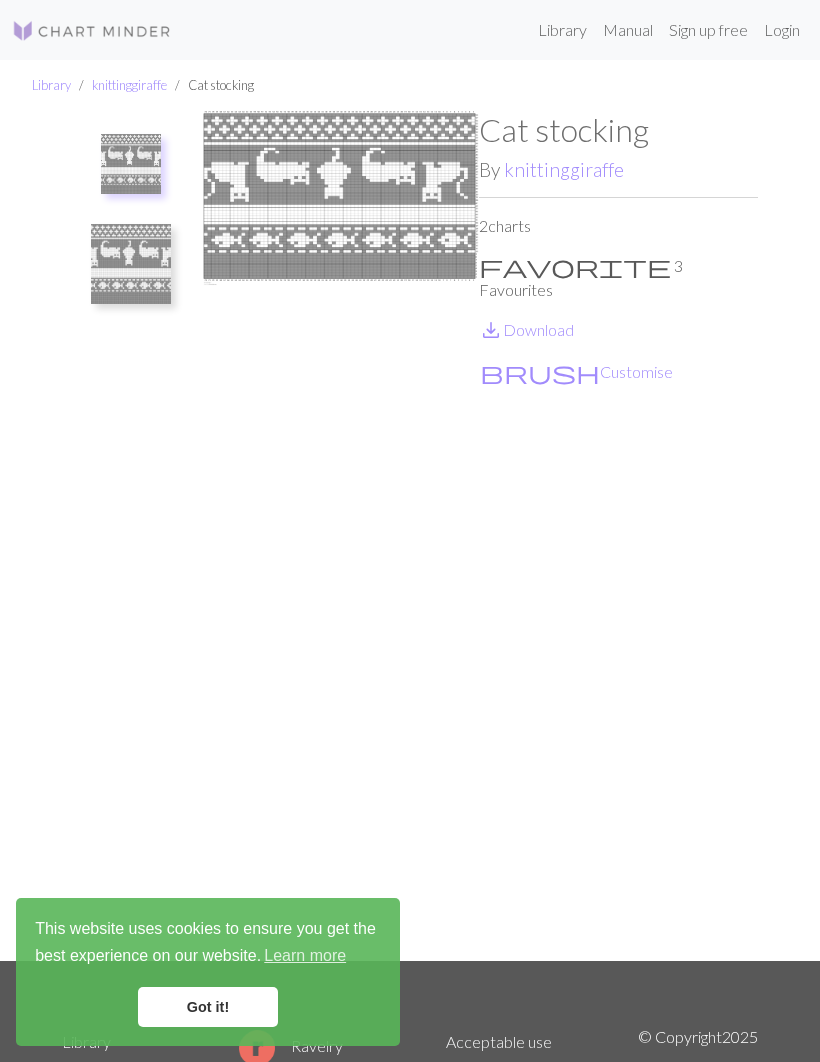 click on "save_alt  Download" at bounding box center [526, 329] 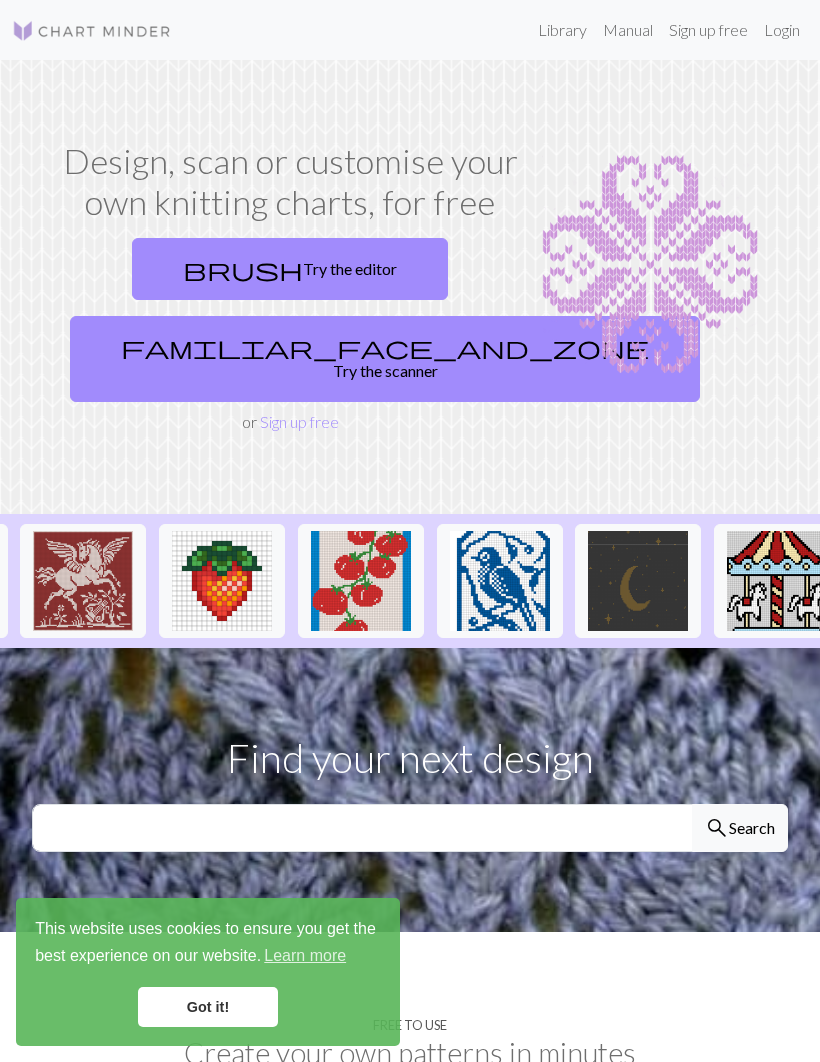scroll, scrollTop: 0, scrollLeft: 652, axis: horizontal 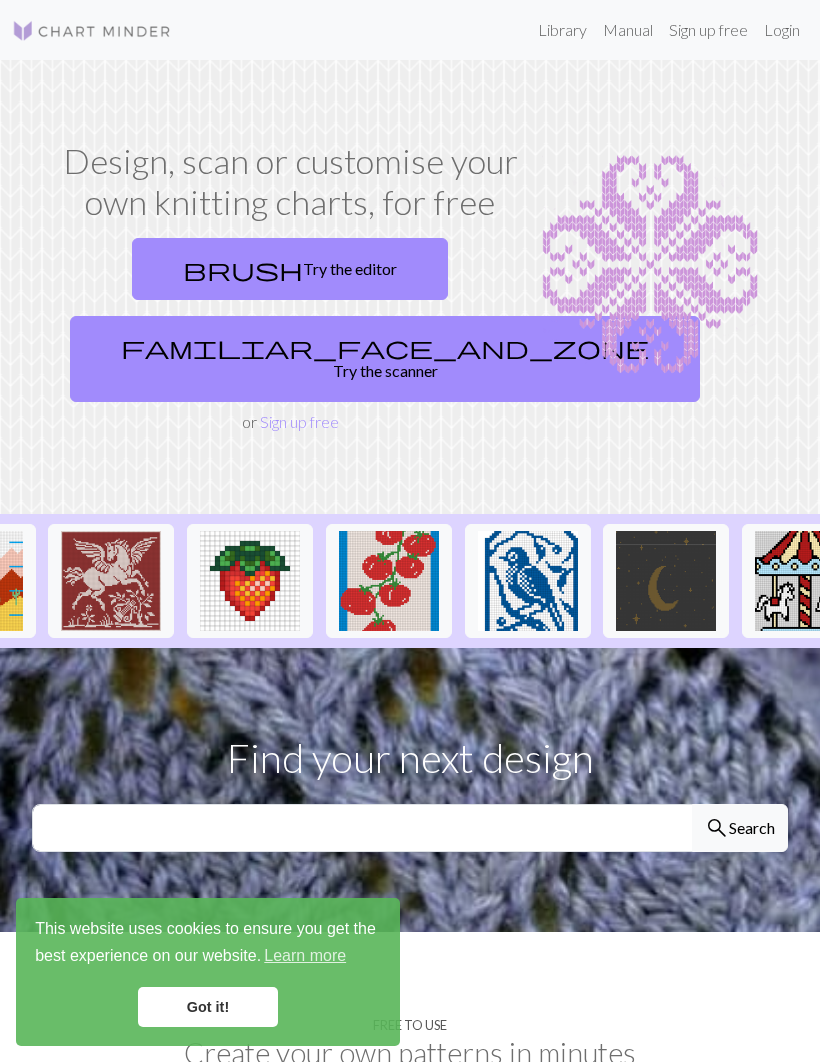 click at bounding box center [111, 581] 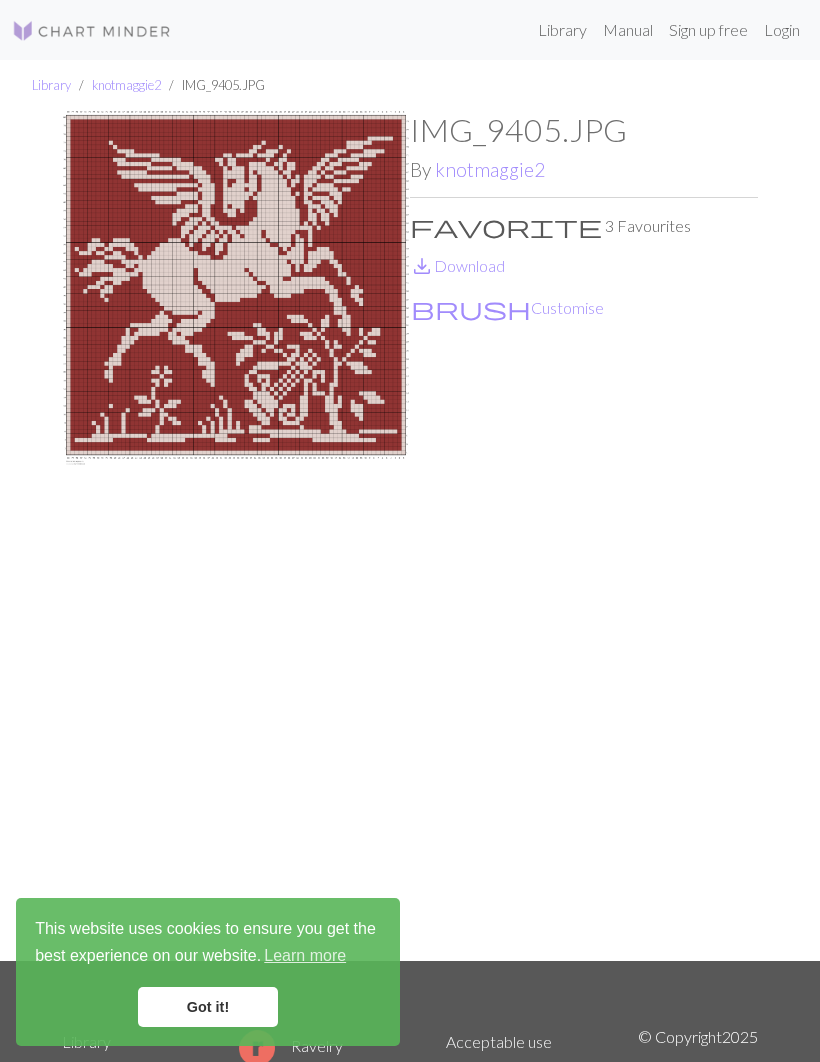 click on "save_alt  Download" at bounding box center (457, 265) 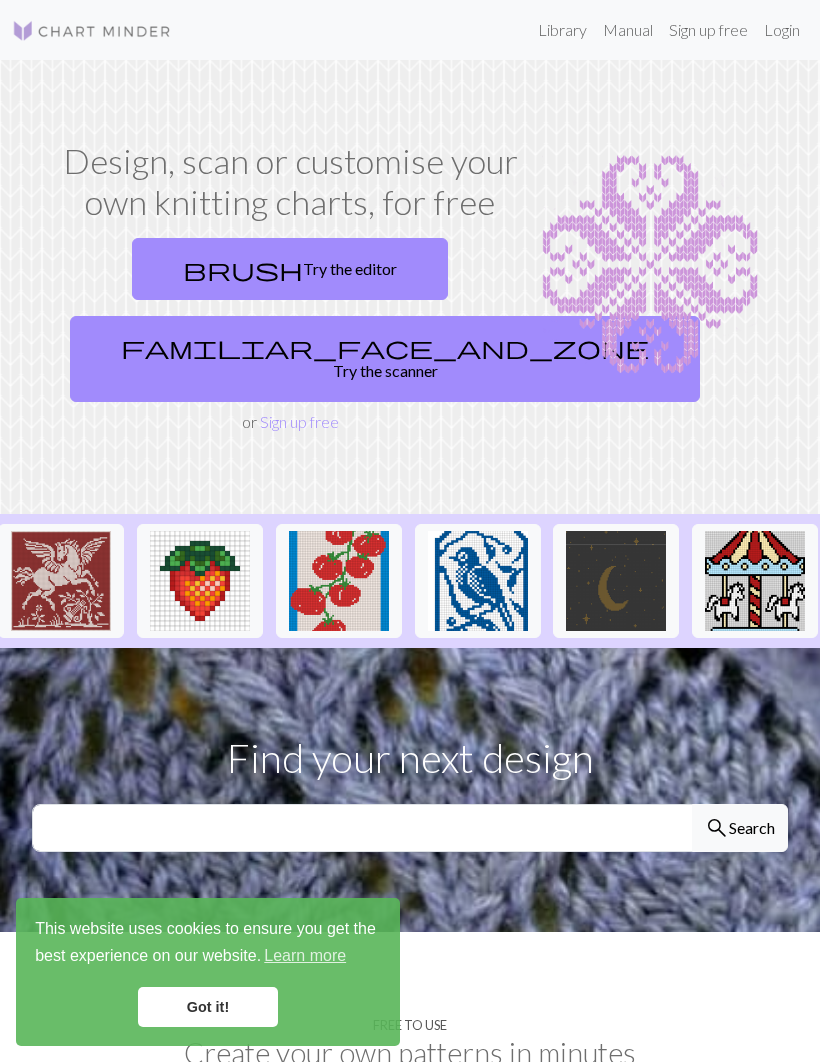 scroll, scrollTop: 0, scrollLeft: 703, axis: horizontal 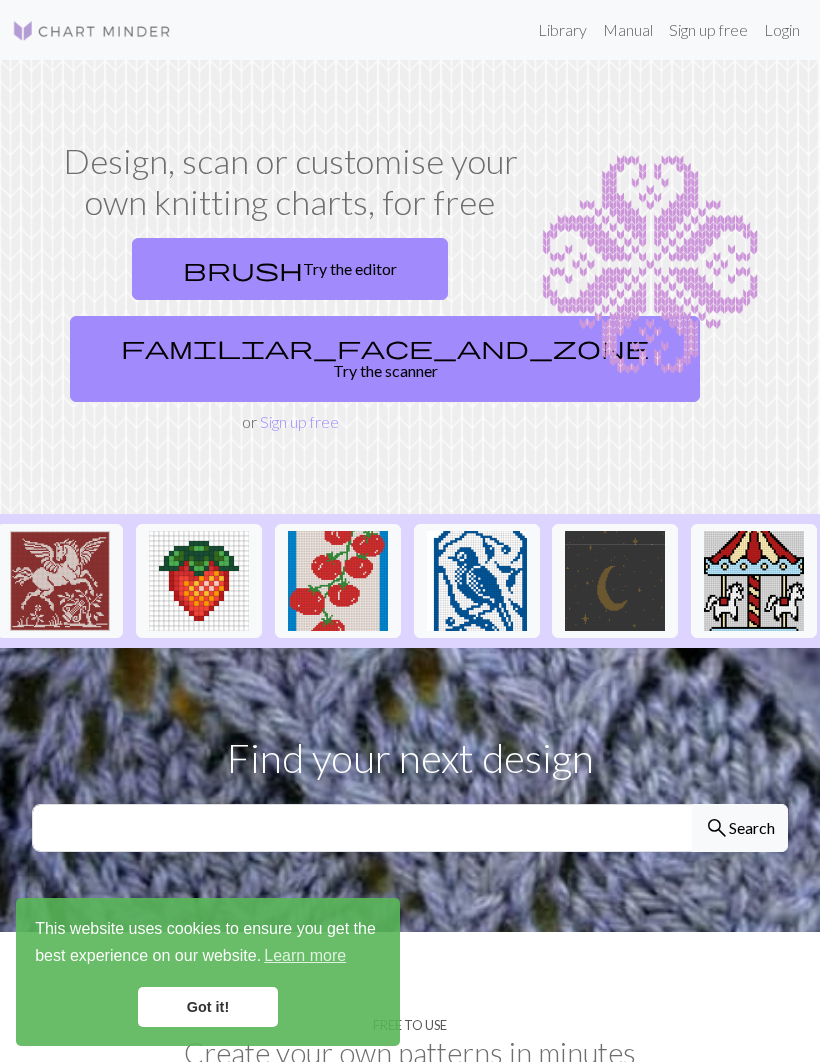 click at bounding box center [477, 581] 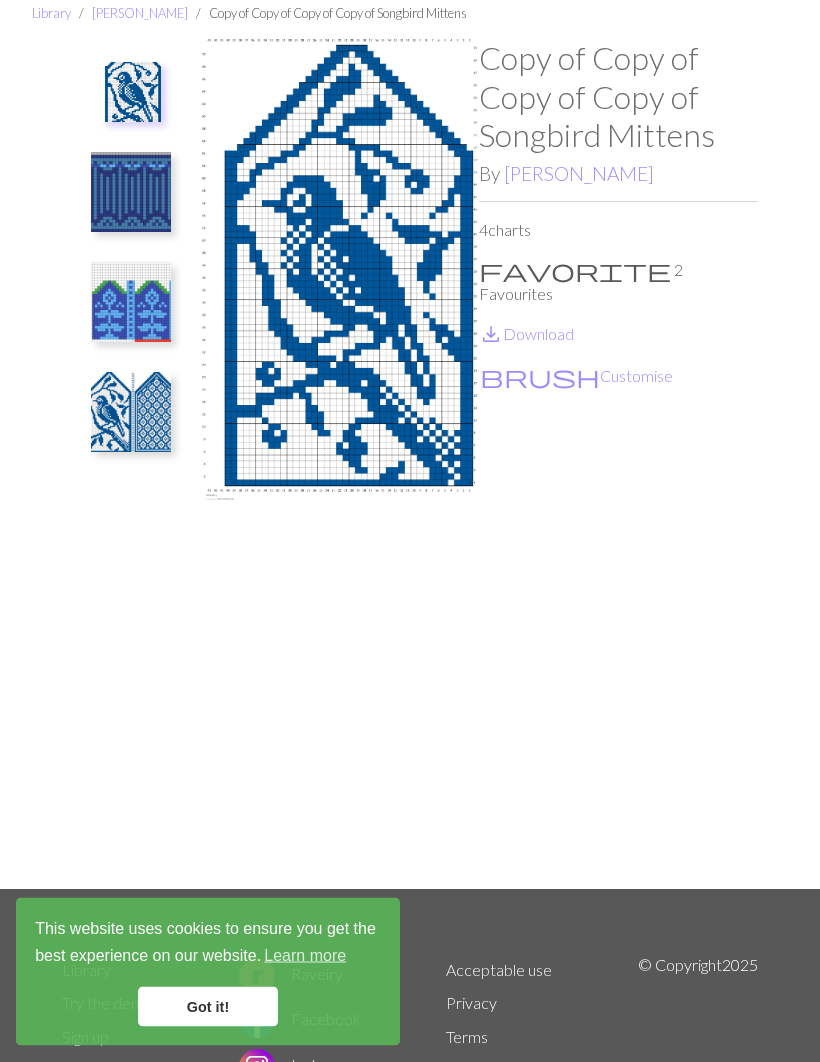 scroll, scrollTop: 0, scrollLeft: 0, axis: both 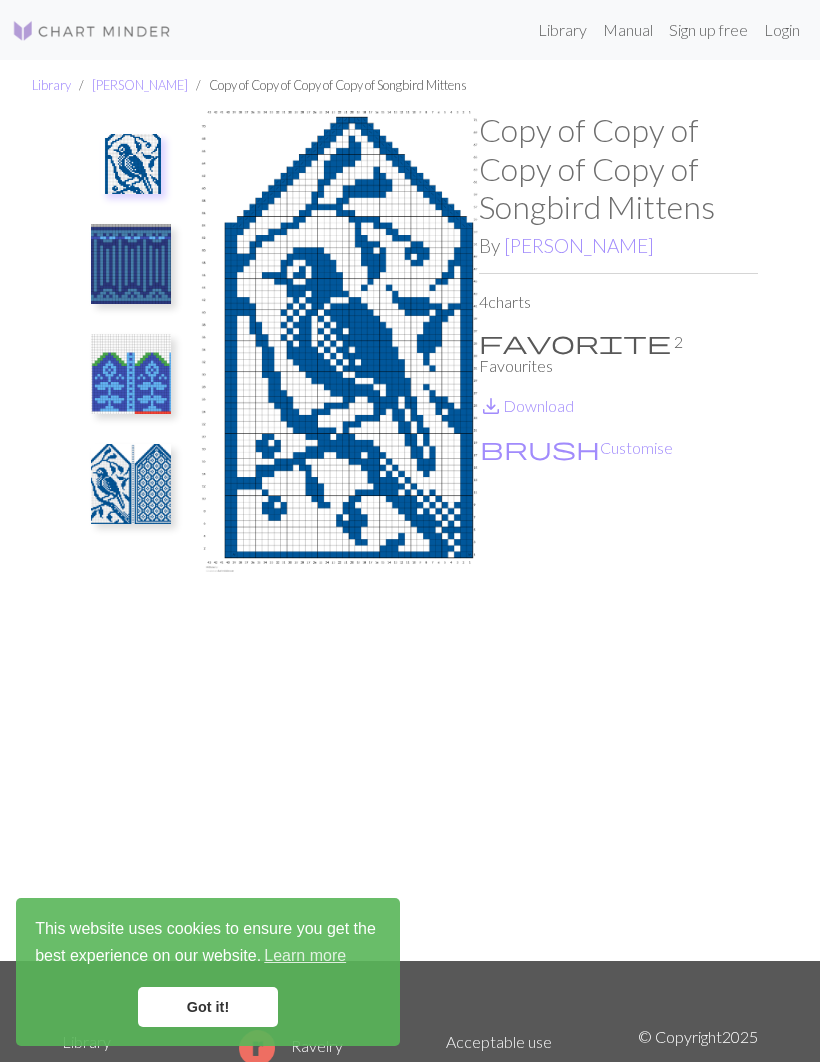click on "save_alt  Download" at bounding box center (526, 405) 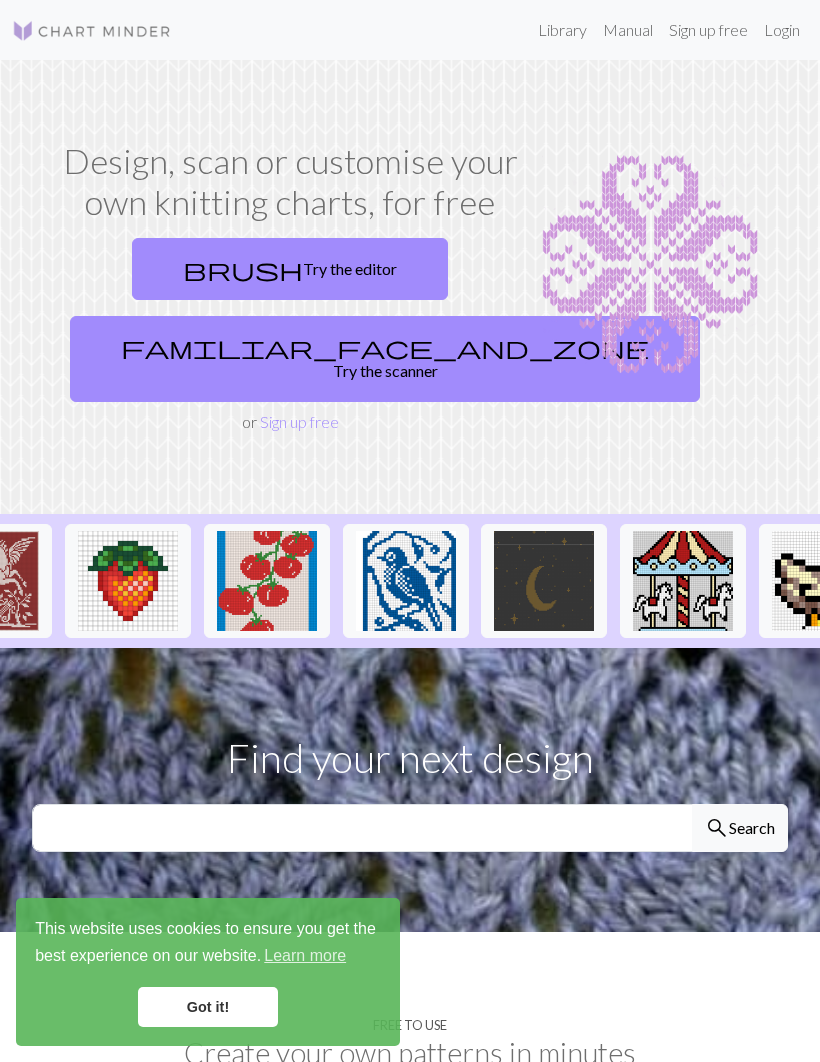 scroll, scrollTop: 0, scrollLeft: 776, axis: horizontal 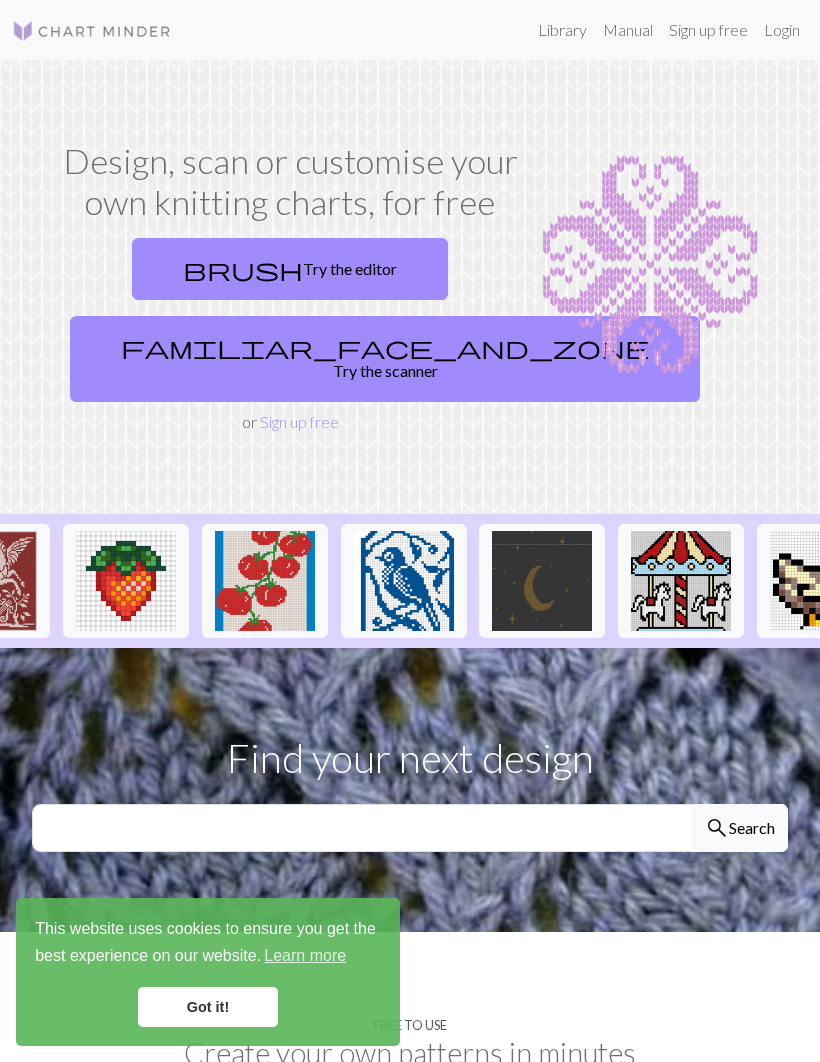 click at bounding box center (542, 581) 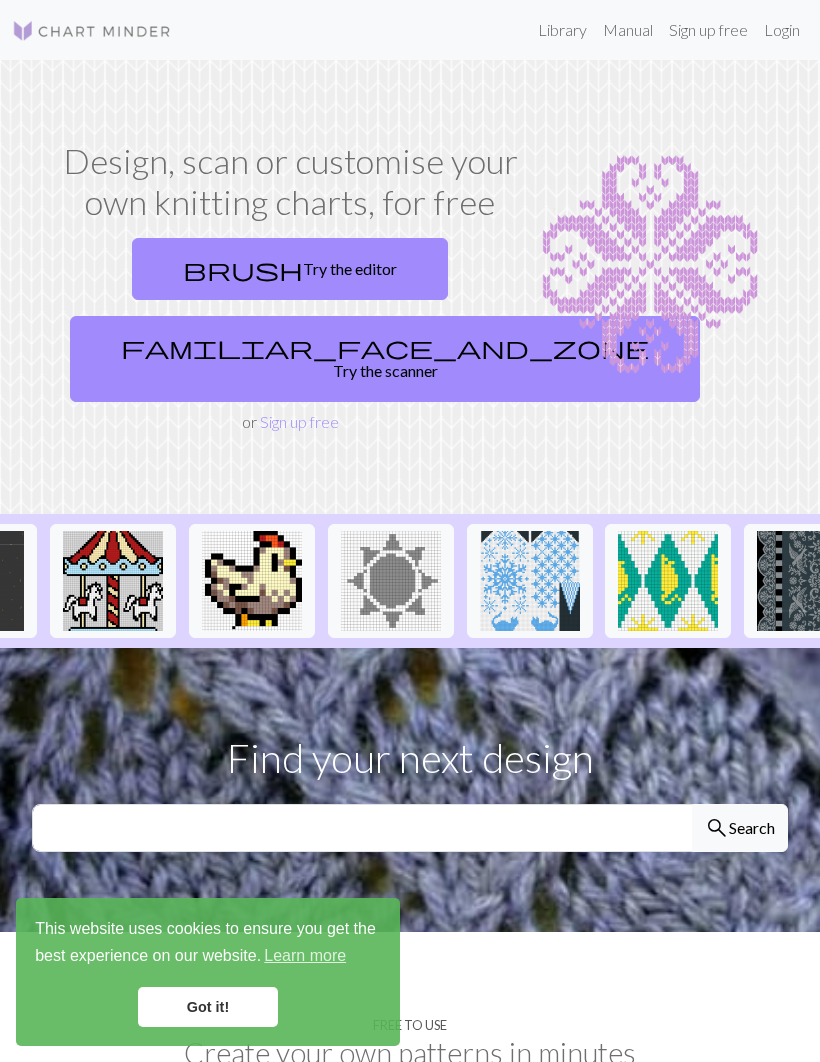 scroll, scrollTop: 0, scrollLeft: 1343, axis: horizontal 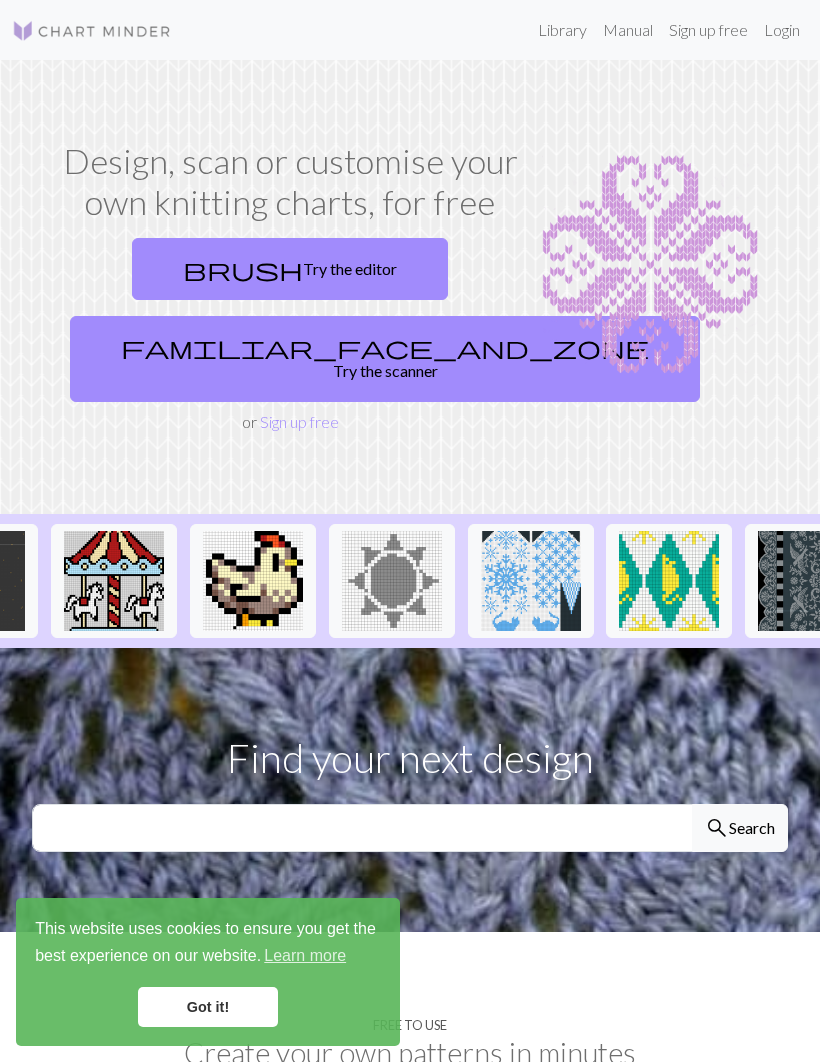 click at bounding box center [531, 581] 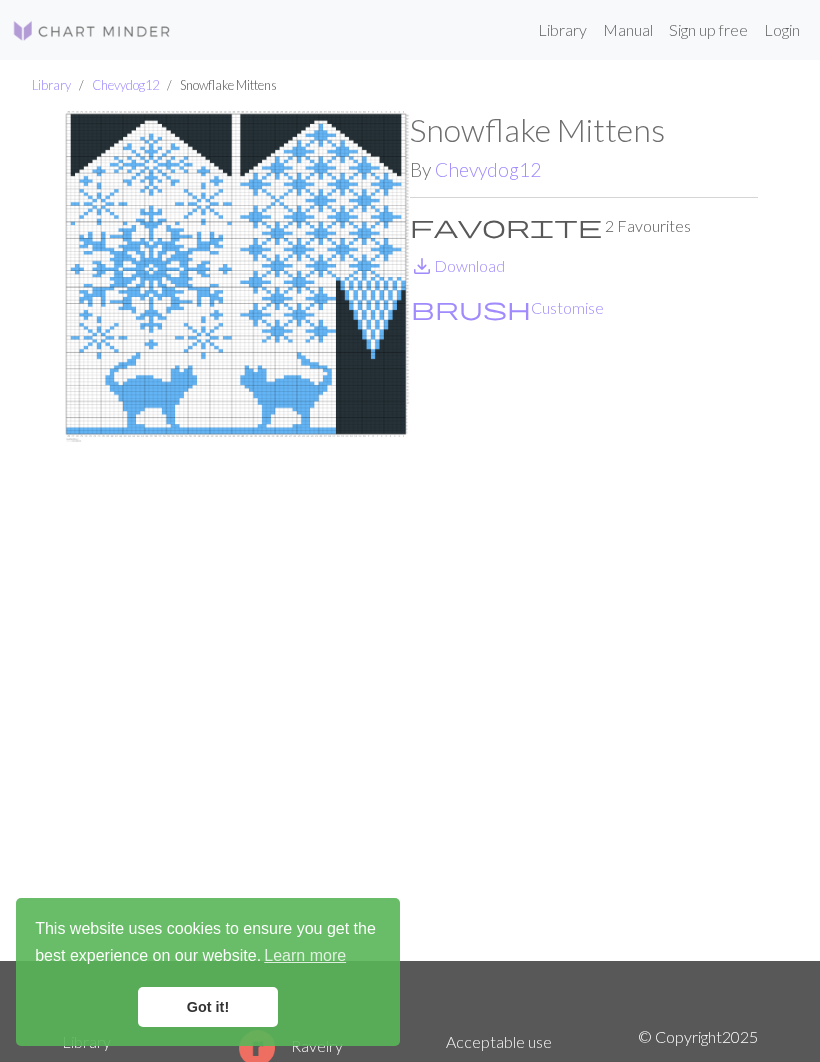 click on "save_alt  Download" at bounding box center (457, 265) 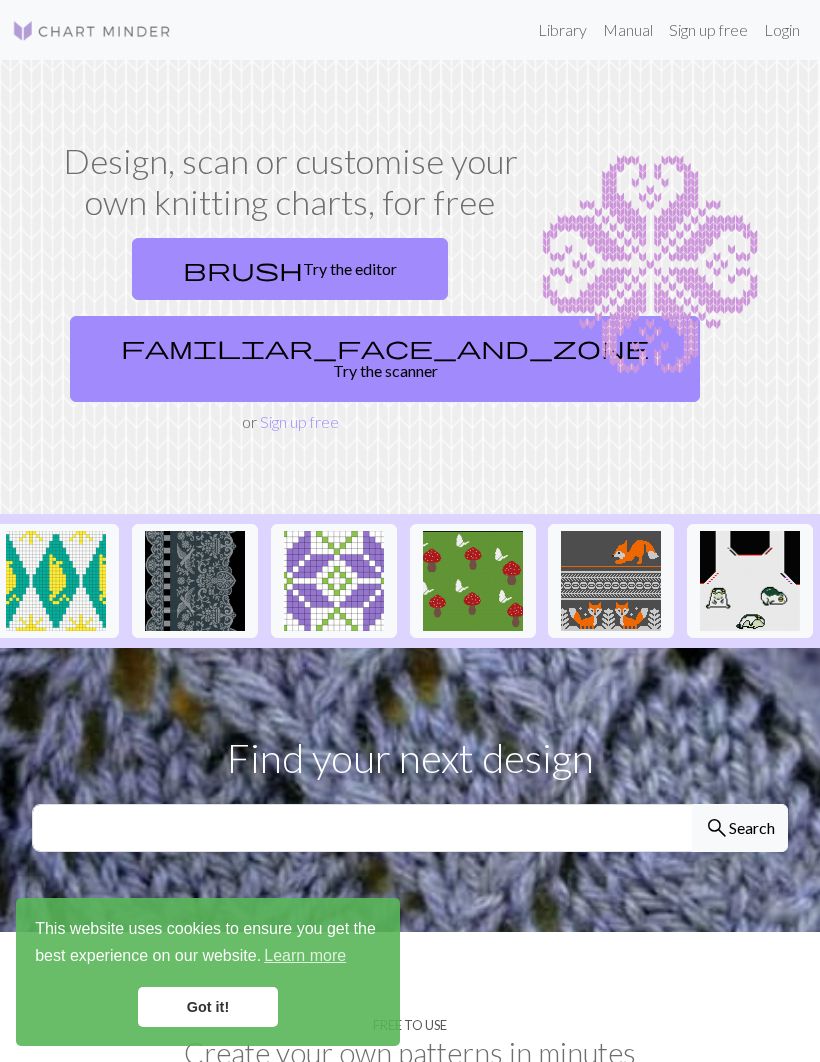 scroll, scrollTop: 0, scrollLeft: 1956, axis: horizontal 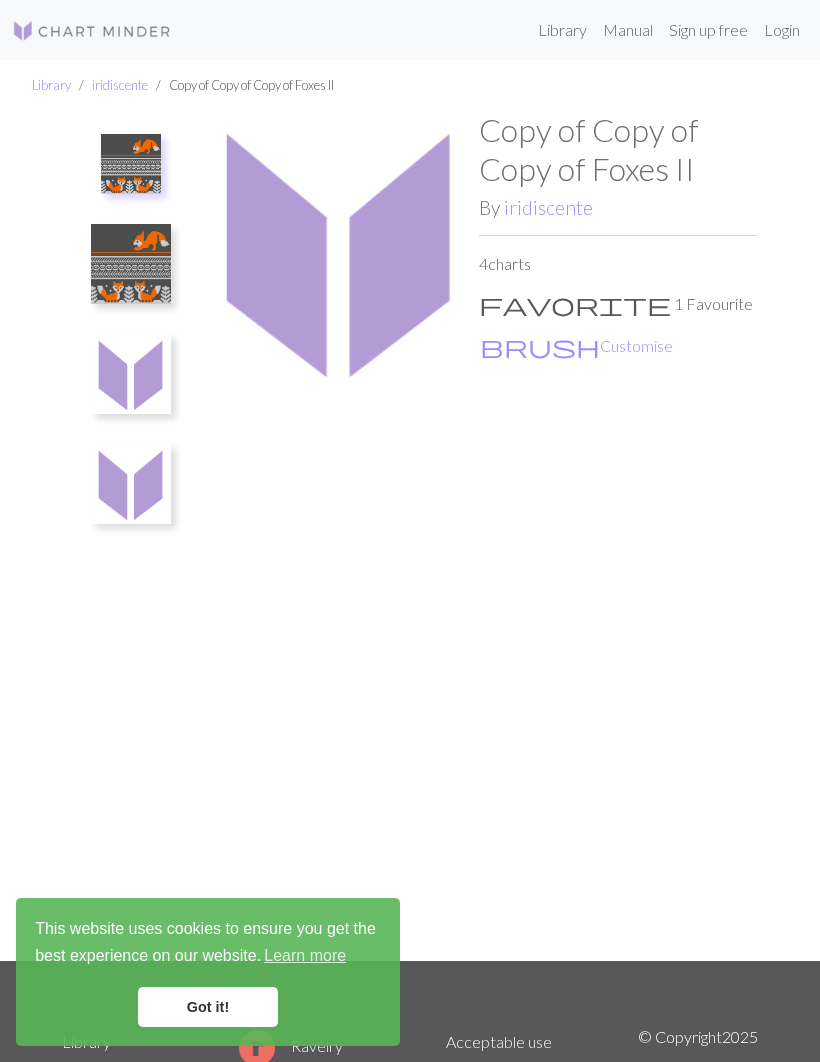 click on "4  charts" at bounding box center [618, 264] 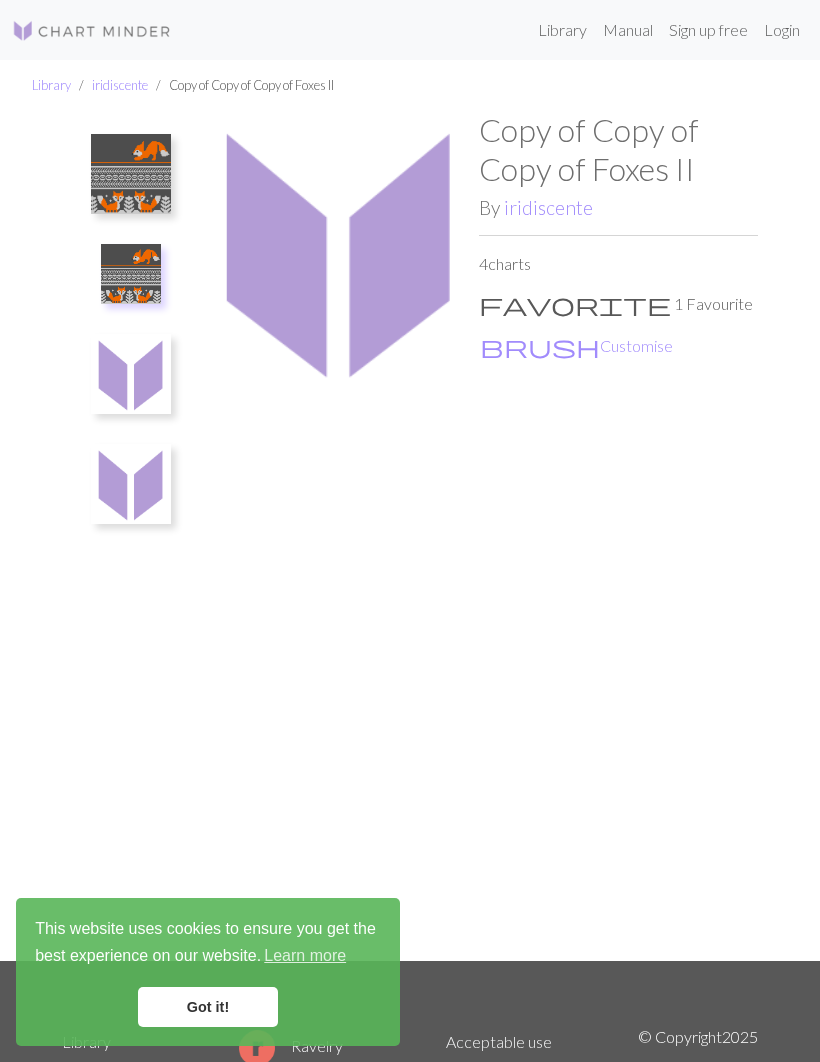 click at bounding box center [131, 174] 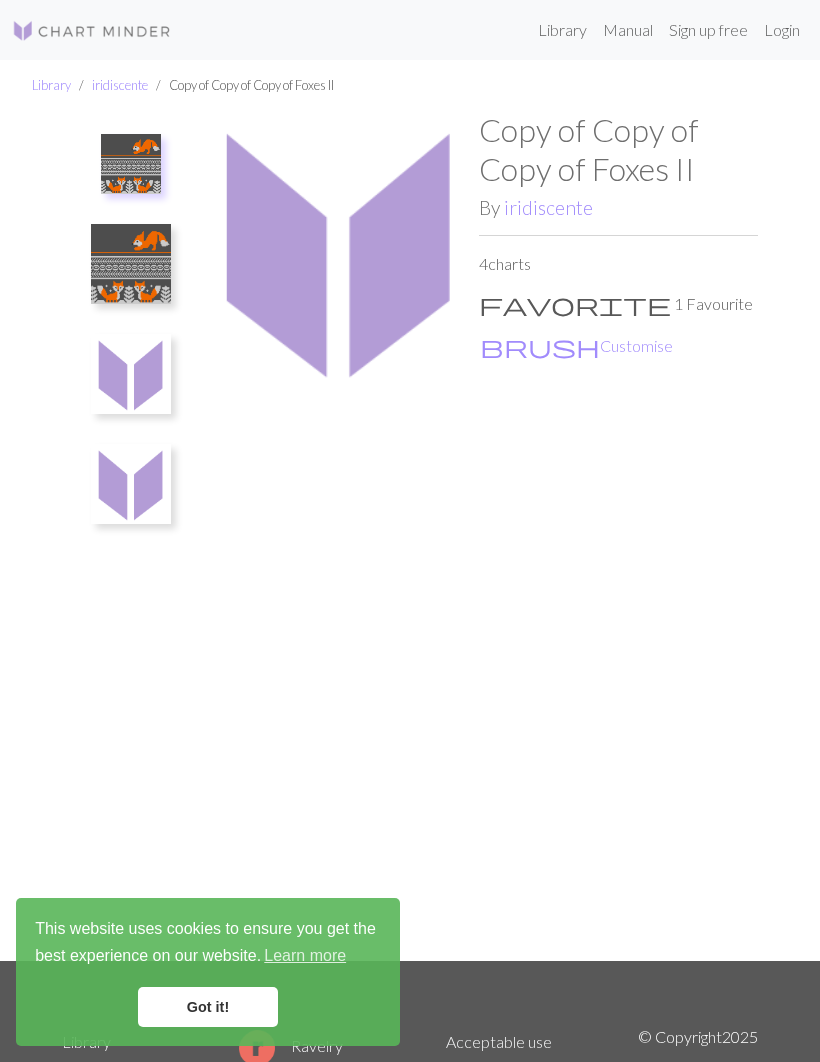 click on "iridiscente" at bounding box center [548, 207] 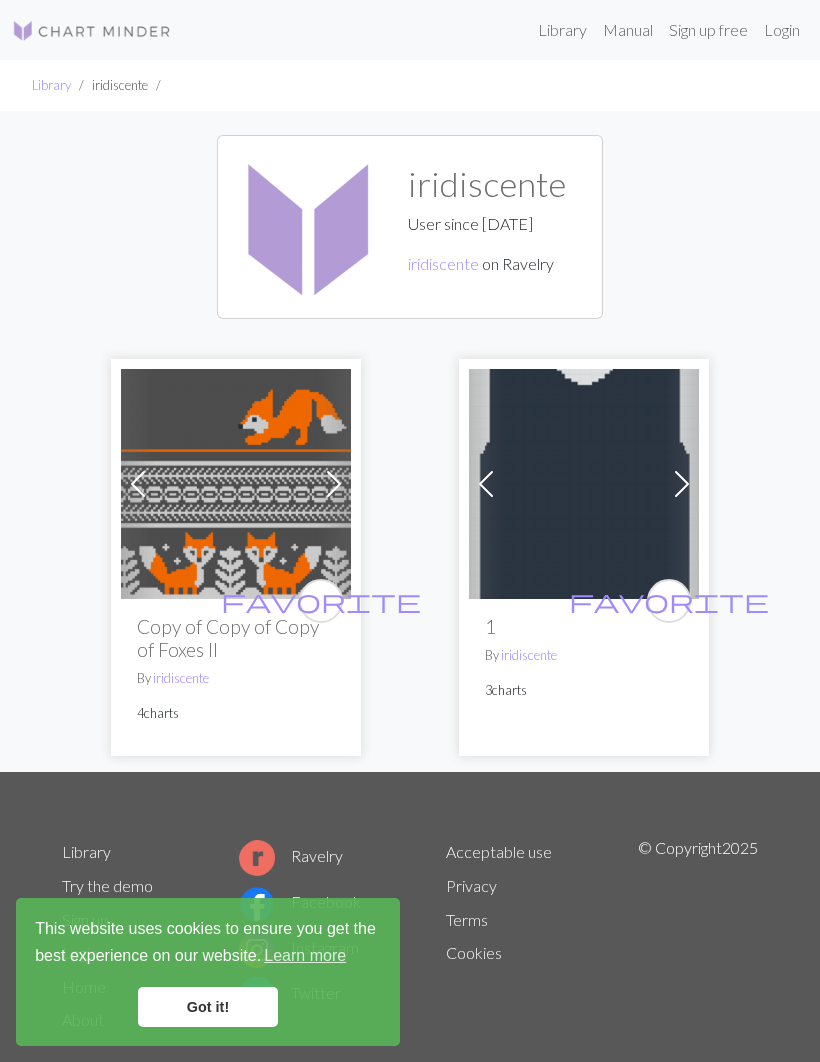 click on "iridiscente" at bounding box center [181, 678] 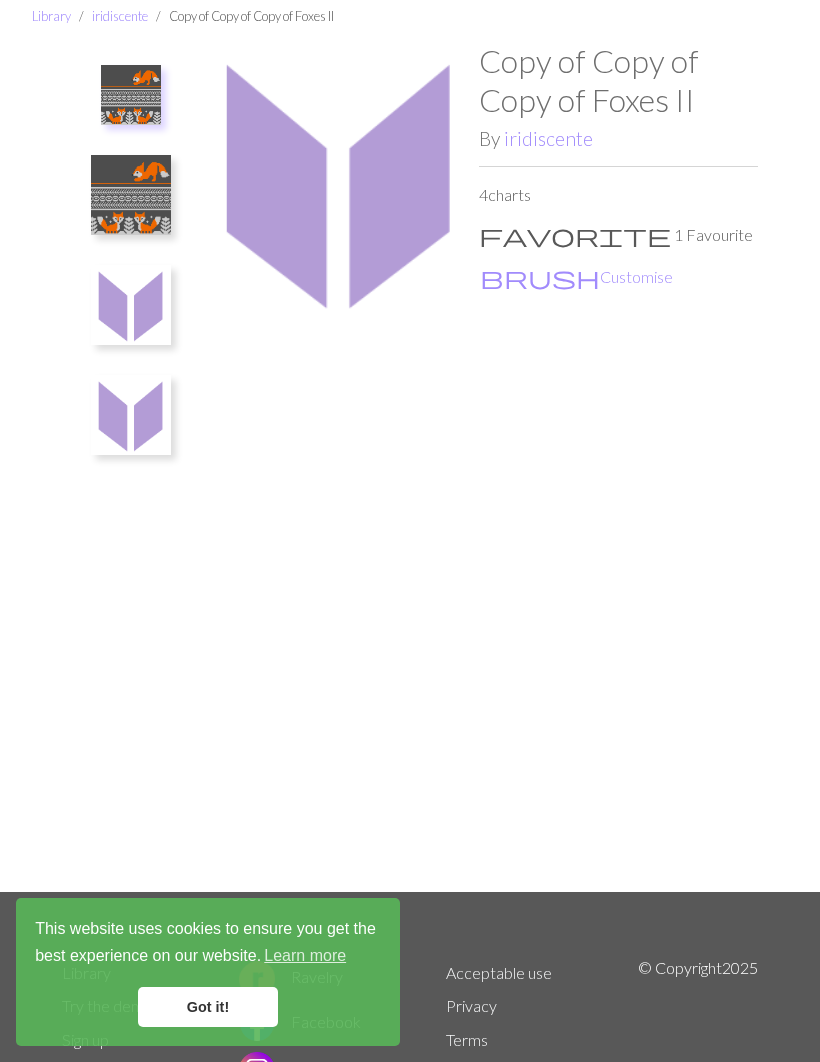 scroll, scrollTop: 0, scrollLeft: 0, axis: both 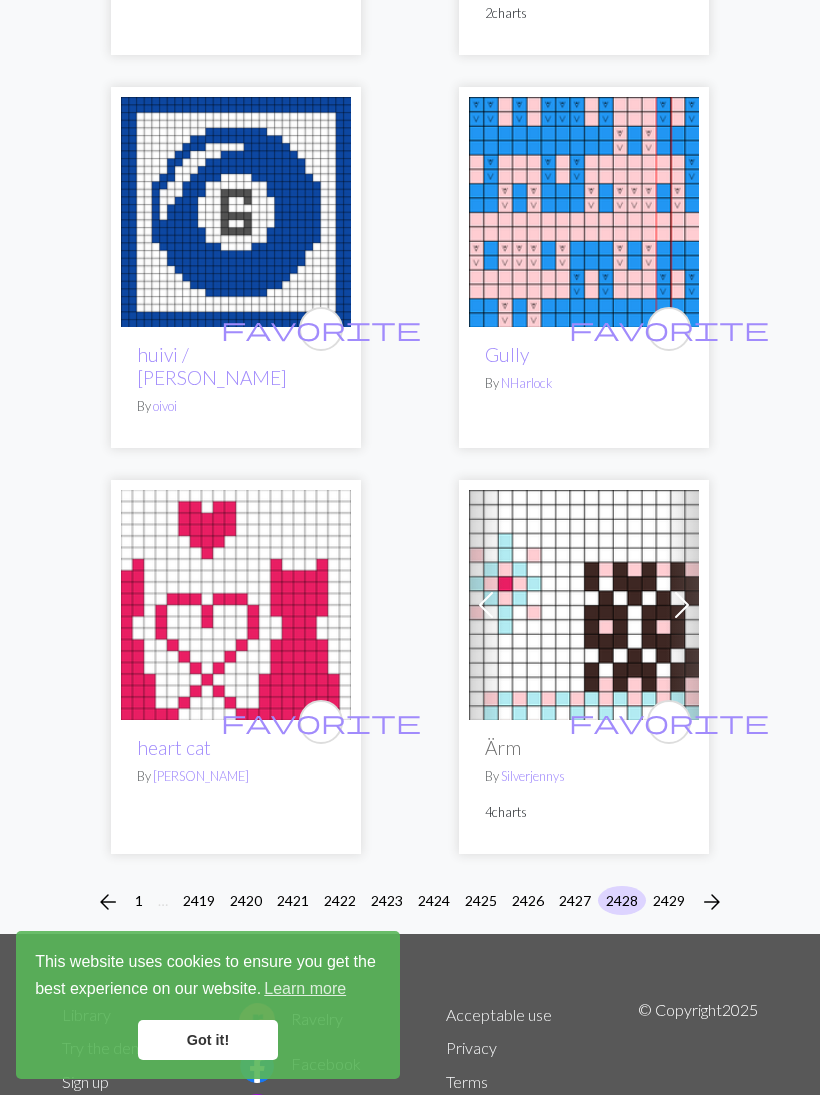 click on "2427" at bounding box center [575, 900] 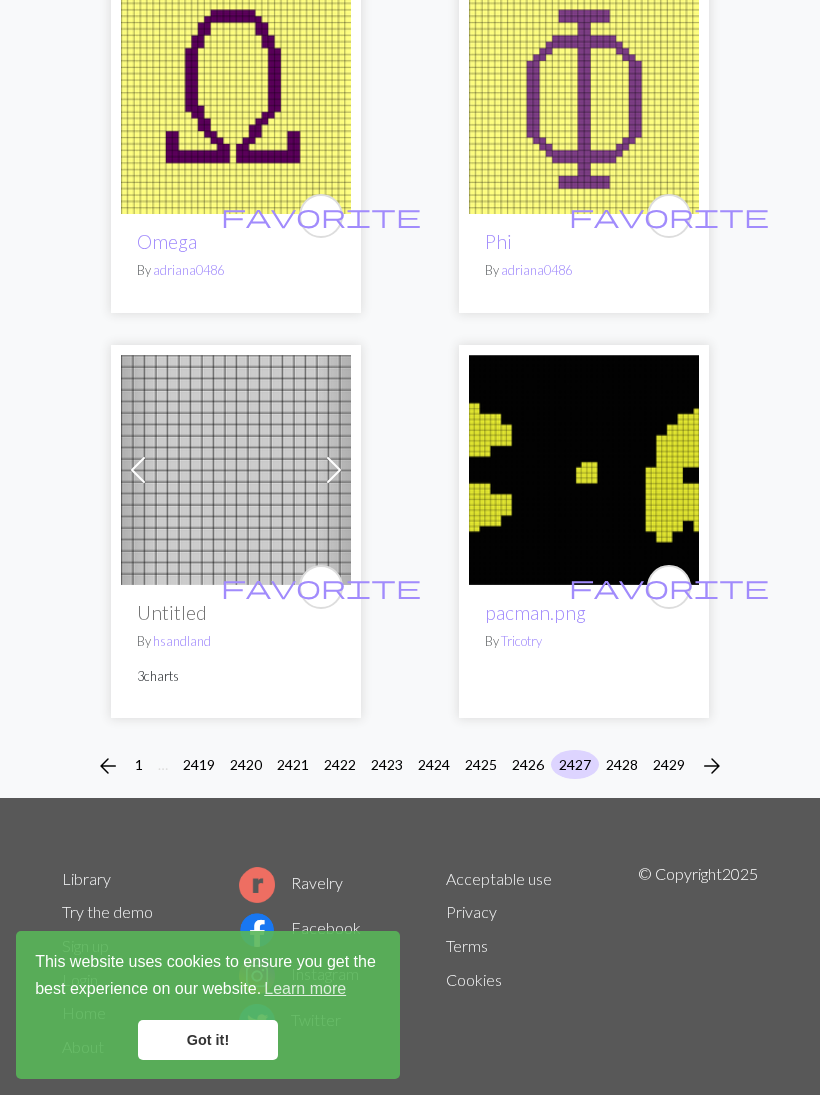 scroll, scrollTop: 9450, scrollLeft: 0, axis: vertical 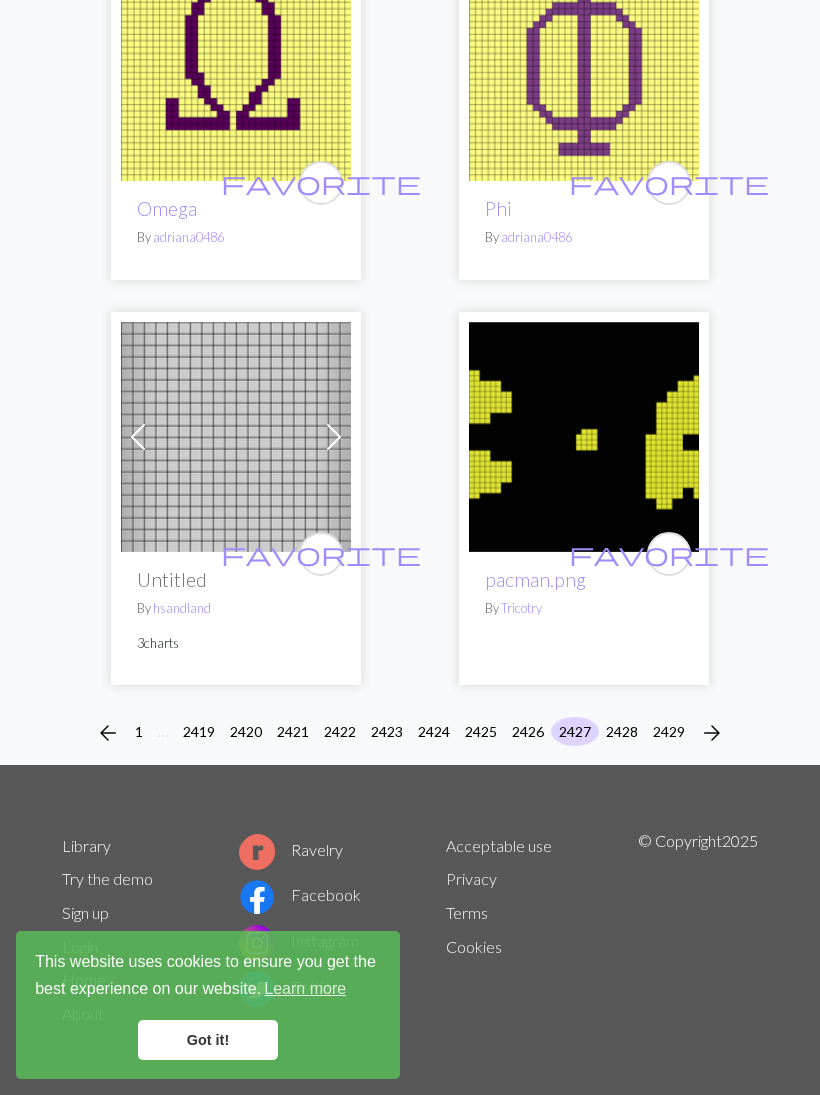 click on "2426" at bounding box center [528, 731] 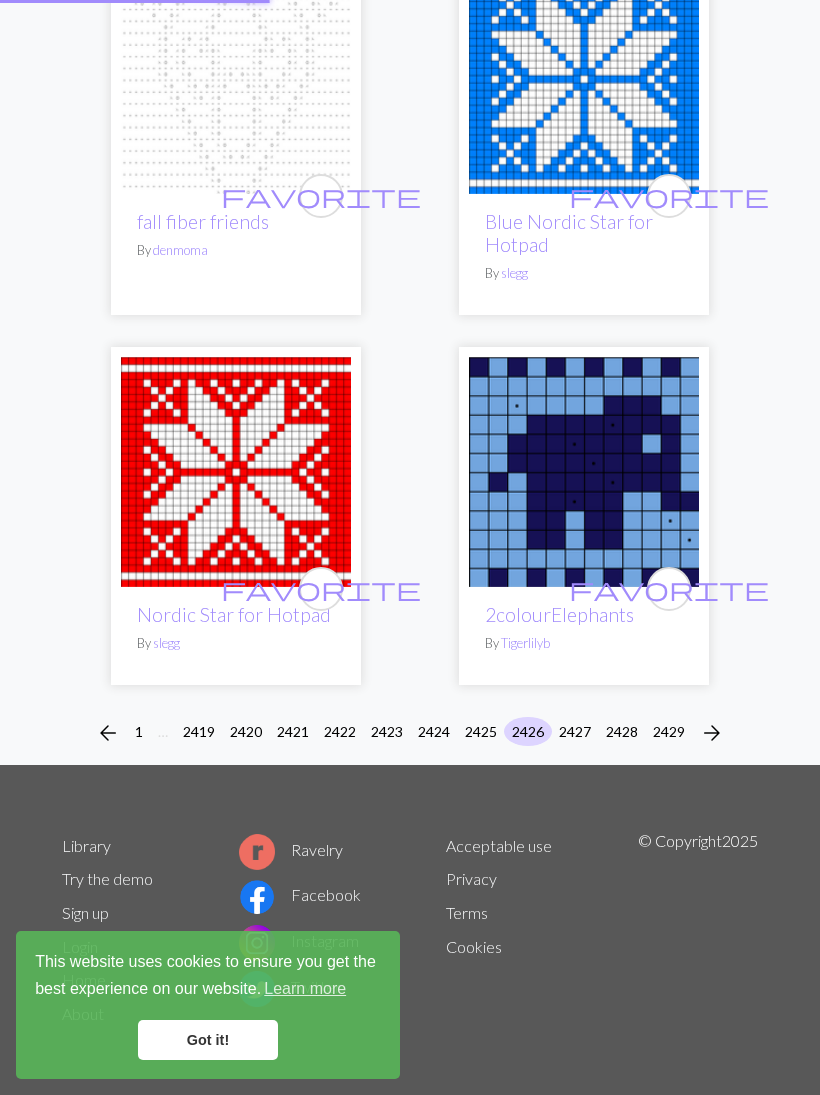 scroll, scrollTop: 0, scrollLeft: 0, axis: both 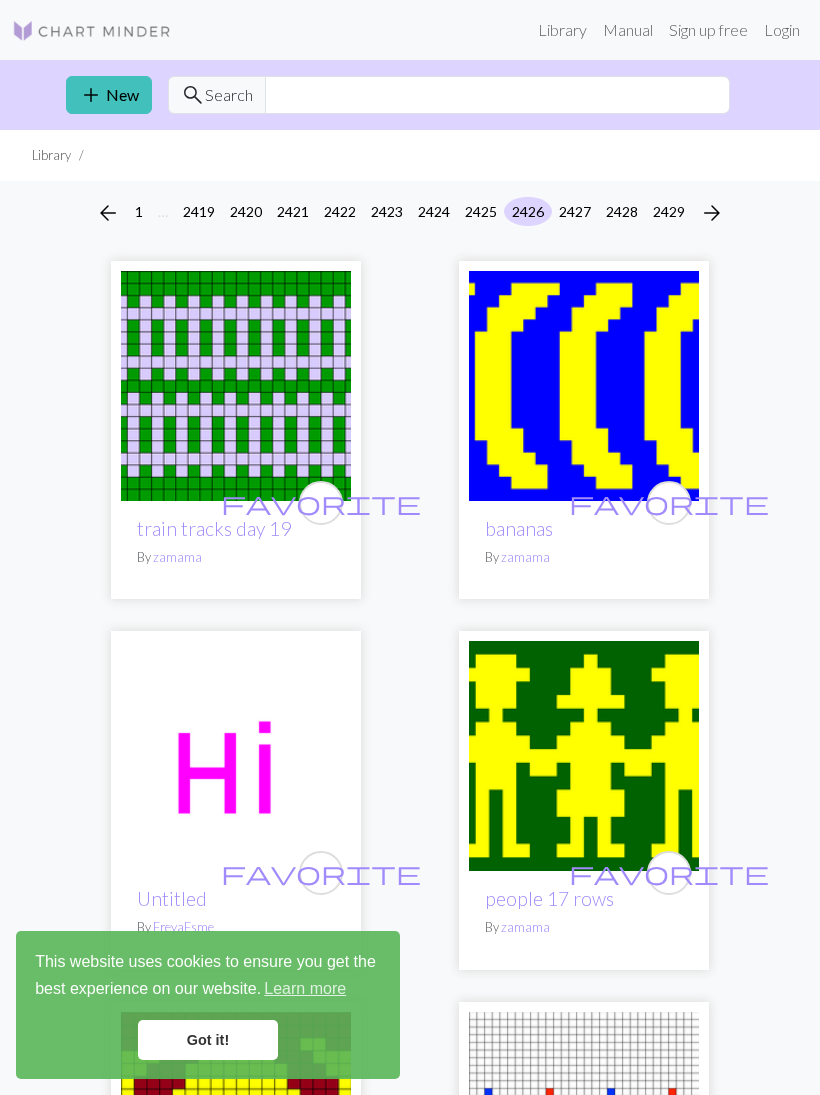 click on "favorite train tracks day 19 By   [PERSON_NAME] favorite bananas By   [PERSON_NAME] favorite Untitled By   [PERSON_NAME] favorite people 17 rows By   zamama favorite moon phases 18 rows By   zamama favorite [PERSON_NAME]/[PERSON_NAME] By   [PERSON_NAME] favorite lotto balls day 12 By   zamama favorite celtic Christmas Z By   ellieliv favorite Mosaic Blanket By   capovak favorite Blanket Size By   nvismine favorite Copy of The Hat By   connirobbi favorite zigzag-2 By   zamama favorite chevron 1 By   zamama favorite geometric trim 2 By   zamama favorite geometric trim 1 By   zamama favorite zigzag-1 By   zamama favorite Nausicaa emblem By   panxa favorite Fuck Arus! By   cuttlefish favorite Butterfly By   [PERSON_NAME] favorite image.jpeg By   [PERSON_NAME] favorite different breeze By   eudidy favorite Fallout 4 Vault tec logo By   goddessmushu favorite Звезда By   [PERSON_NAME] favorite GU1 By   [PERSON_NAME] favorite Ёлки By   [PERSON_NAME] favorite grumpycat By   fbz favorite Keep Abortion Legal By   sydsquido favorite By   [PERSON_NAME] favorite By" at bounding box center (410, 4971) 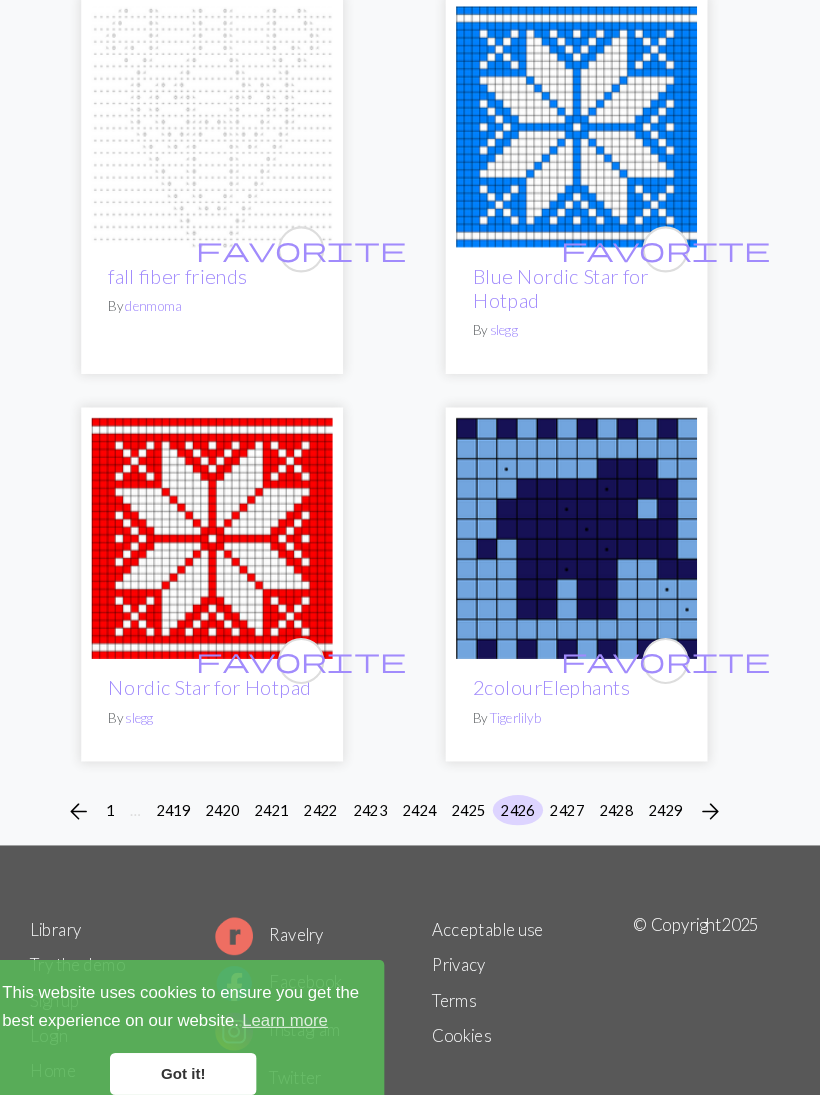 scroll, scrollTop: 8944, scrollLeft: 0, axis: vertical 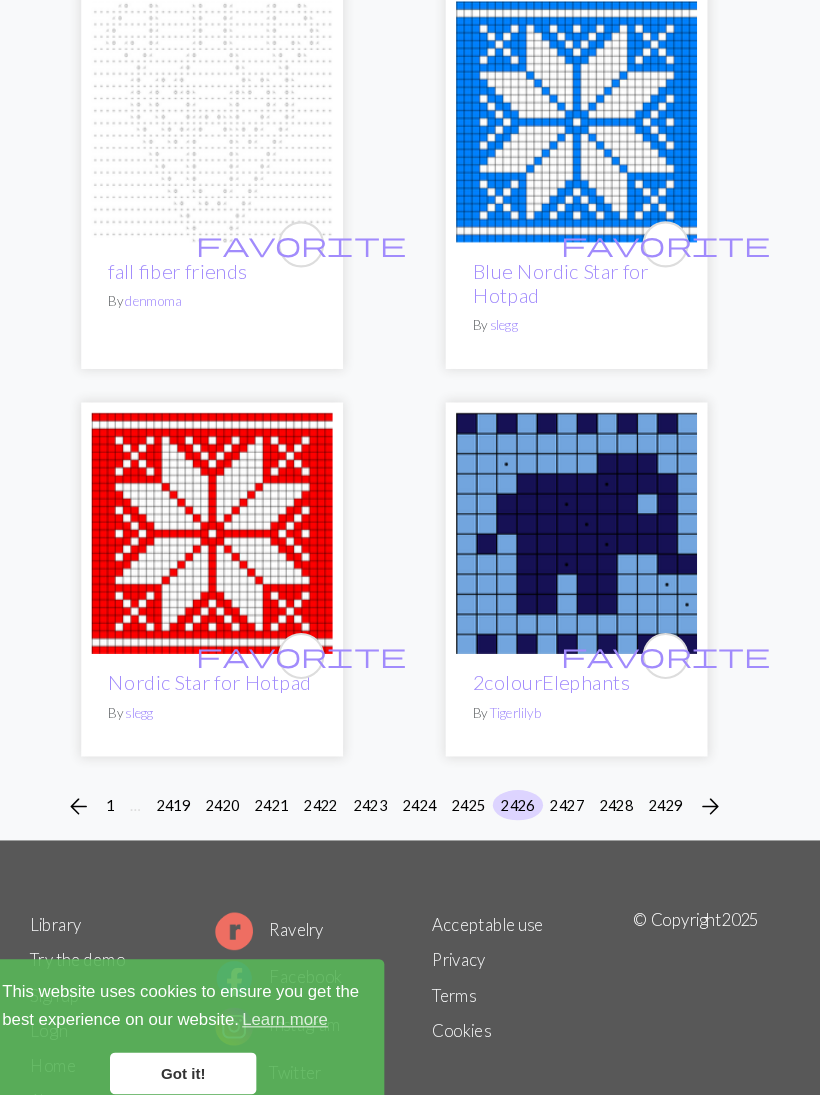 click on "2425" at bounding box center [481, 783] 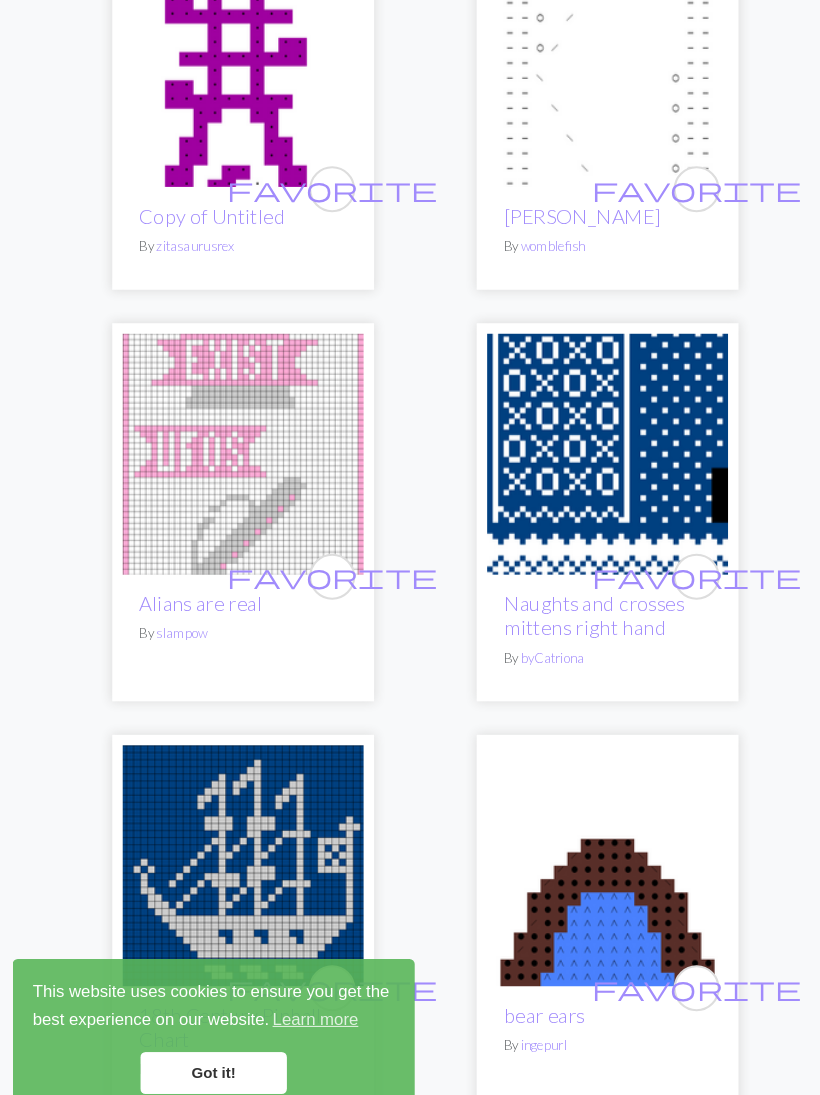 scroll, scrollTop: 5904, scrollLeft: 0, axis: vertical 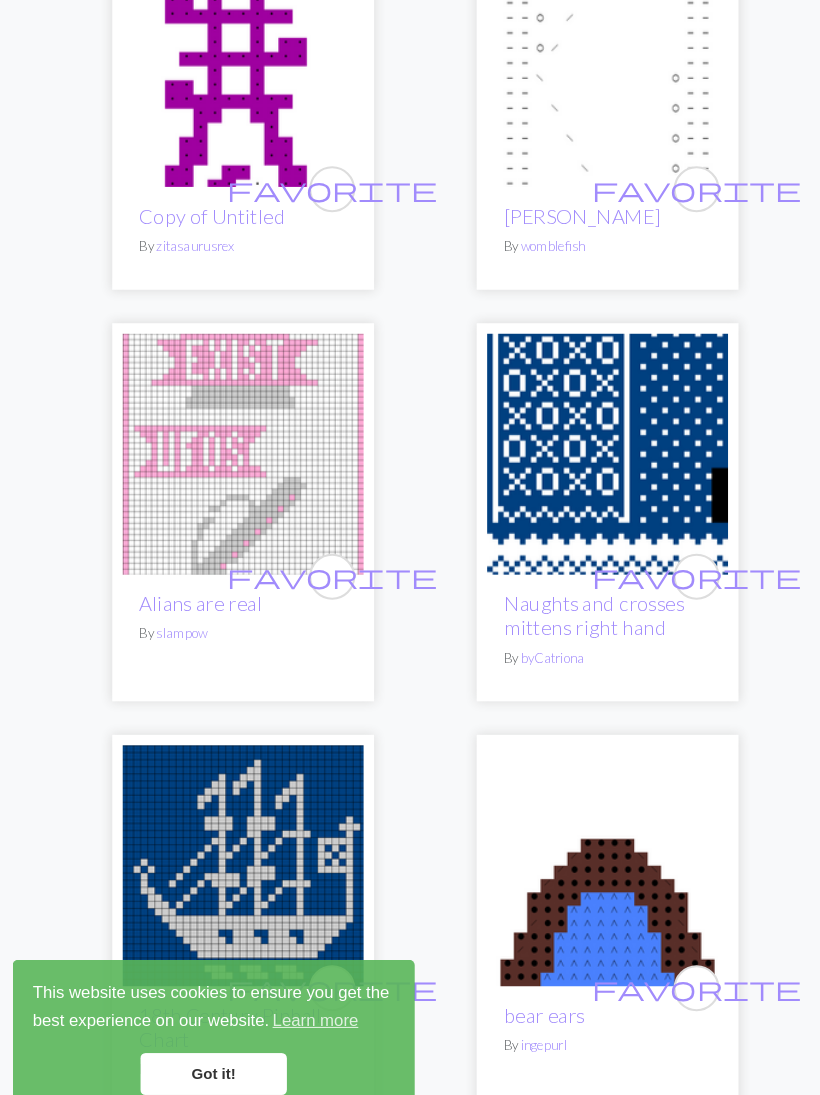 click on "favorite Copy of Untitled By   helipuu favorite [PERSON_NAME] By   Lienel favorite Stormpilot By   jacicita favorite trees By   djunab favorite screen-capture-6.png By   MasterChief1 favorite Sad dog By   [EMAIL_ADDRESS][PERSON_NAME][DOMAIN_NAME] favorite Opel tommel By   lilleville favorite Opelvotter By   lilleville favorite [PERSON_NAME] By   ankeLondon favorite Filet sideways obvs By   ankeLondon favorite Amazing. By   ankeLondon favorite Knots By   ankeLondon favorite Jugendstil By   ankeLondon favorite Curling Hat skip By   ttarpn favorite Untitled By   Oyungerel favorite Untitled By   Oyungerel favorite Dude Swirl By   womblefish favorite Hanging Monkeys By   [PERSON_NAME] favorite Untitled By   kushkush favorite Stacked Hearts By   [PERSON_NAME] favorite Totoro Hat By   nimiar favorite handtek By   sarahstrohmeyer favorite Memory By   [PERSON_NAME] favorite M for Maxi By   hewilliamson favorite Untitled By   Debbieknit2 favorite KEEP CALM AND ... By   Pconcessi favorite Schmoops Fingerless Mitts Char By   spinkitty favorite Bedre stranded snegl loddrett By" at bounding box center [410, -906] 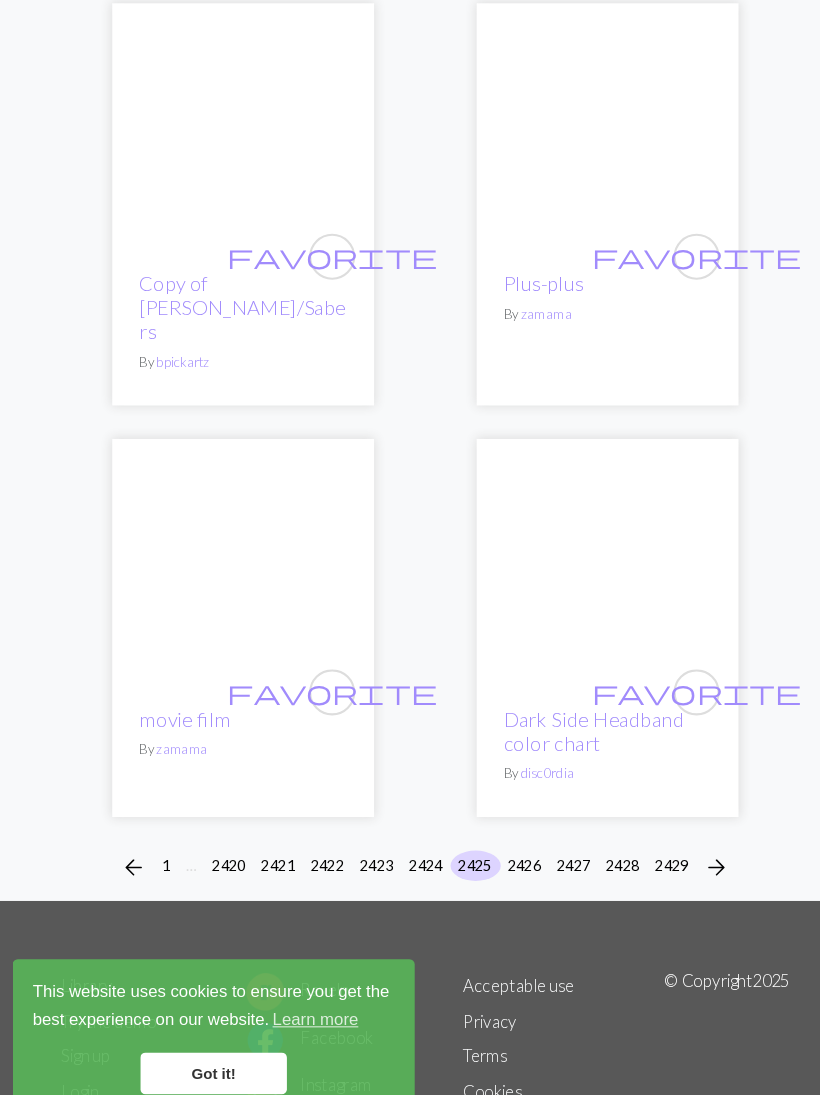 scroll, scrollTop: 9002, scrollLeft: 0, axis: vertical 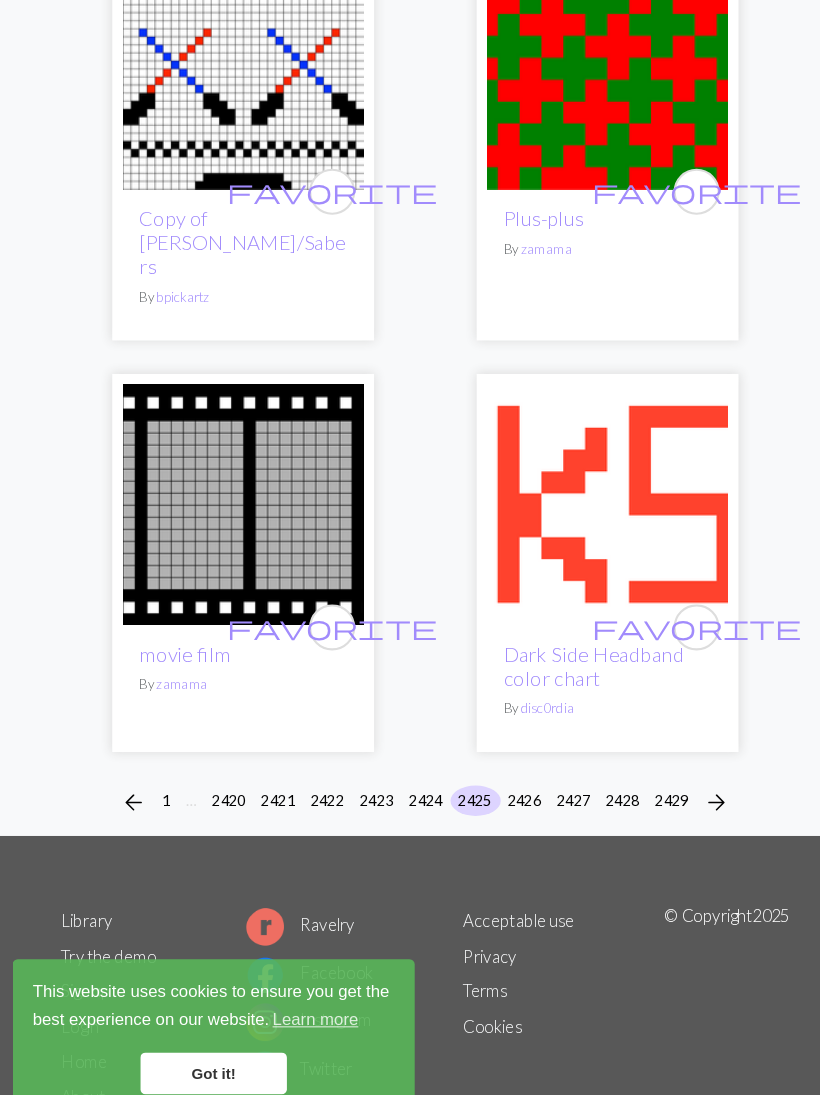 click on "2424" at bounding box center (411, 779) 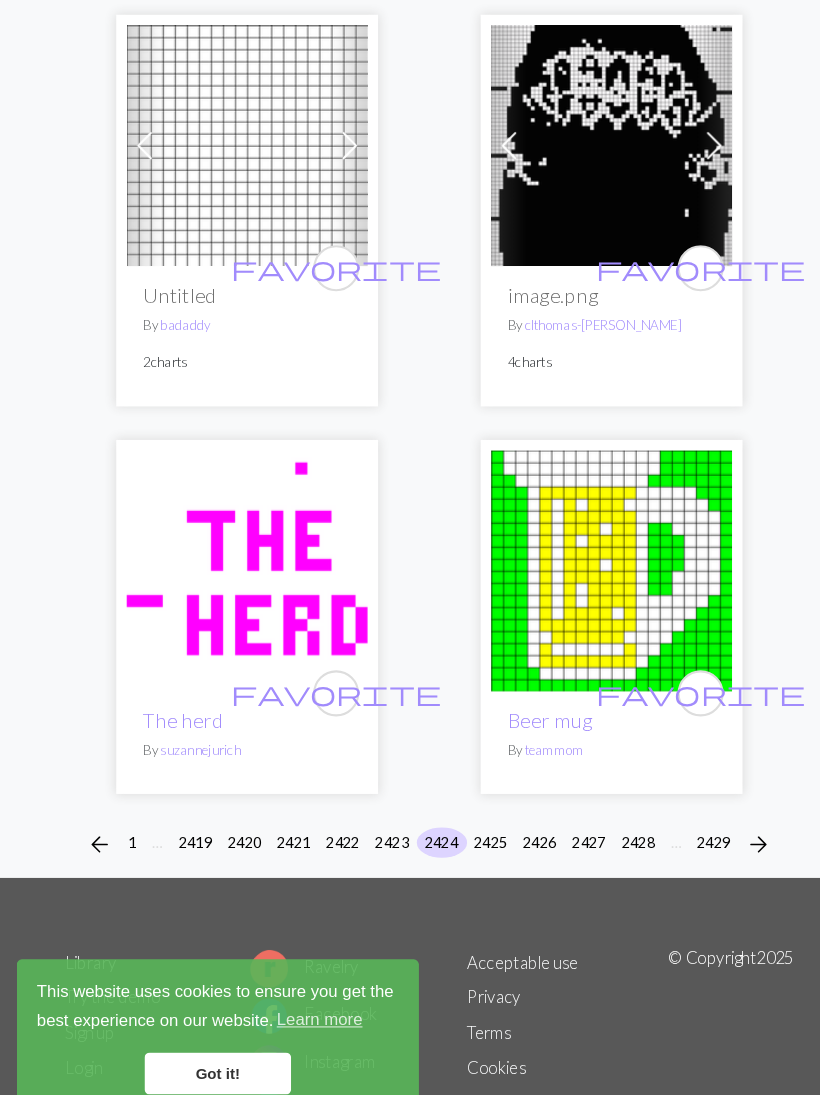 scroll, scrollTop: 9271, scrollLeft: 0, axis: vertical 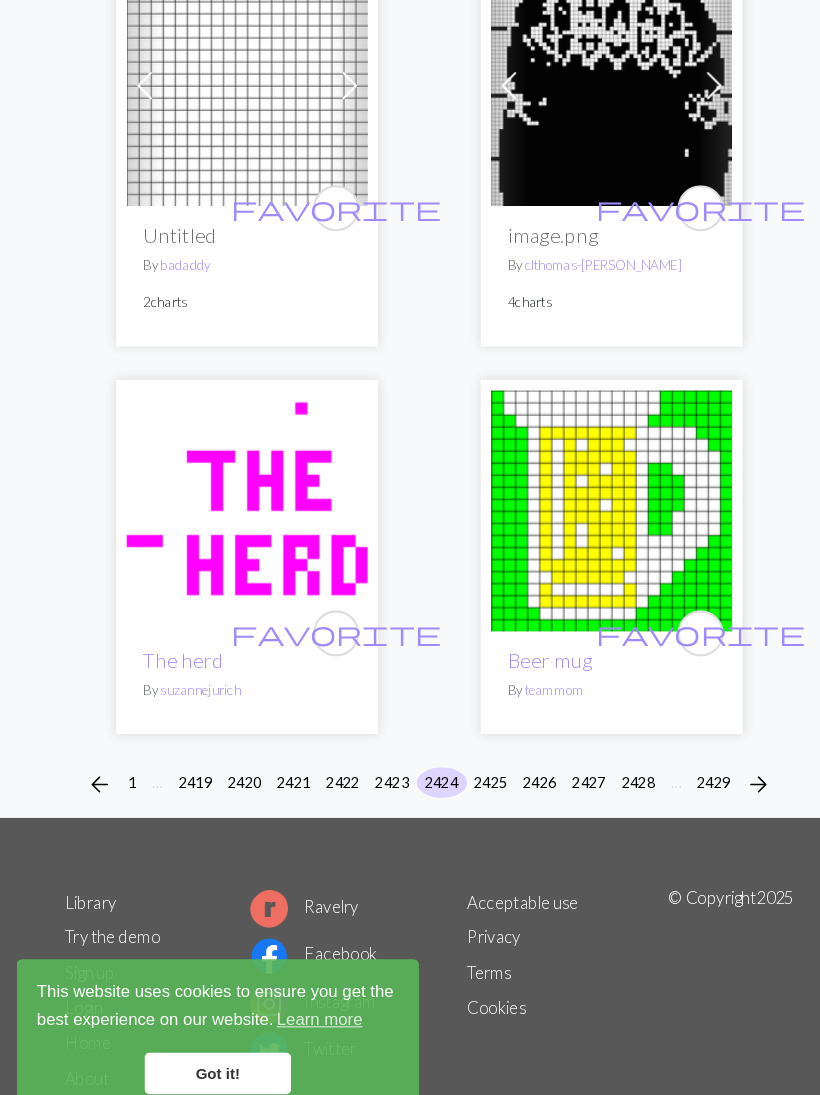 click on "2423" at bounding box center [375, 762] 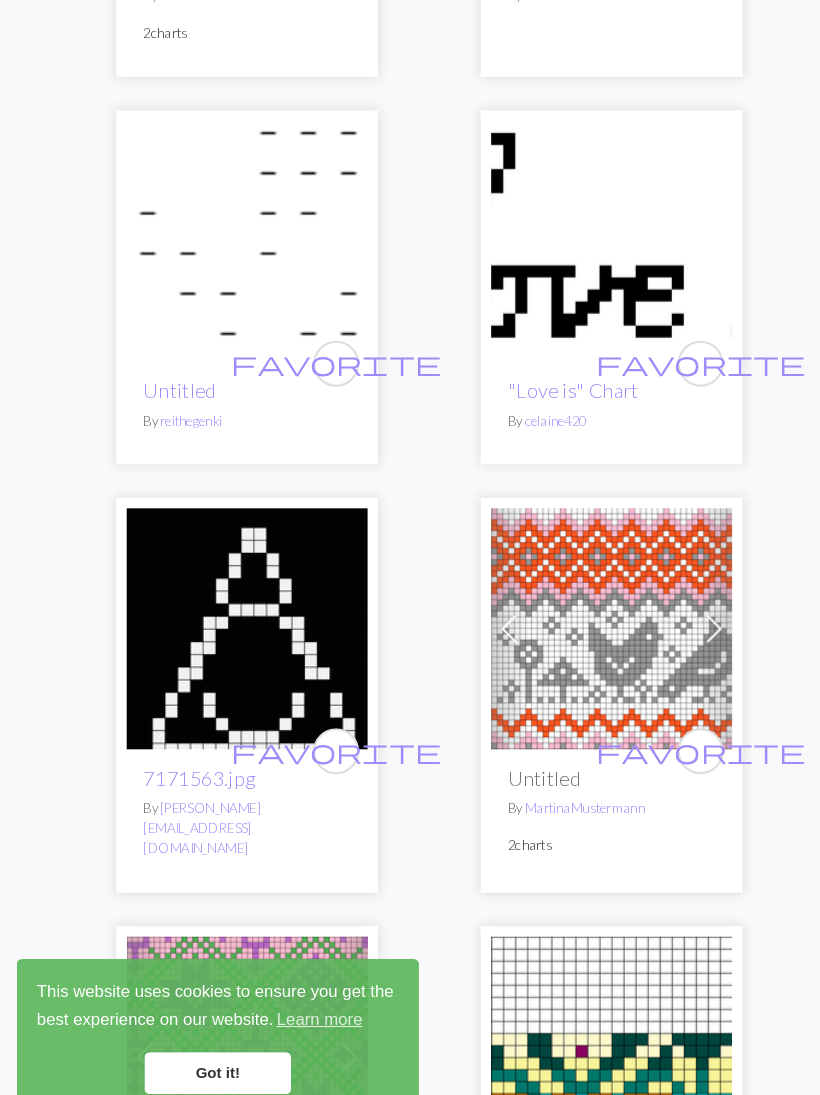 scroll, scrollTop: 4224, scrollLeft: 0, axis: vertical 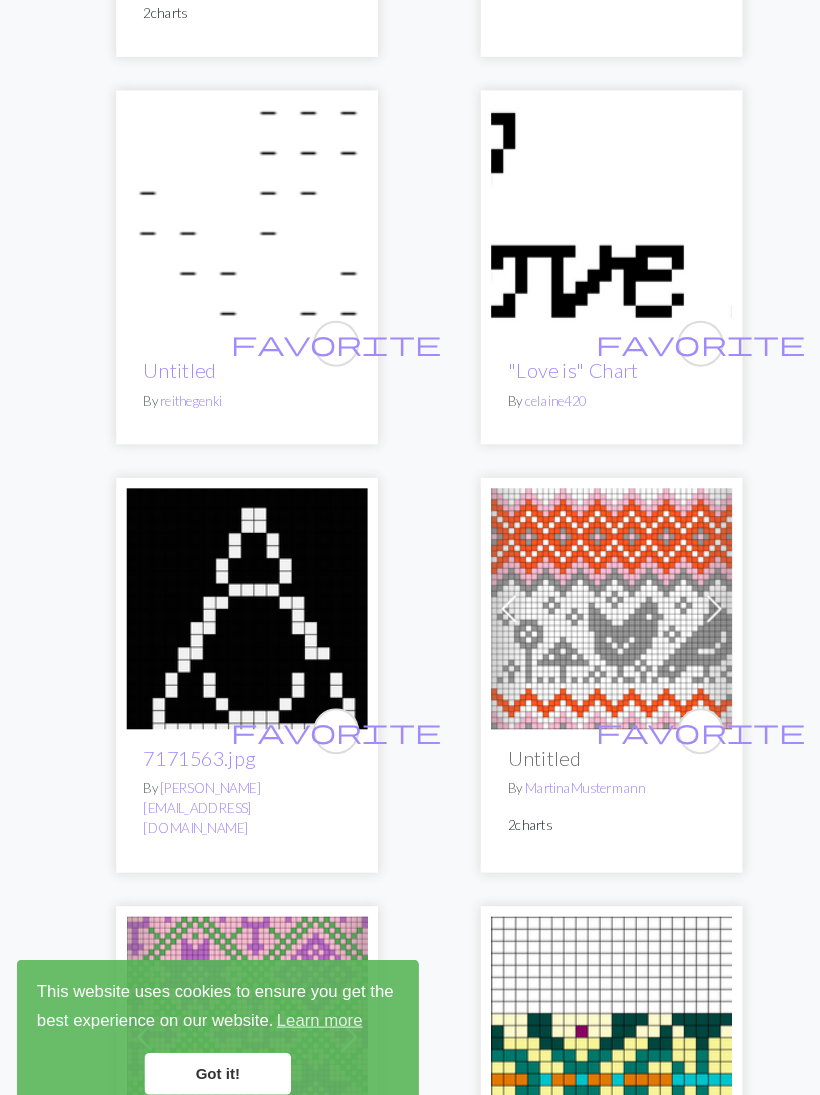 click on "favorite Kudotus By   Wimpula Previous Next favorite ECQ1uq.jpg By   DuneRose 2  charts favorite lionbrand - zig zag edge By   womblefish favorite XP Deus Logo By   Kennge favorite 13166019_1110005329055927_4584062881524003101_n.png By   MelissaSeavers favorite котя By   v-alena-d favorite Tardis By   shoffpauir Previous Next favorite Untitled By   audrey2919 2  charts Previous Next favorite Untitled By   khoffman219 3  charts favorite Copy of Ostrich Plumes By   Ranka17 favorite Horses By   Germanrose favorite Copy of Untitled By   ginamichele favorite feminist By   KnitStatRN Previous Next favorite Untitled By   stacyroo 2  charts Previous Next favorite Riddari Chart 1 body sleeves fallen leaves By   ferociousmamma 2  charts Previous Next favorite Riddari Chart 2 yoke - Falleneaves By   ferociousmamma 4  charts Previous Next favorite Untitled By   LostarielTelrunya 2  charts favorite [US_STATE] hat.jpg By   Sea0079 Previous Next favorite pyramidi By   konkalauka 2  charts favorite Love Is Love Is By   alofo" at bounding box center (410, 982) 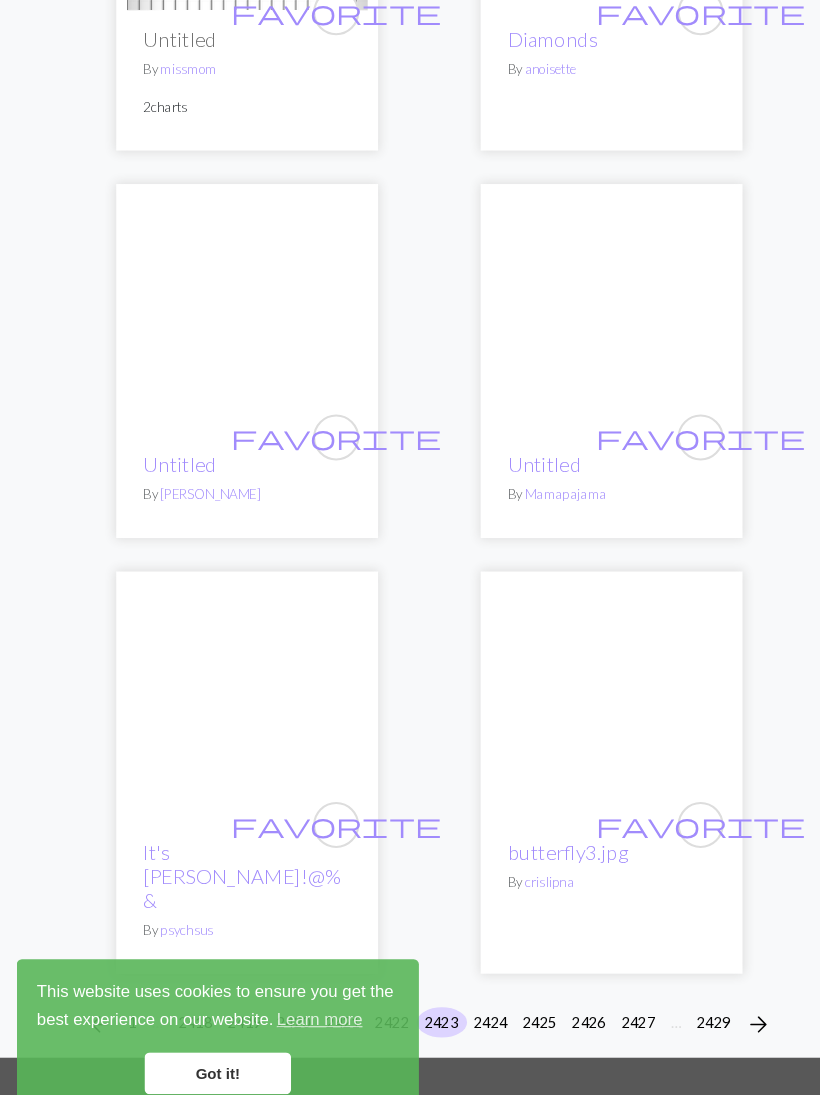 scroll, scrollTop: 9317, scrollLeft: 0, axis: vertical 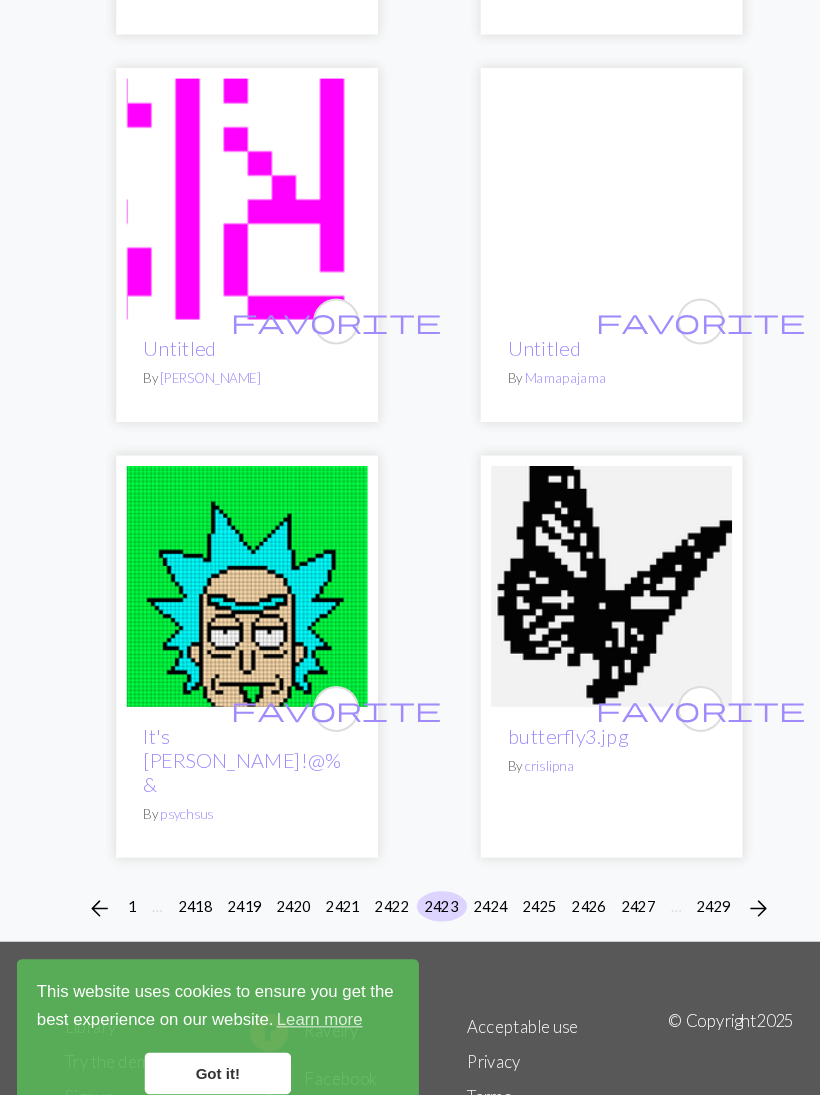 click on "2422" at bounding box center [375, 880] 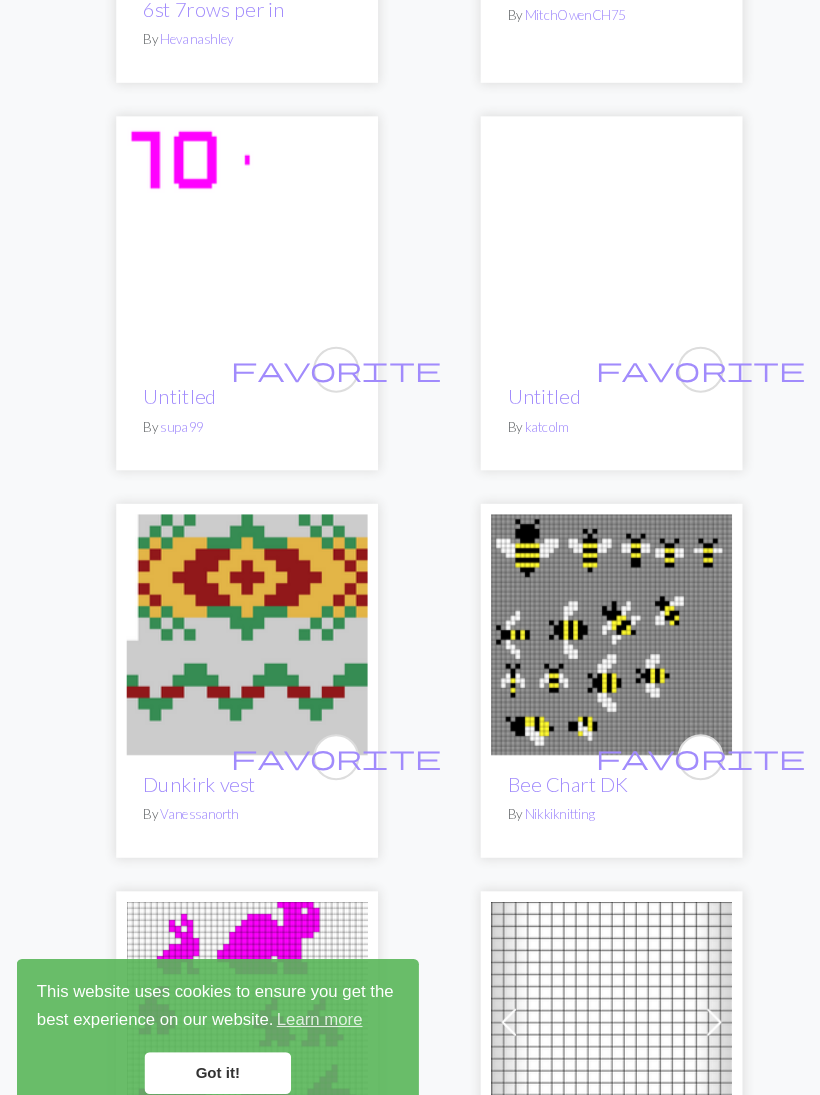 scroll, scrollTop: 2104, scrollLeft: 0, axis: vertical 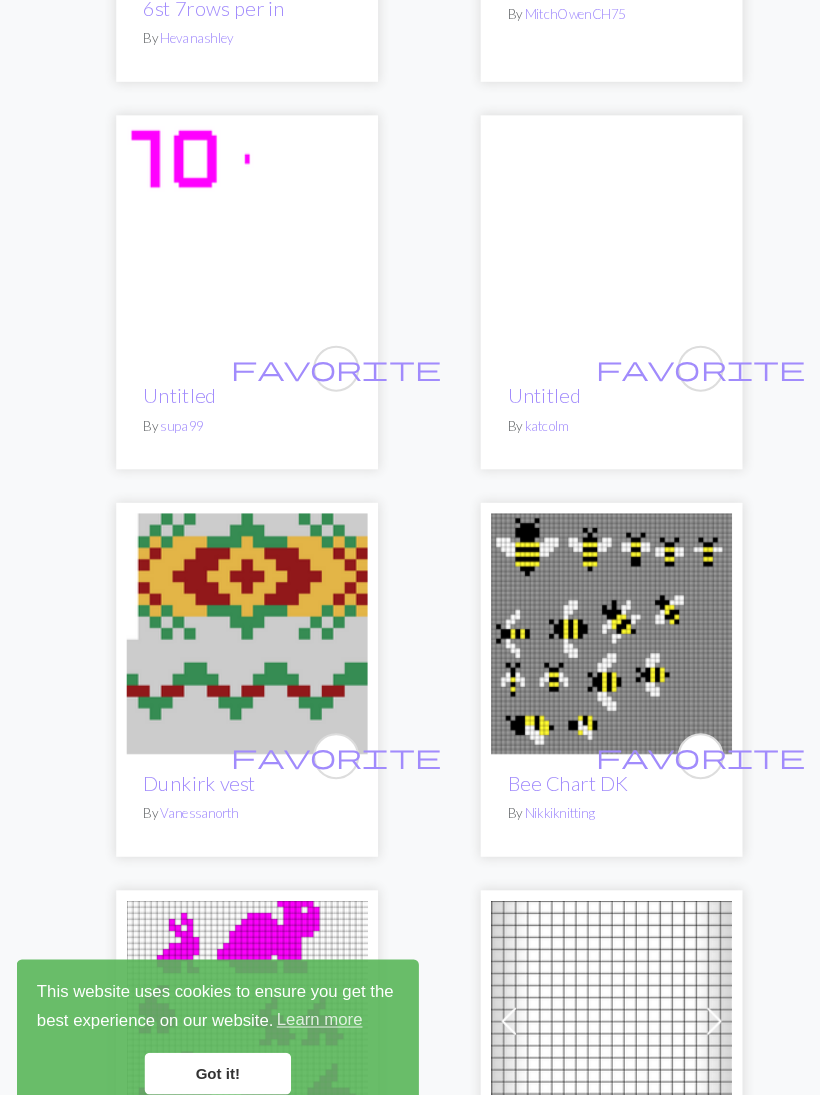 click on "Bee Chart DK" at bounding box center [542, 762] 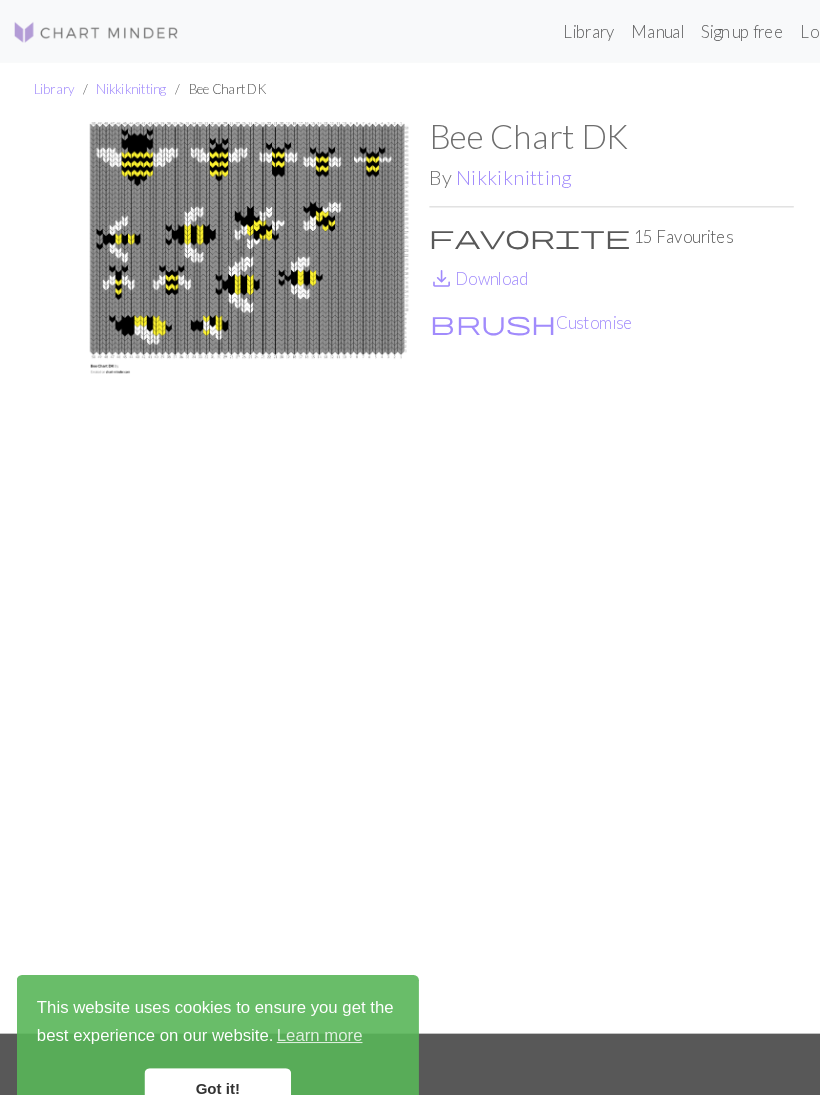 click on "save_alt  Download" at bounding box center (457, 265) 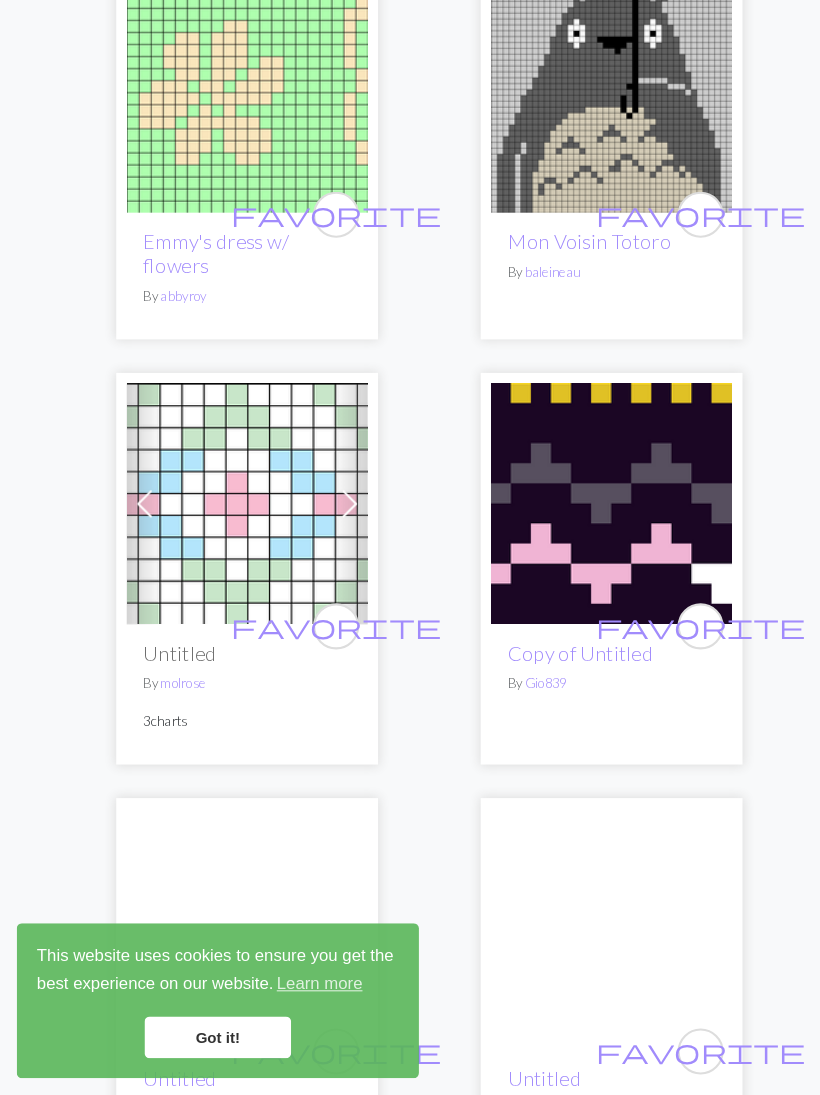 scroll, scrollTop: 0, scrollLeft: 0, axis: both 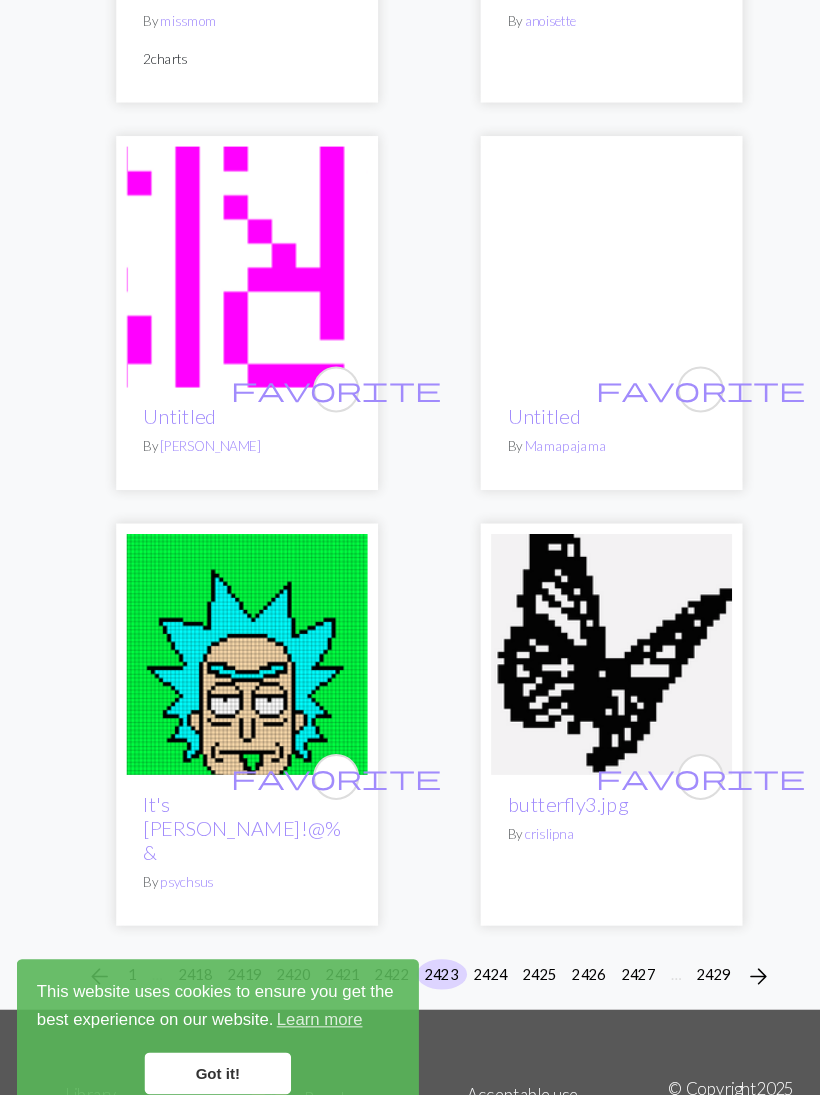 click on "2422" at bounding box center [375, 945] 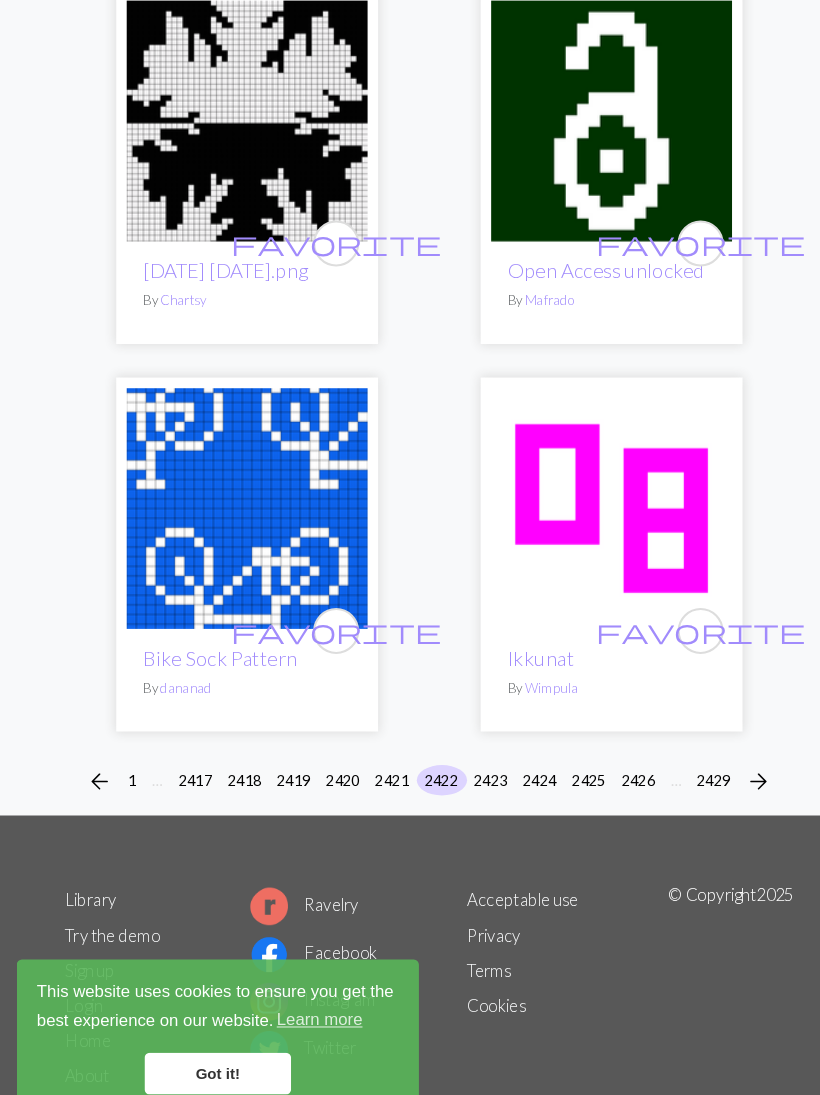 scroll, scrollTop: 9142, scrollLeft: 0, axis: vertical 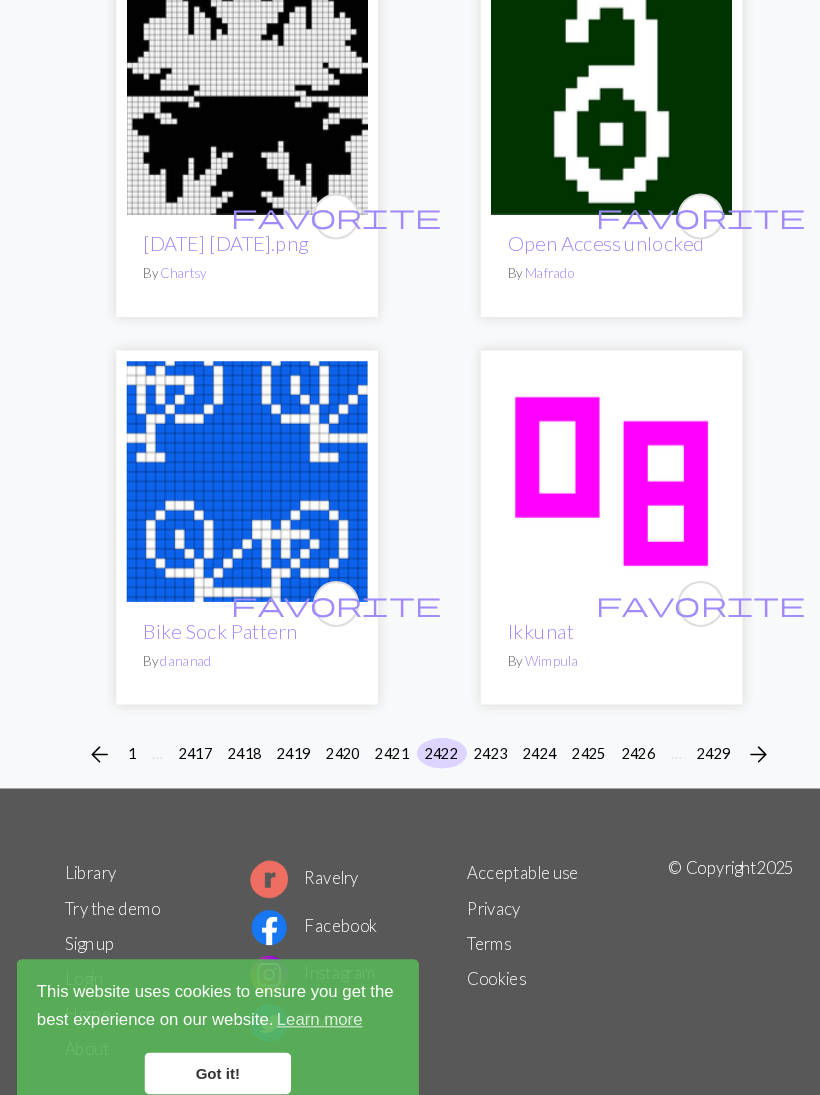 click on "2421" at bounding box center (375, 734) 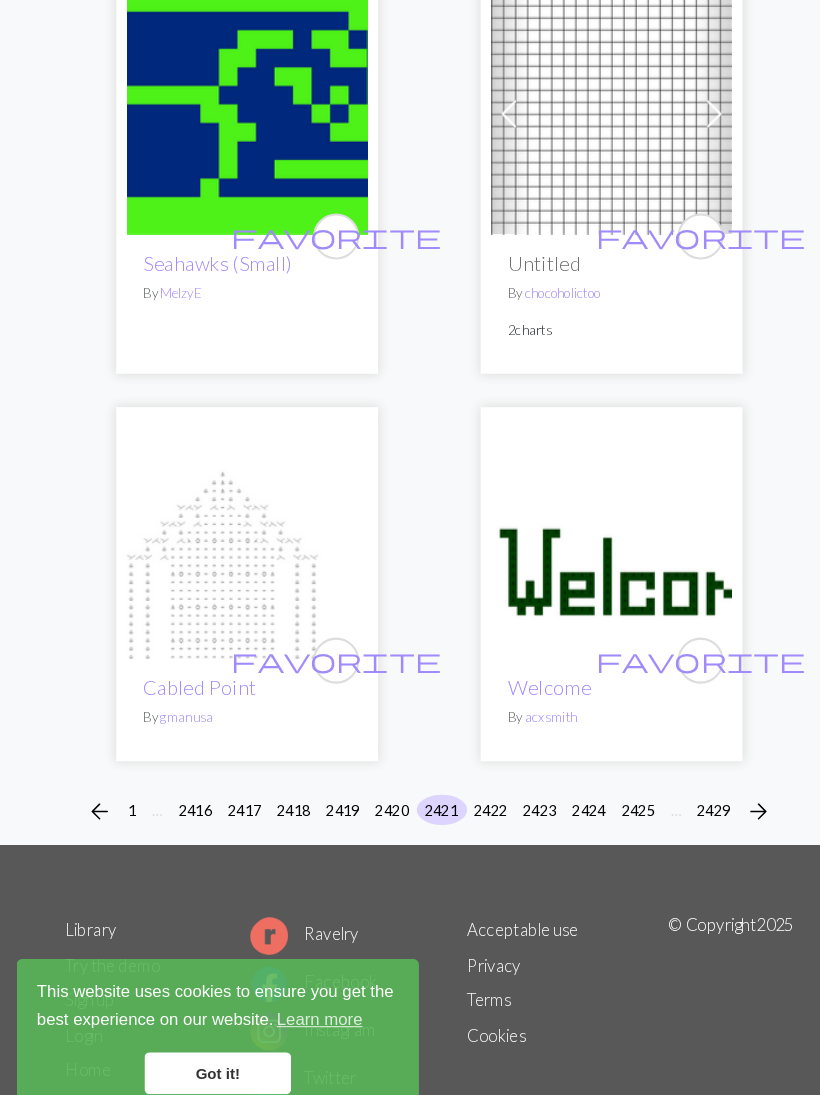 scroll, scrollTop: 9363, scrollLeft: 0, axis: vertical 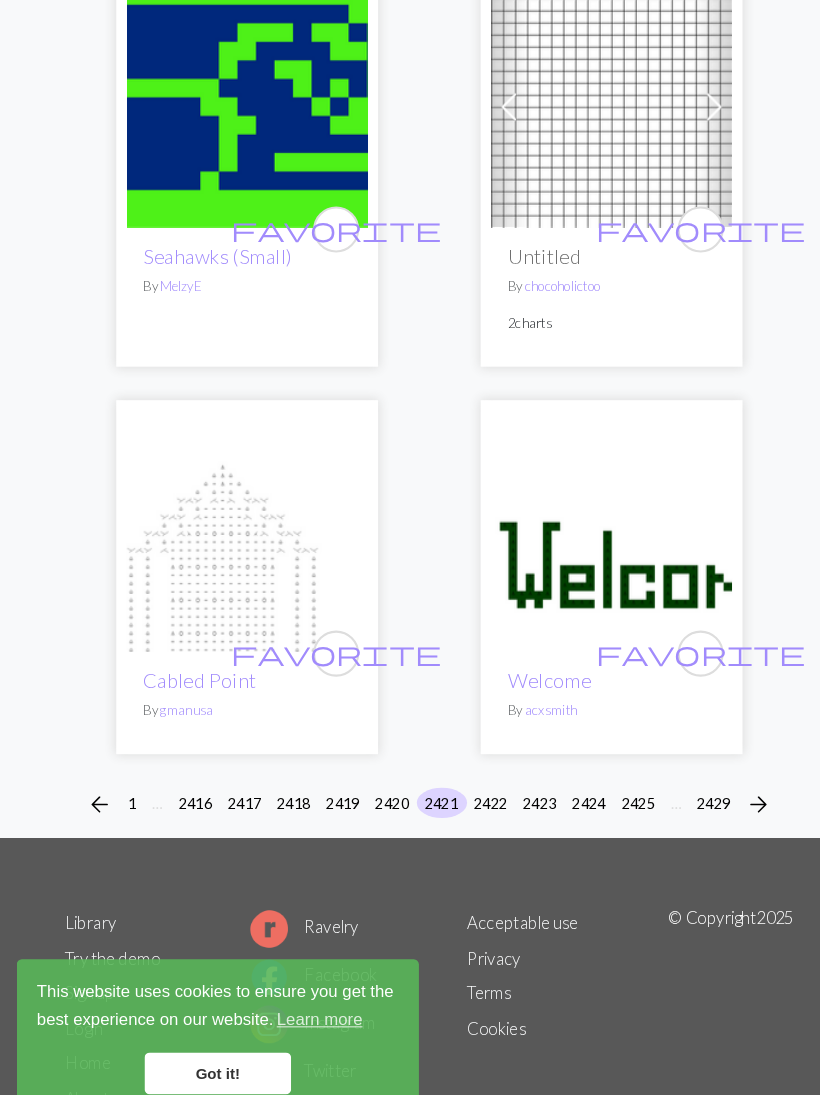 click on "2420" at bounding box center (375, 781) 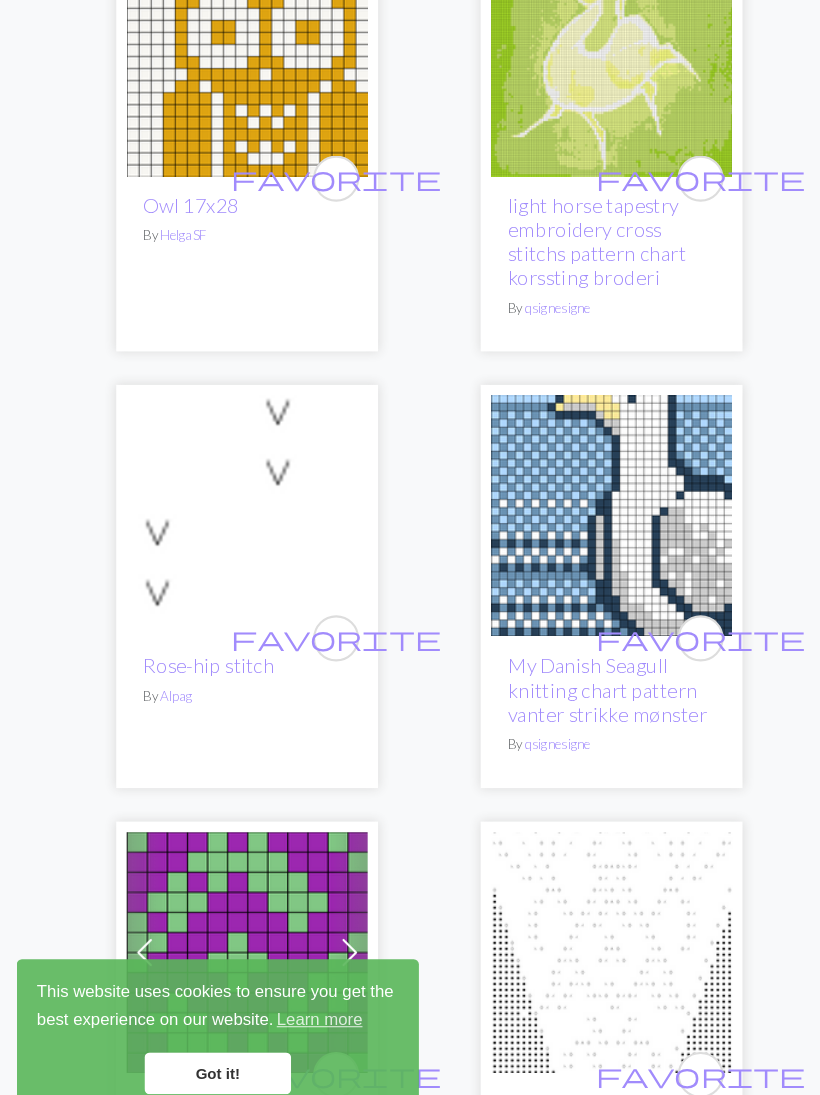 scroll, scrollTop: 3129, scrollLeft: 0, axis: vertical 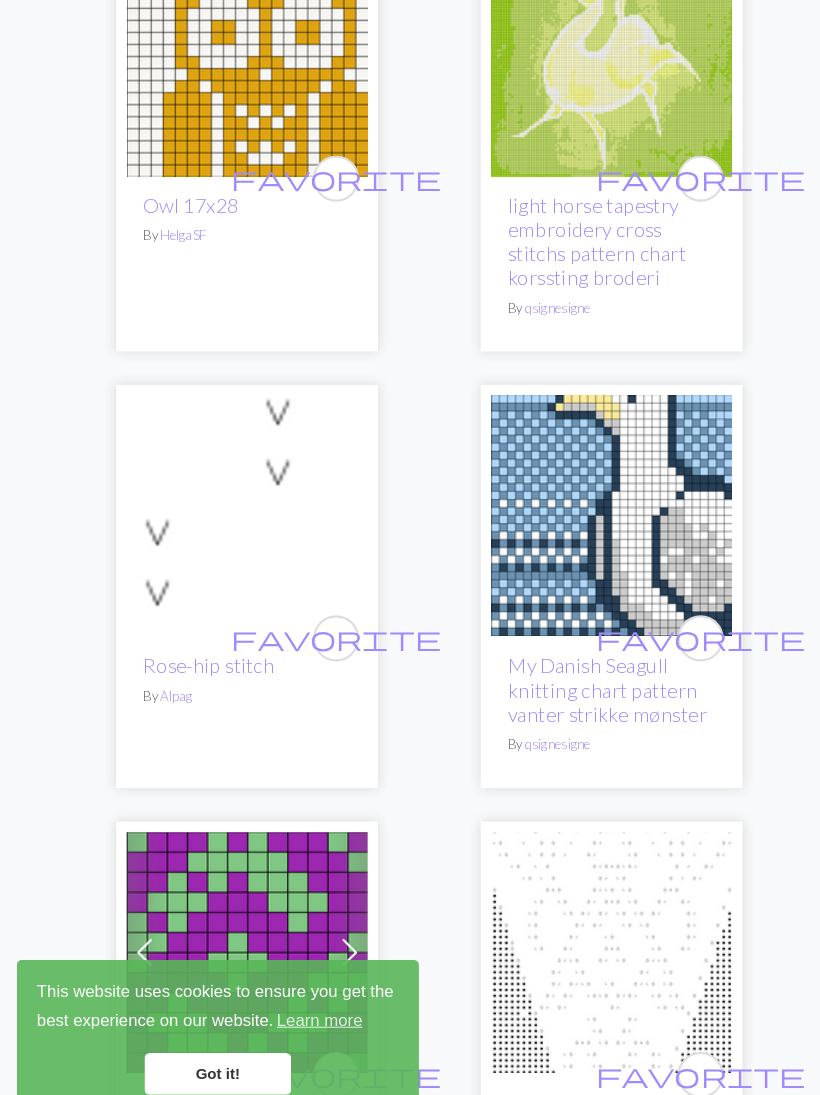 click at bounding box center (584, 507) 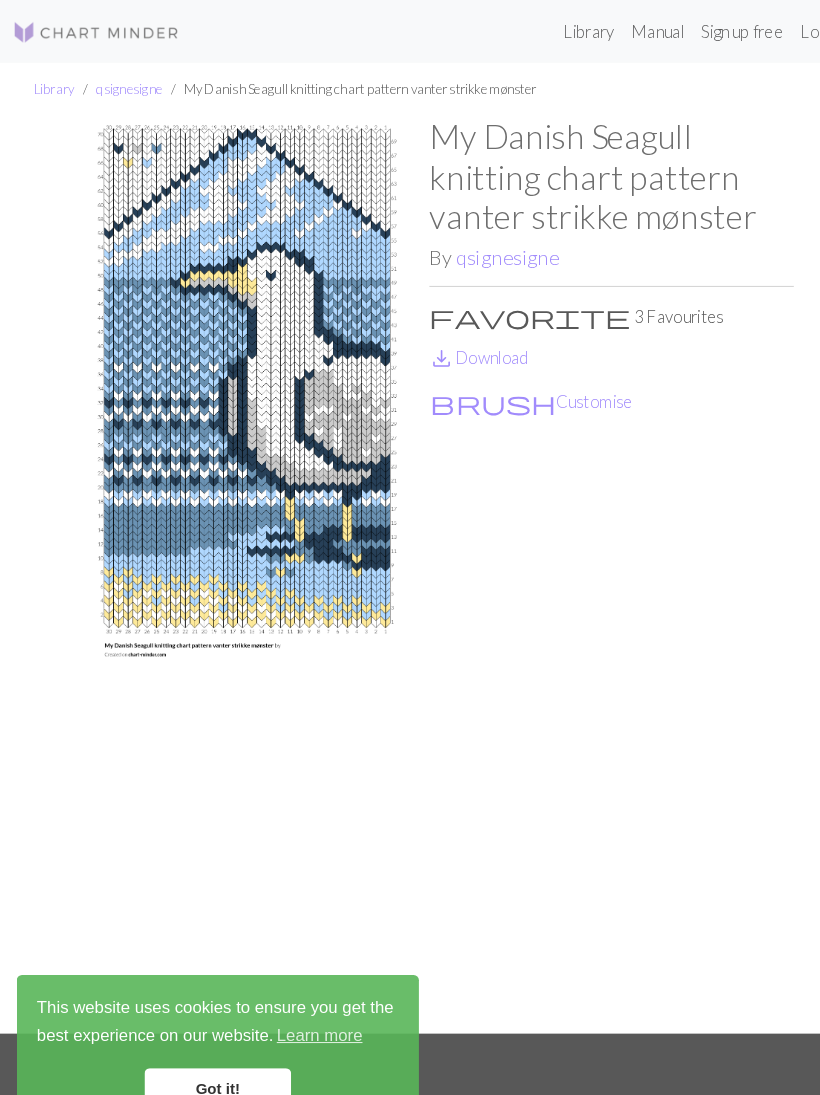 click on "save_alt  Download" at bounding box center [457, 341] 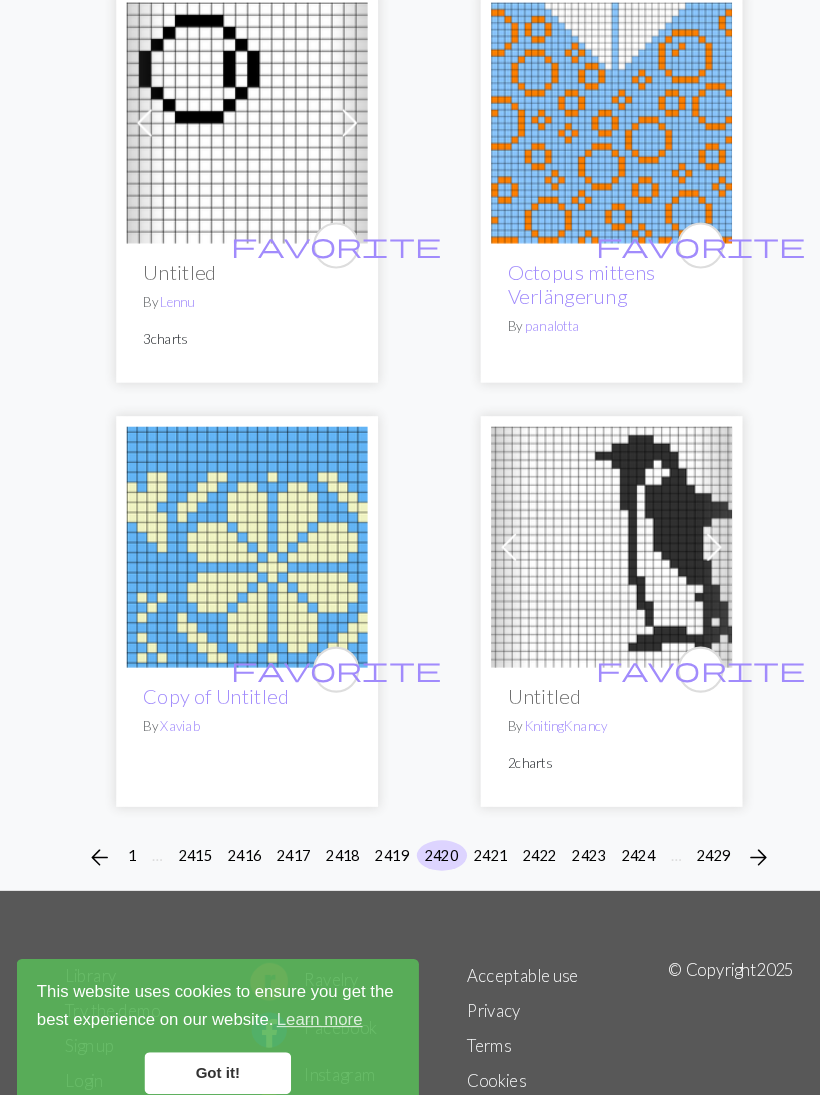 scroll, scrollTop: 9349, scrollLeft: 0, axis: vertical 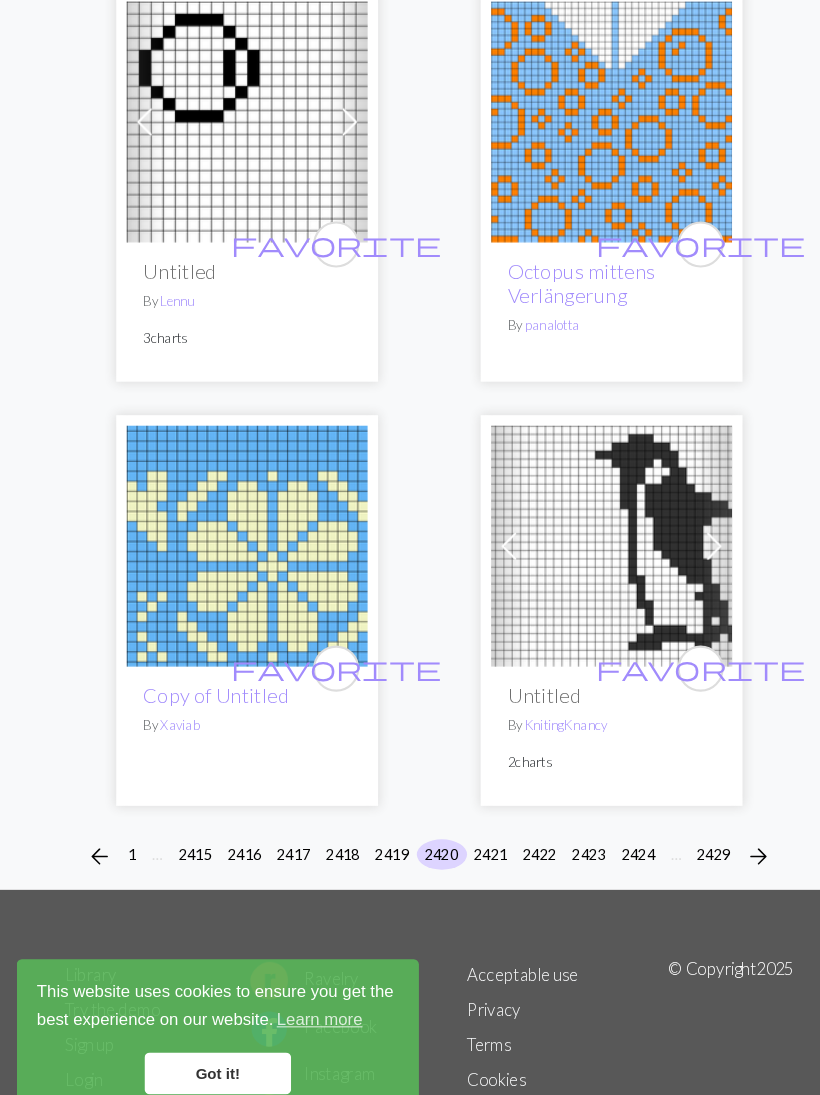 click on "2419" at bounding box center [375, 830] 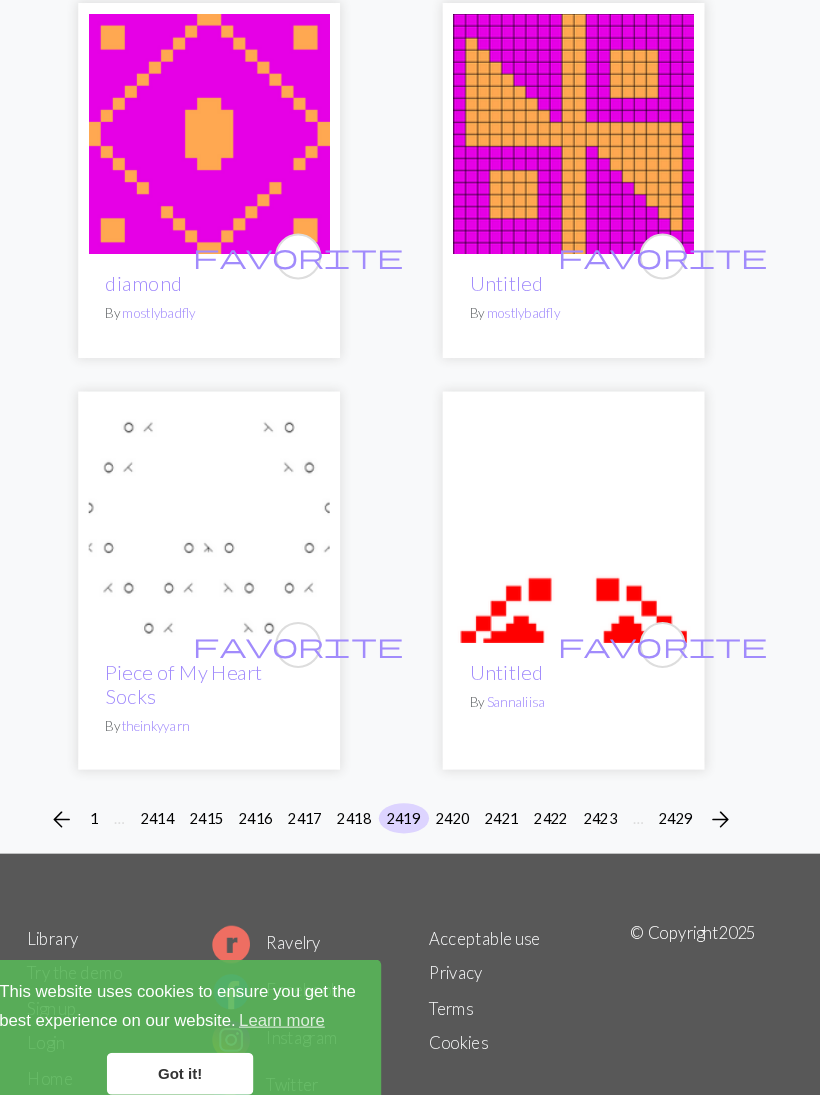 scroll, scrollTop: 9328, scrollLeft: 0, axis: vertical 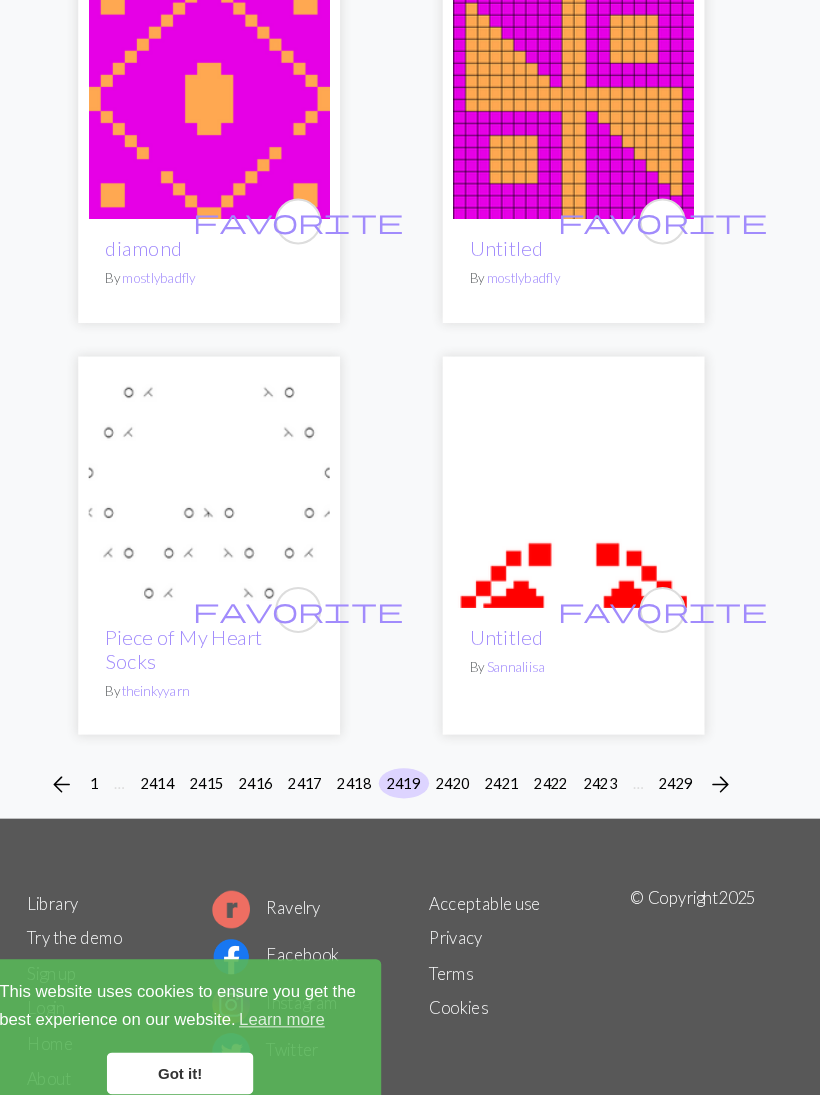 click on "2418" at bounding box center [375, 762] 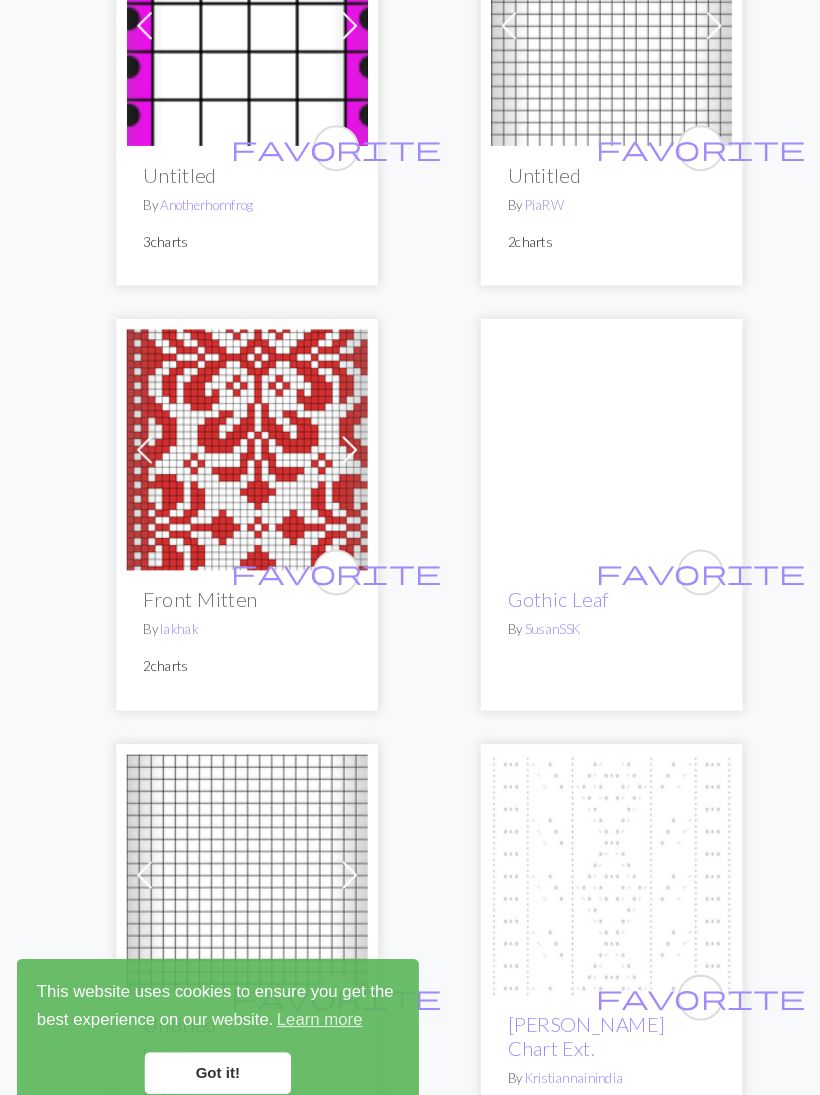 scroll, scrollTop: 6516, scrollLeft: 0, axis: vertical 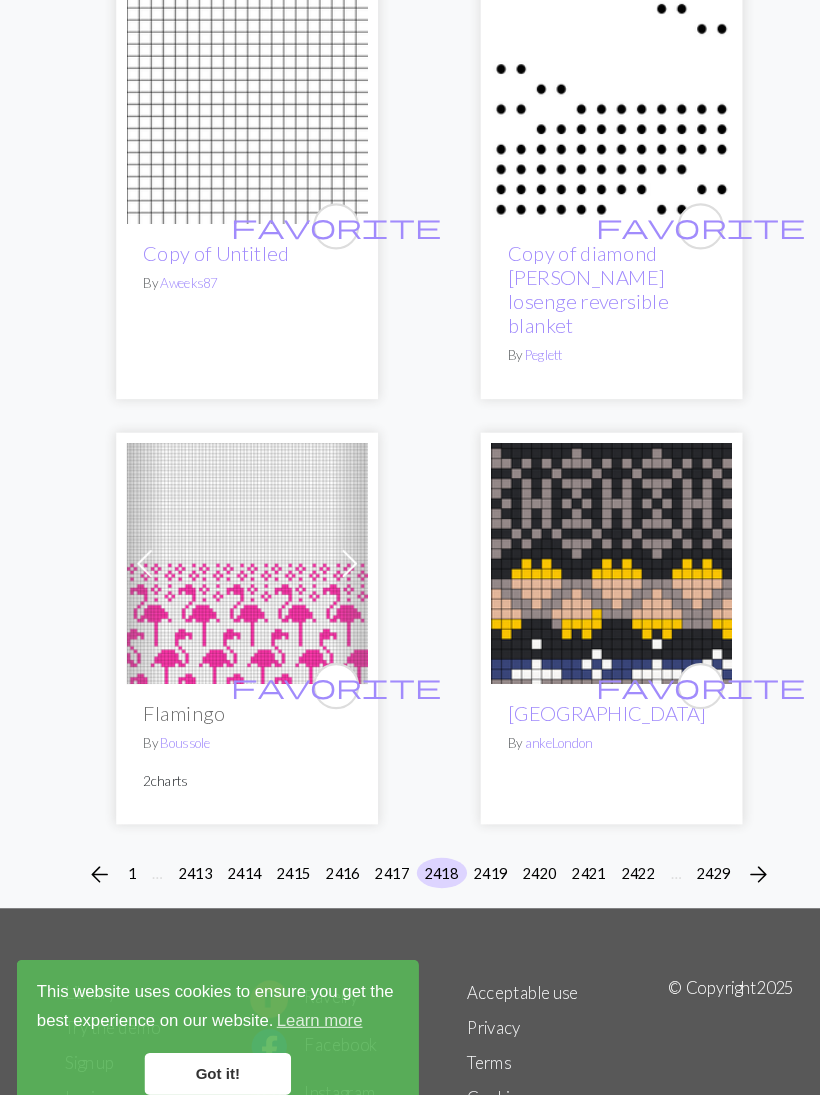 click on "2417" at bounding box center [375, 848] 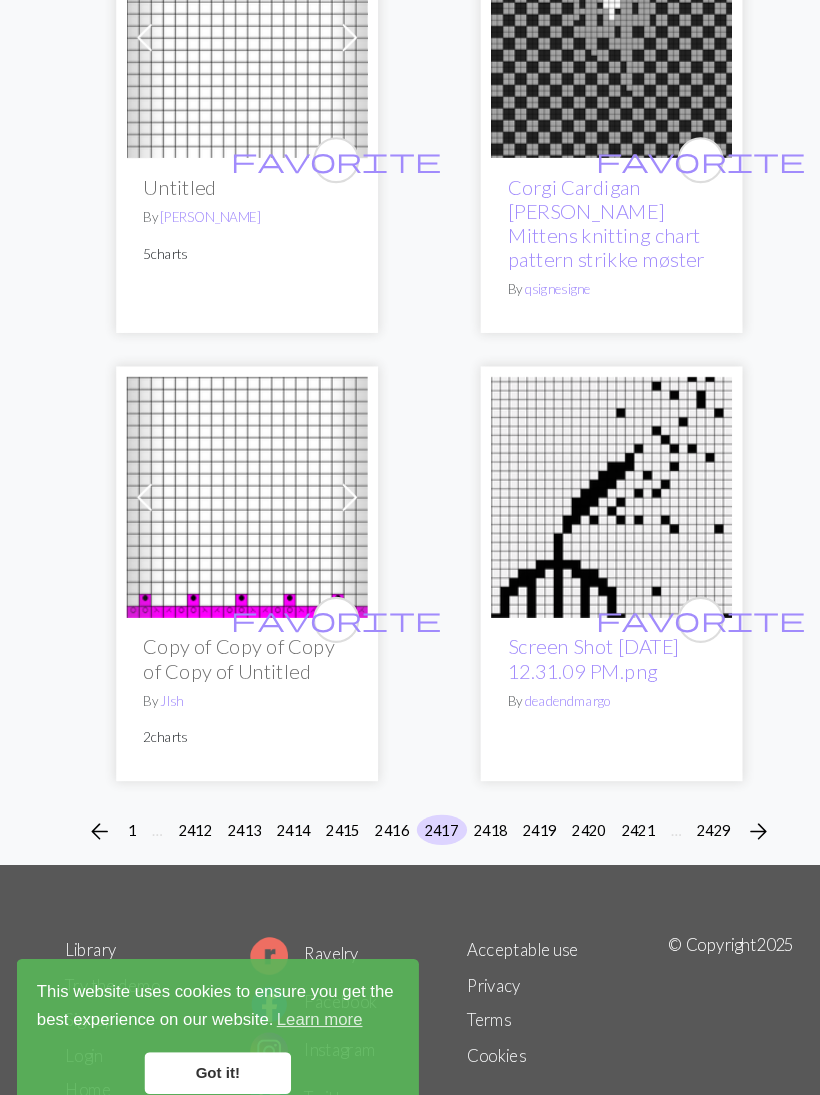 scroll, scrollTop: 9467, scrollLeft: 0, axis: vertical 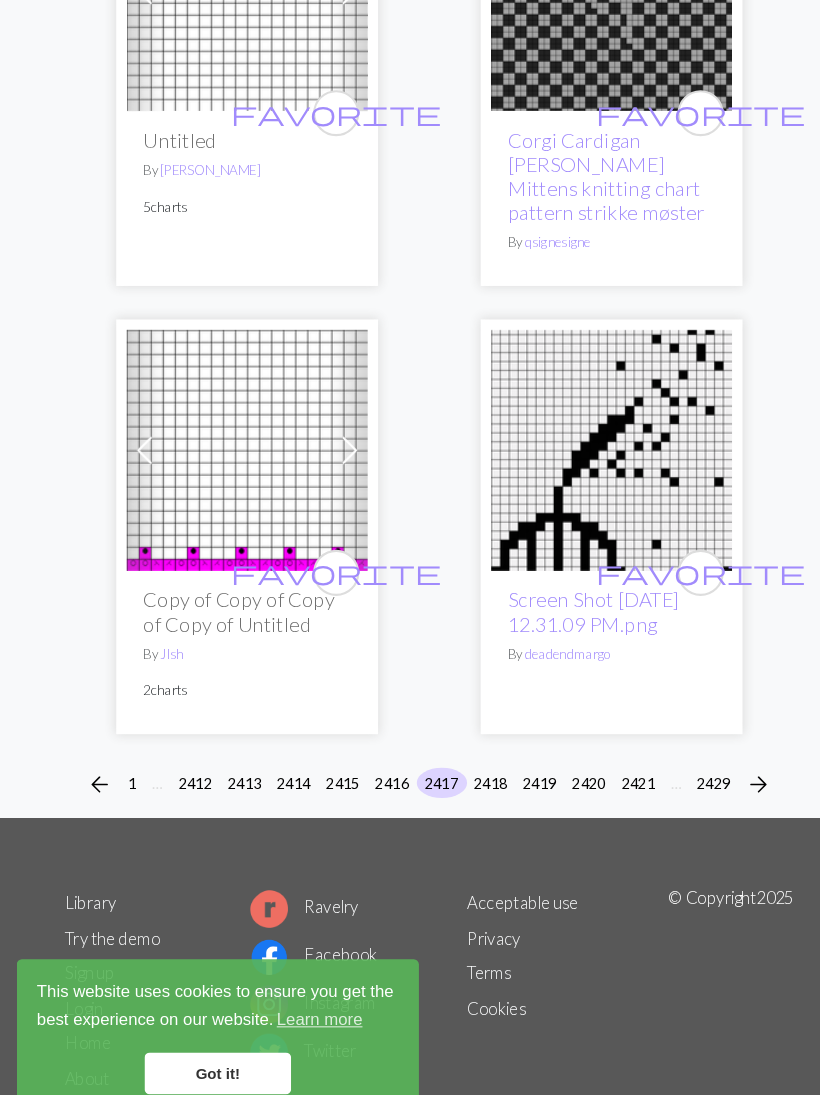 click on "2418" at bounding box center (469, 762) 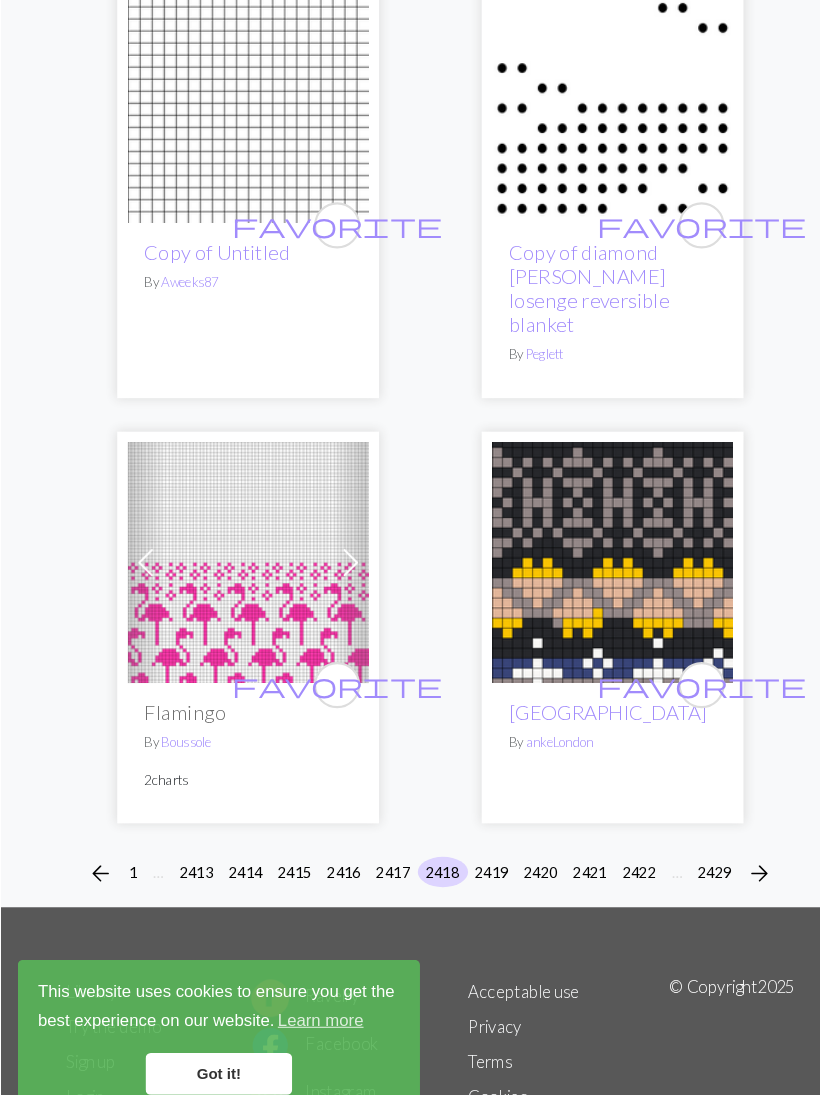 scroll, scrollTop: 9236, scrollLeft: 0, axis: vertical 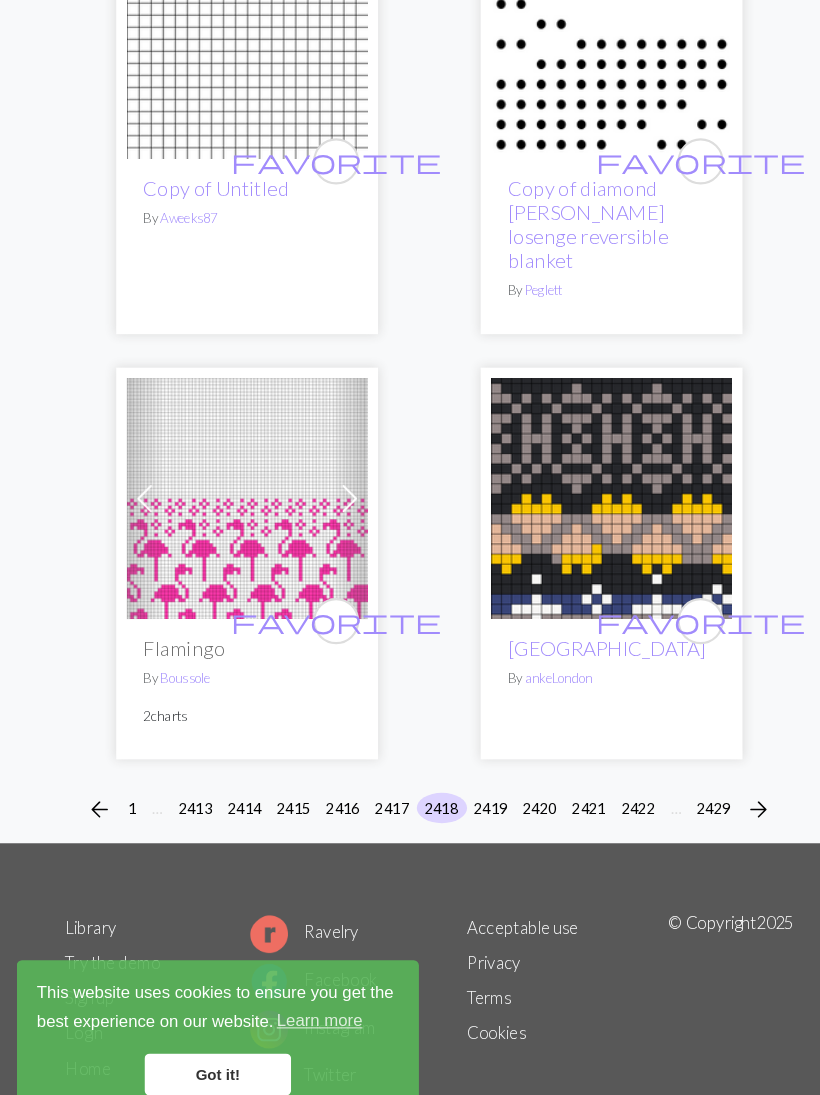 click at bounding box center (236, 490) 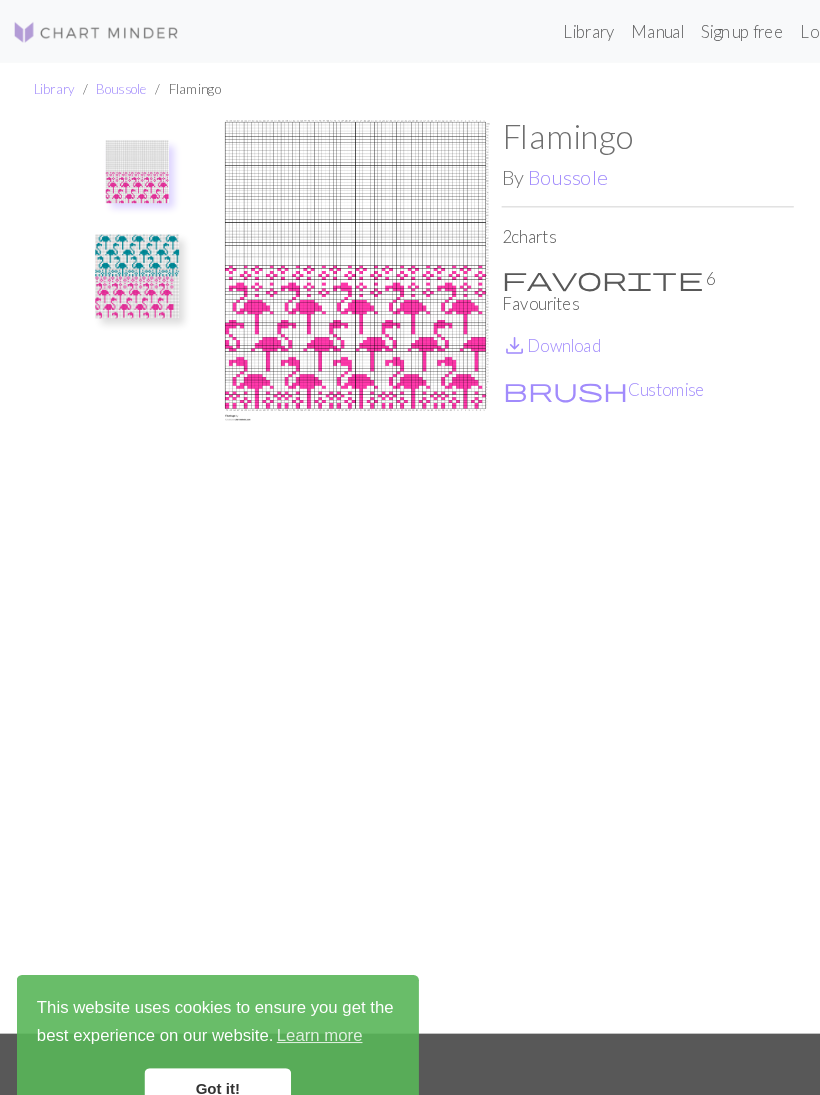 click on "save_alt  Download" at bounding box center [526, 329] 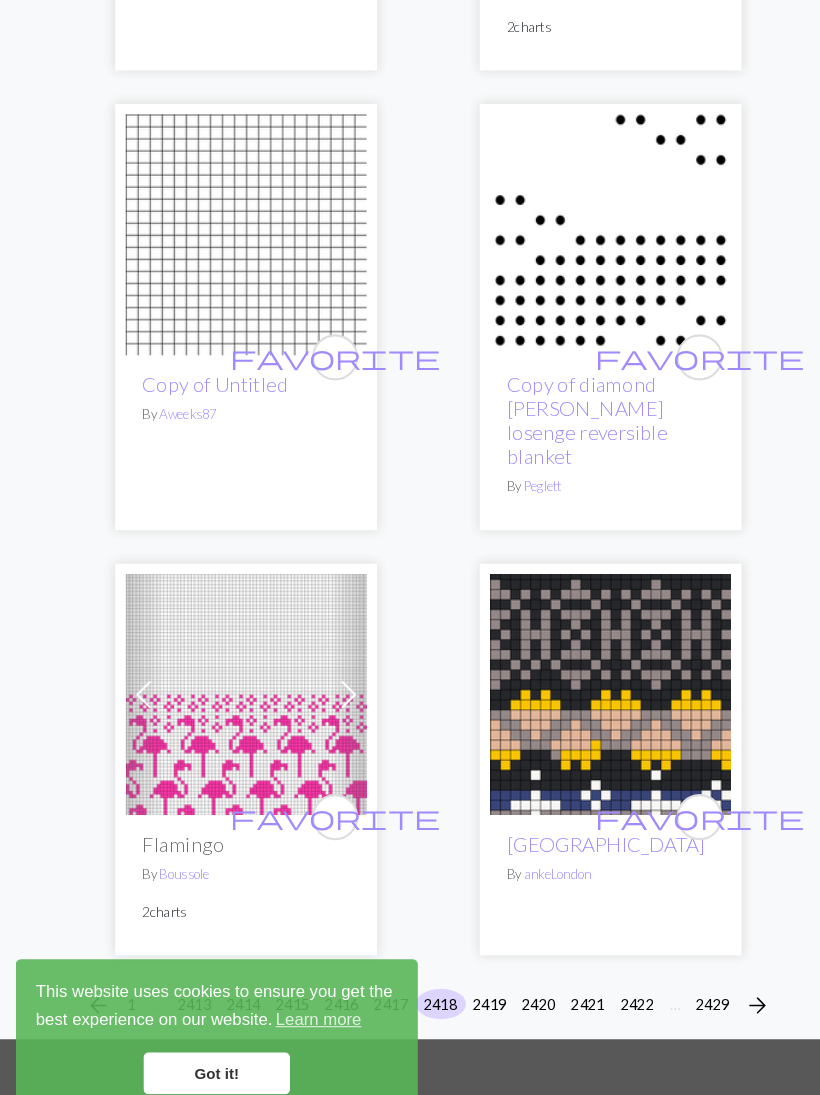scroll, scrollTop: 9236, scrollLeft: 0, axis: vertical 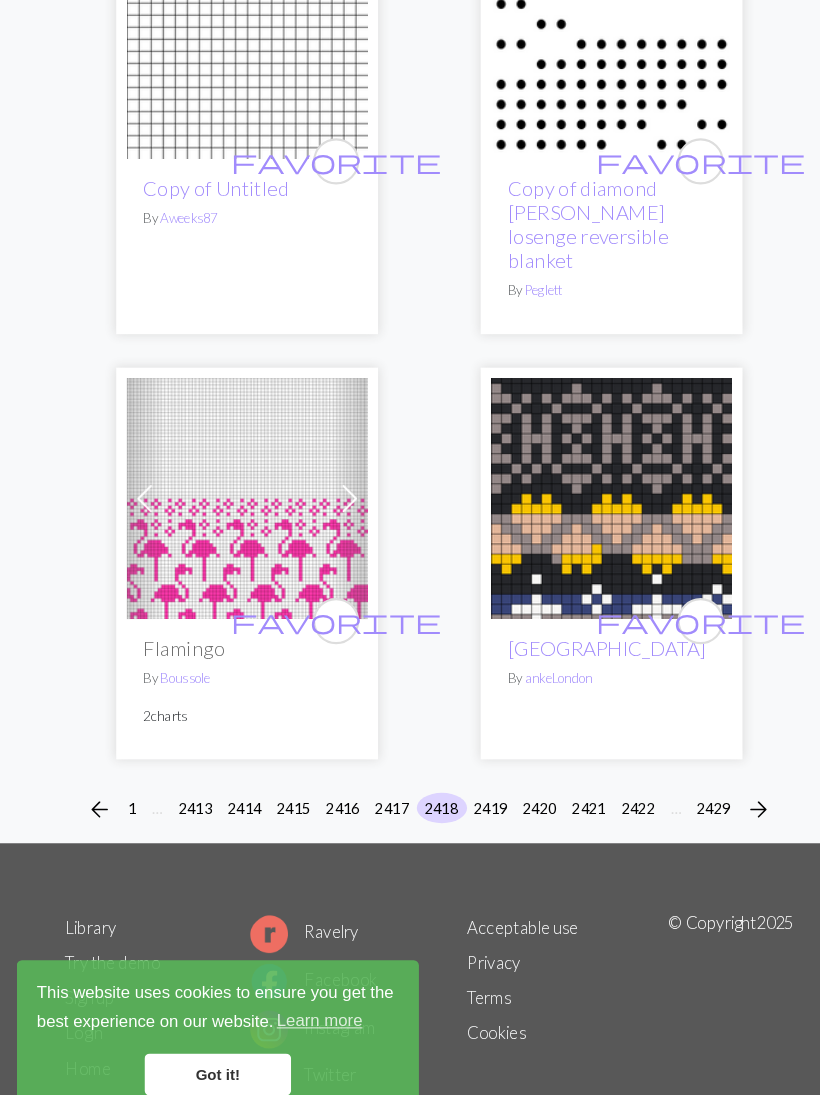 click on "2416" at bounding box center [328, 785] 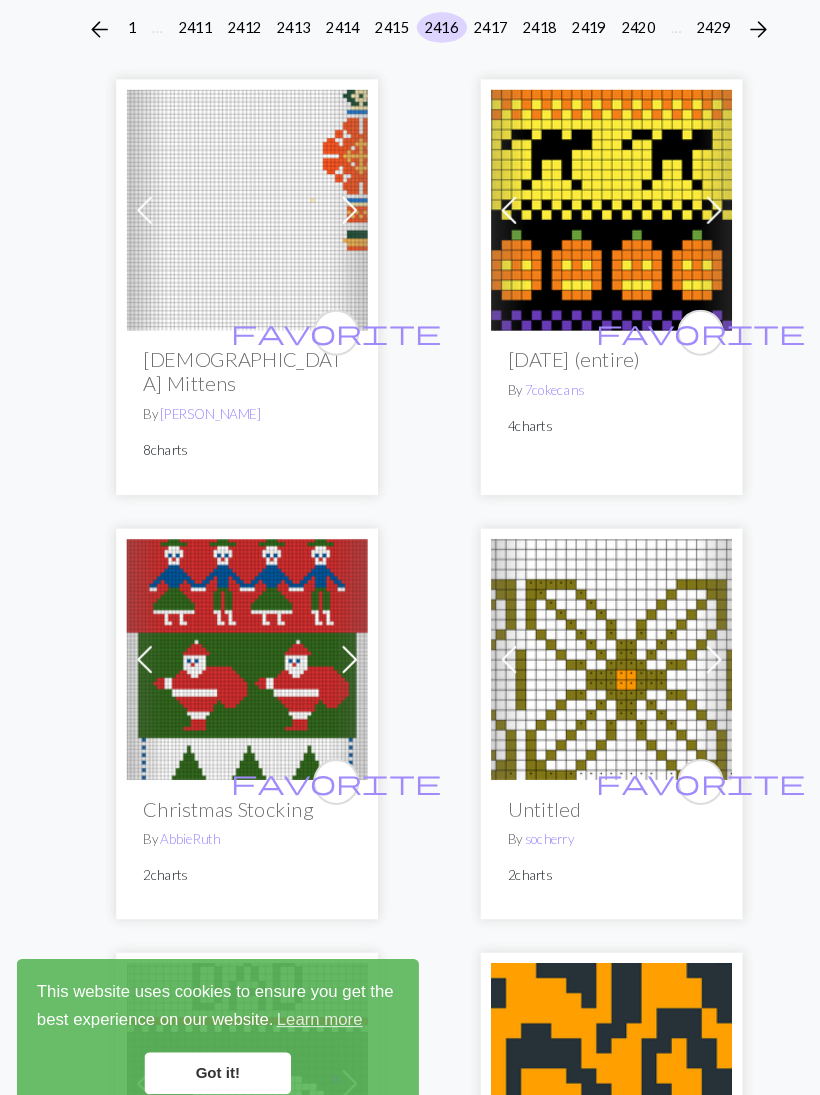 scroll, scrollTop: 171, scrollLeft: 0, axis: vertical 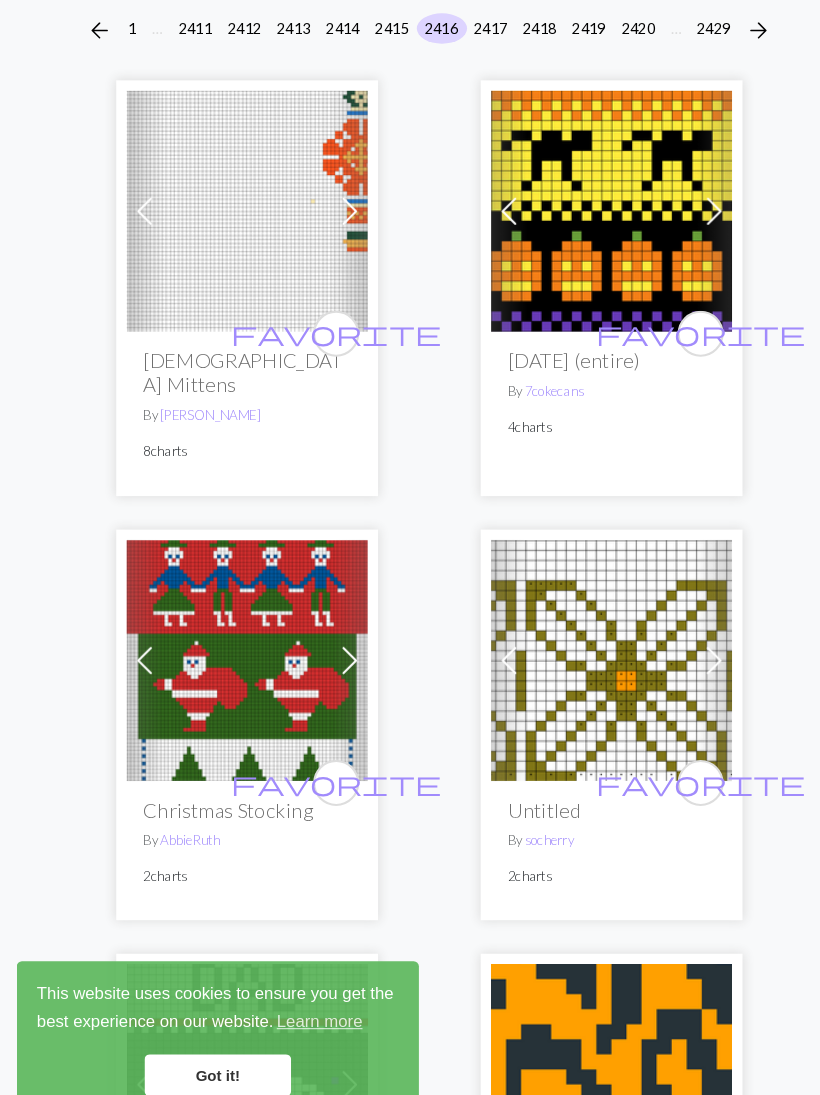 click at bounding box center (236, 644) 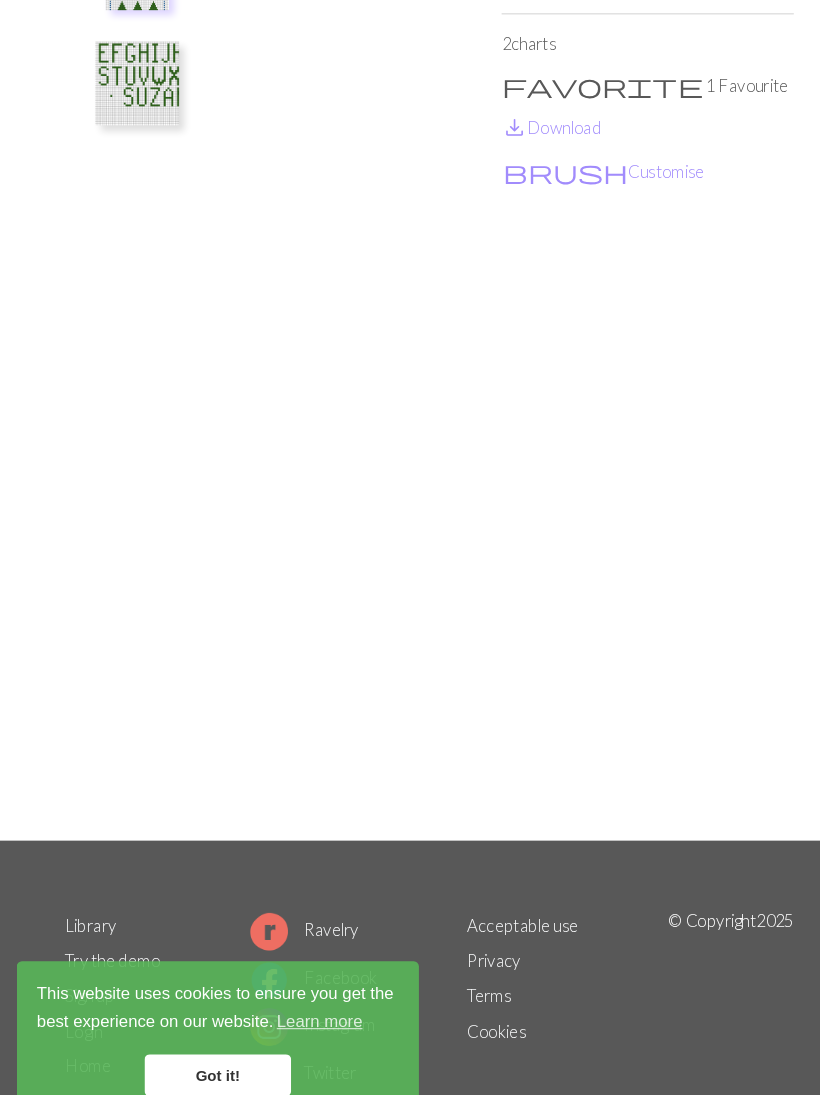 scroll, scrollTop: 0, scrollLeft: 0, axis: both 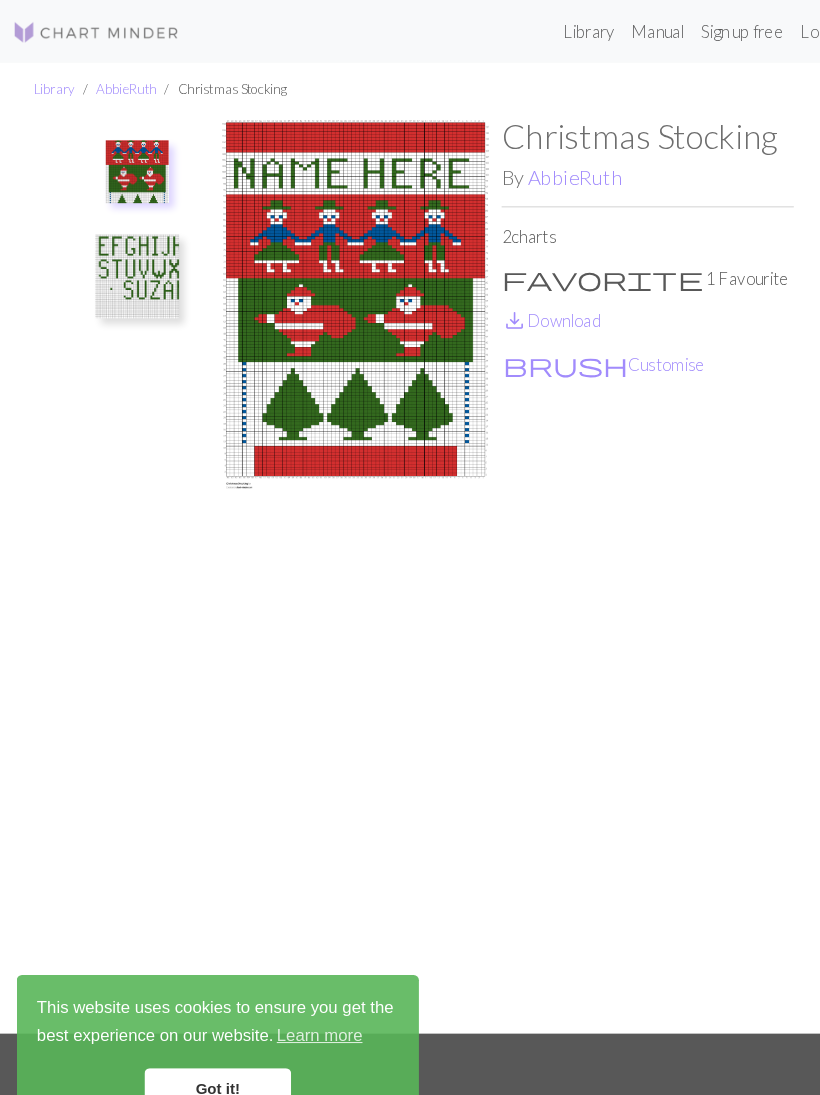 click on "save_alt  Download" at bounding box center (526, 305) 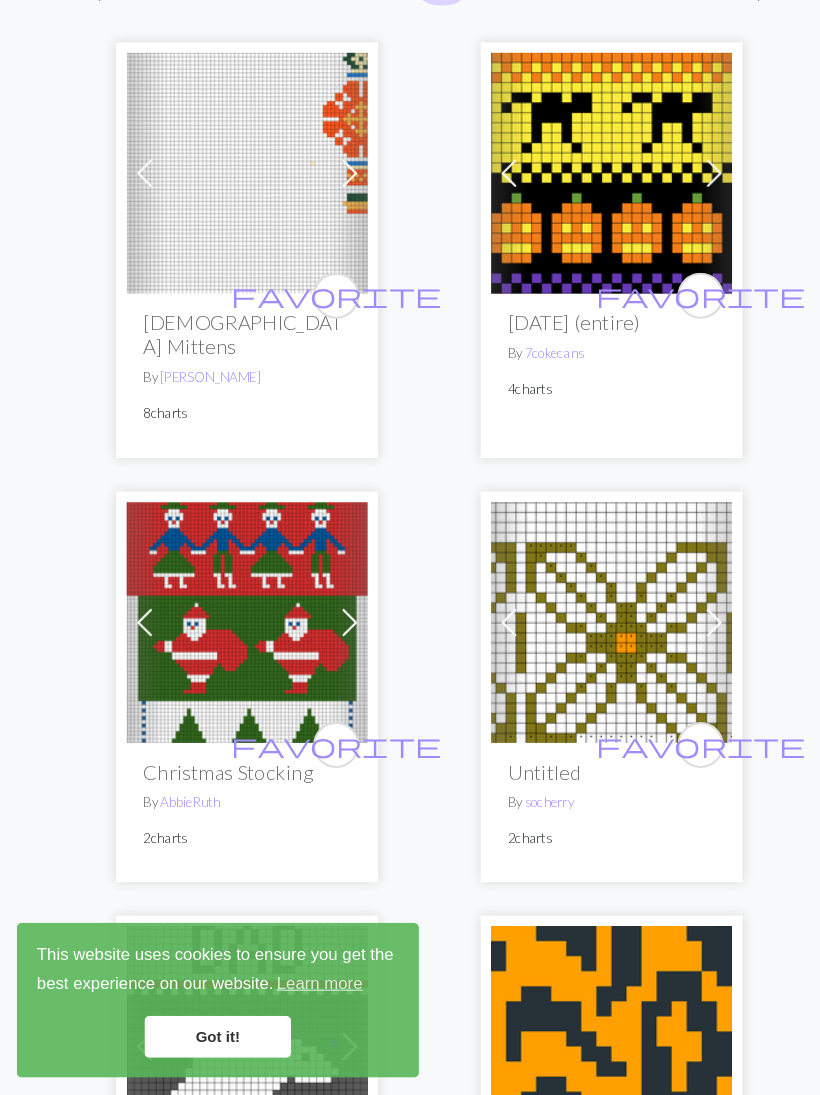 scroll, scrollTop: 0, scrollLeft: 0, axis: both 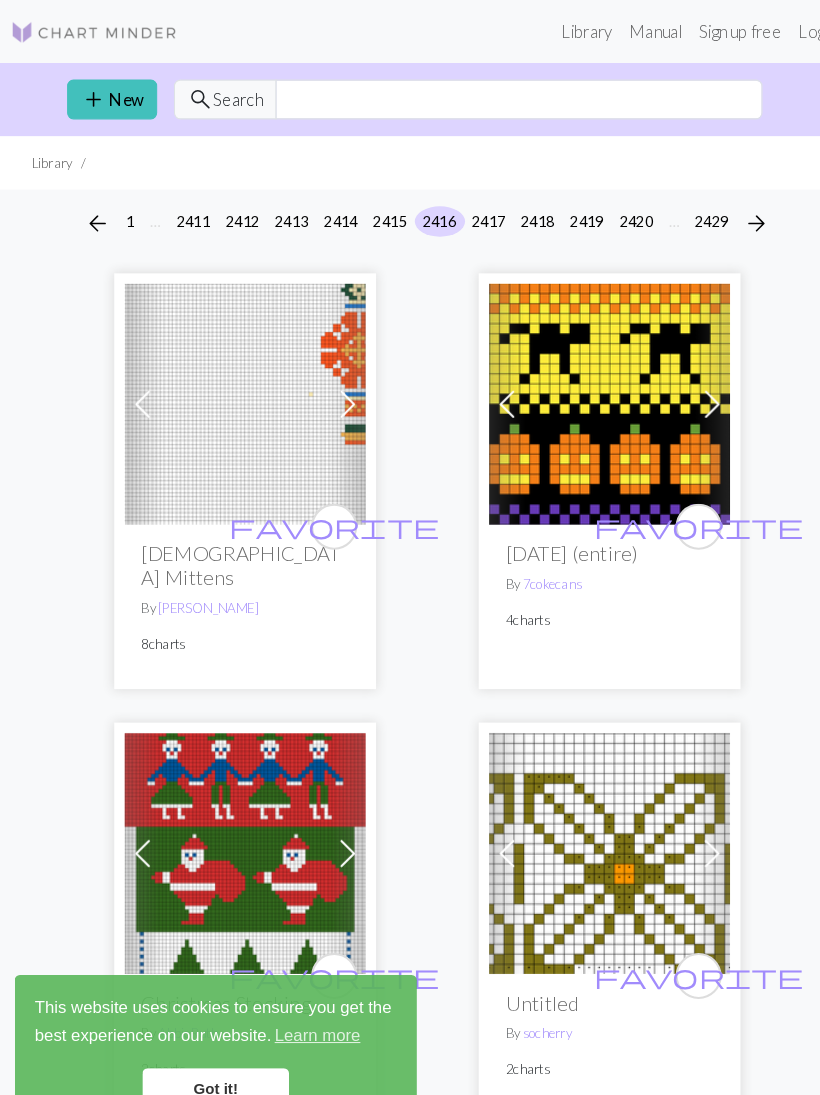 click at bounding box center [236, 386] 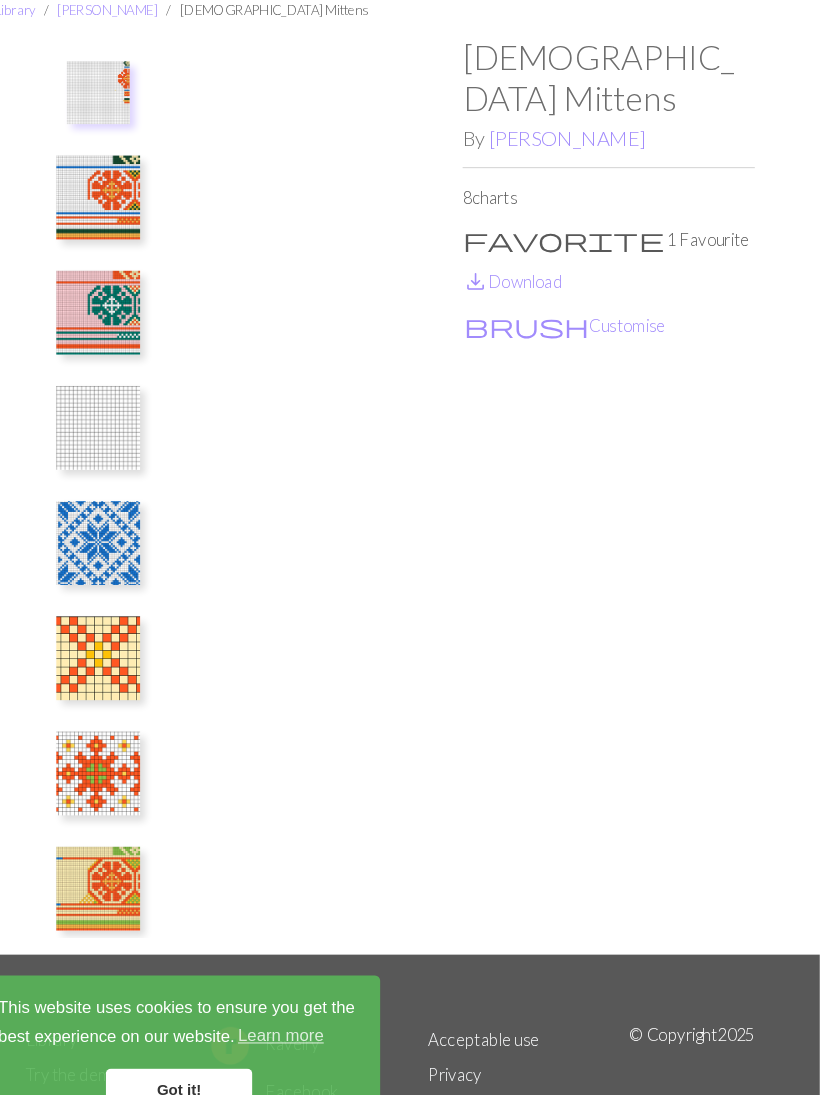scroll, scrollTop: 0, scrollLeft: 0, axis: both 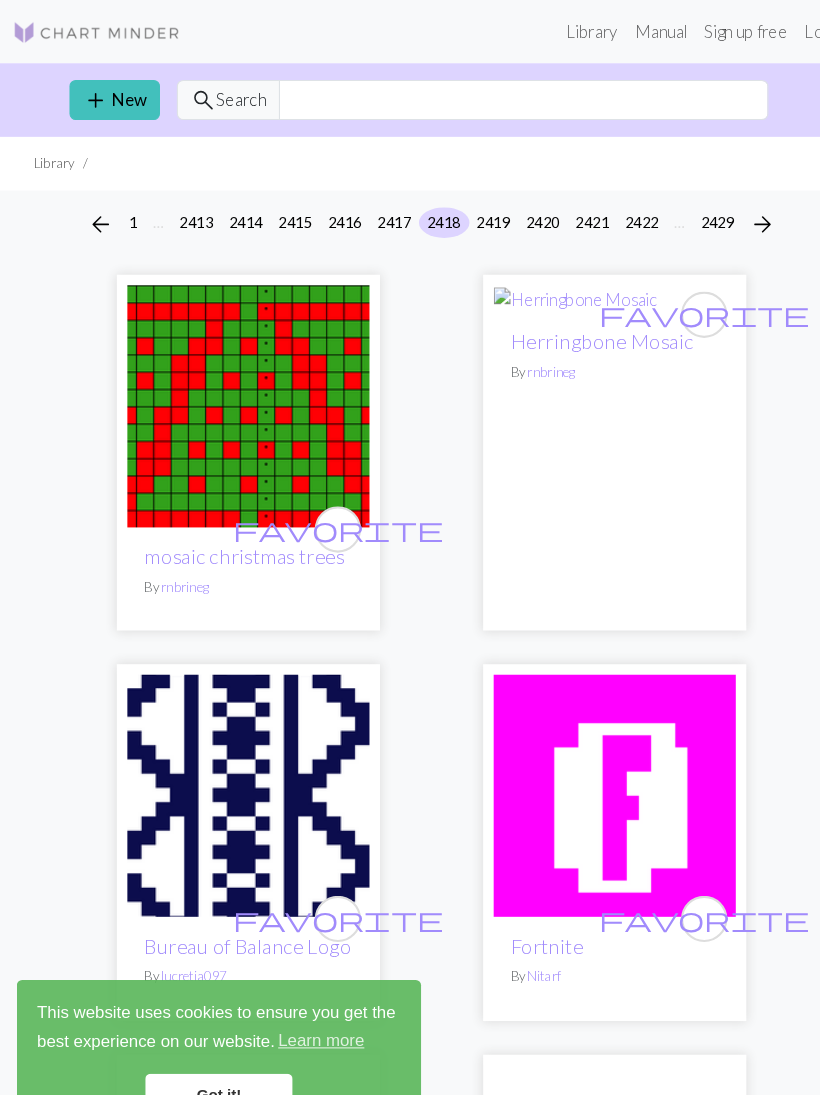 click on "favorite mosaic christmas trees By   rnbrineg favorite Herringbone Mosaic By   rnbrineg favorite Bureau of Balance Logo By   lucretia097 favorite Fortnite By   [PERSON_NAME] favorite [PERSON_NAME]'s whales By   EdiStedile favorite Untitled By   Passionstar favorite [PERSON_NAME] By   Nitarf favorite Chit Chat Knit Sock By   1quiltr favorite a7cccb4e41b0b2a8eab1caee4058f748.jpg By   laurenp1090 Previous Next favorite Untitled By   QueenMaureen 4  charts favorite Untitled By   mandamorton23 favorite Eagles Logo By   dayscvic favorite Untitled By   [PERSON_NAME] favorite Untitled By   [PERSON_NAME] Previous Next favorite Copy of Untitled By   BirtheBuus 2  charts Previous Next favorite Untitled By   bickyrose 2  charts favorite Chevron for fingerless mitts By   LillyLovesMusicals favorite Anthology #1 By   JenniK favorite Packers Logo By   thecraftyjeans favorite Christmas Tree Green By   MaxieJax favorite Christmas Tree White By   MaxieJax favorite BBB.png By   erwachenspring Previous Next favorite Mercy's Hat By   knitandnot 2  charts" at bounding box center (410, 5118) 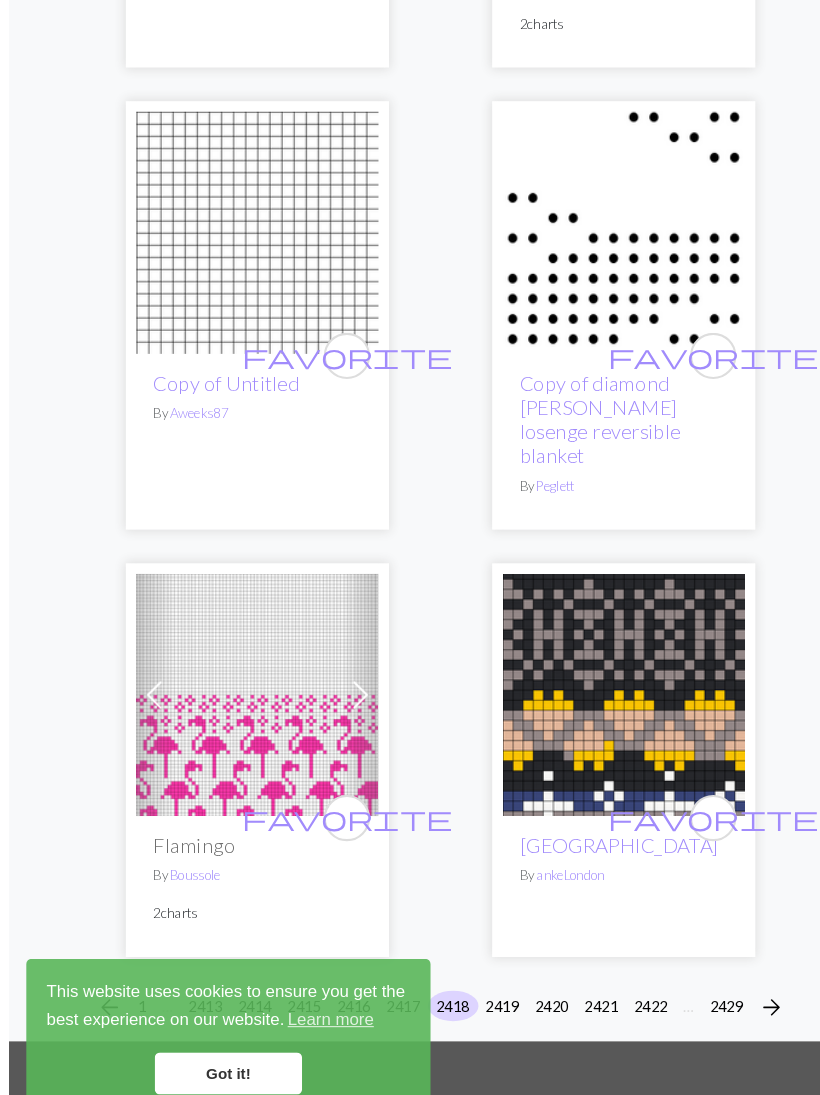 scroll, scrollTop: 9236, scrollLeft: 0, axis: vertical 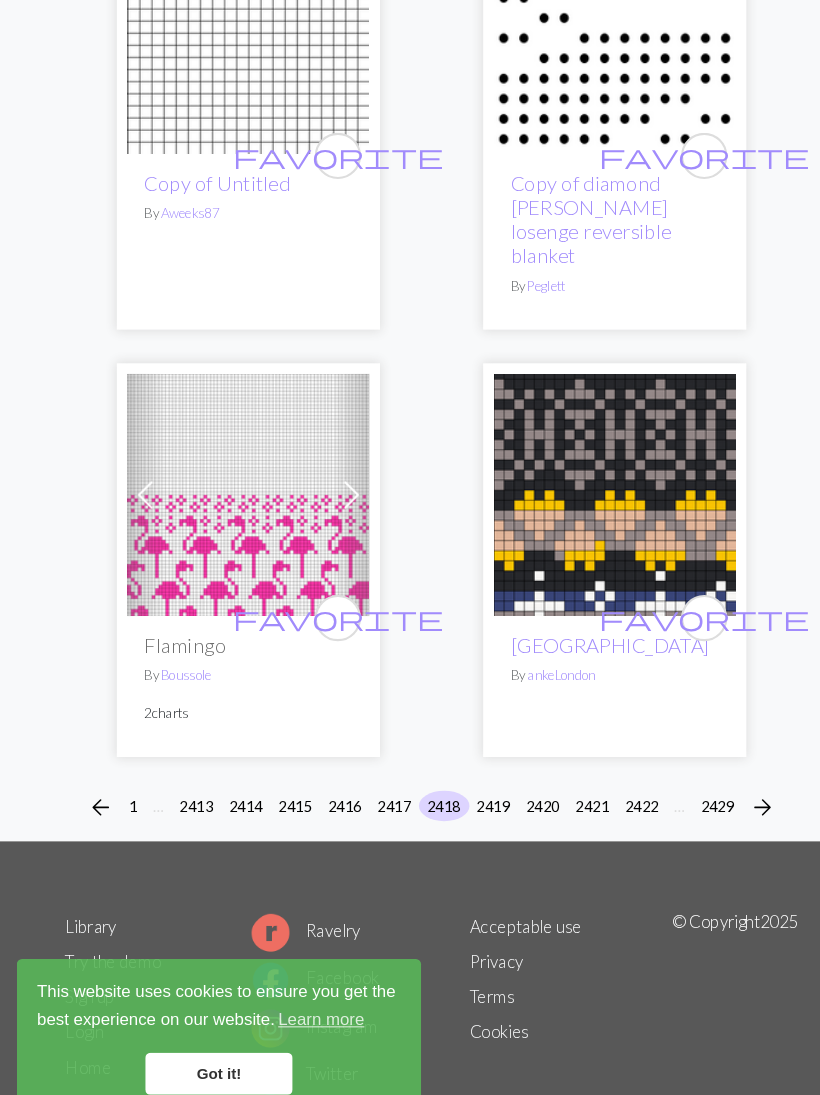 click on "2415" at bounding box center (281, 785) 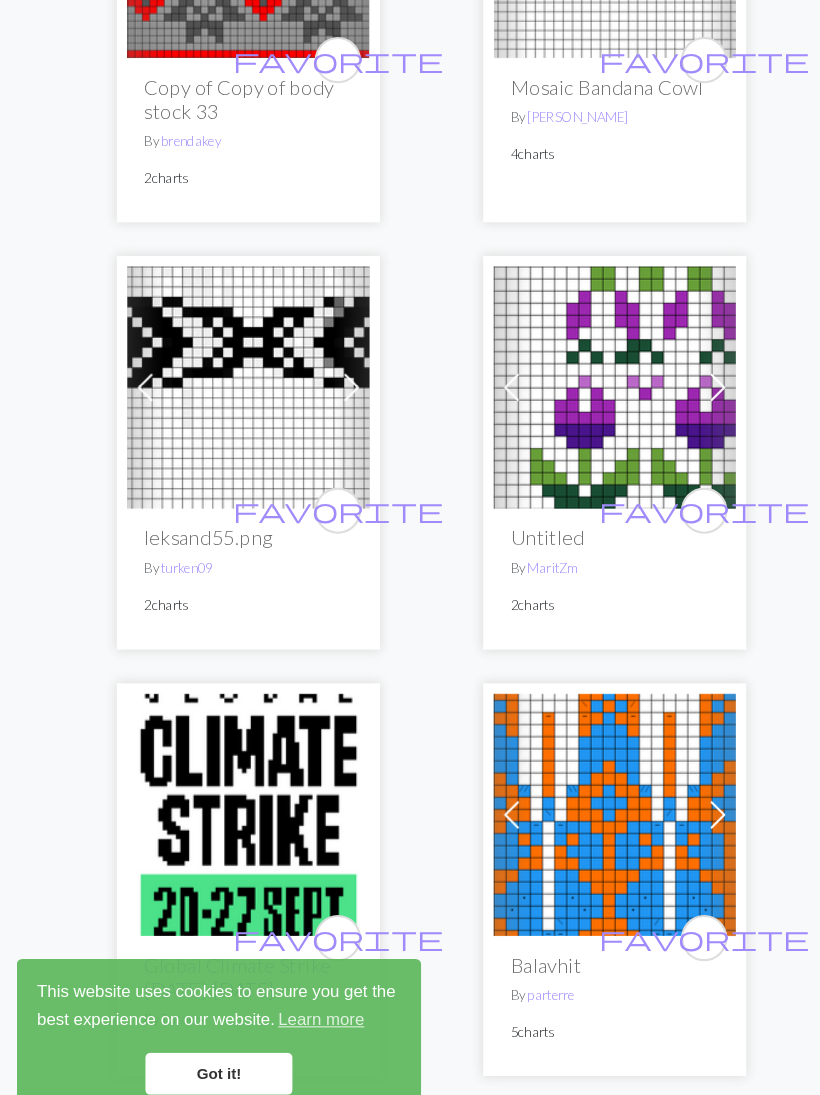 scroll, scrollTop: 0, scrollLeft: 0, axis: both 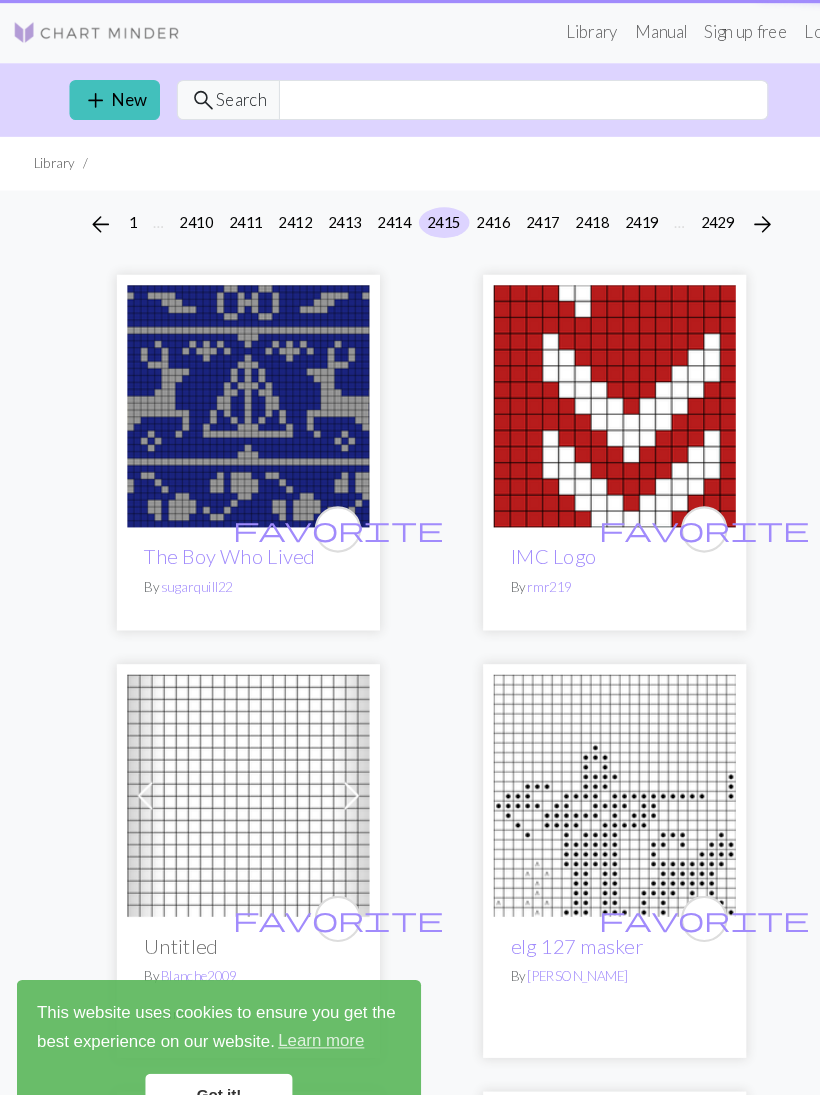 click at bounding box center (236, 756) 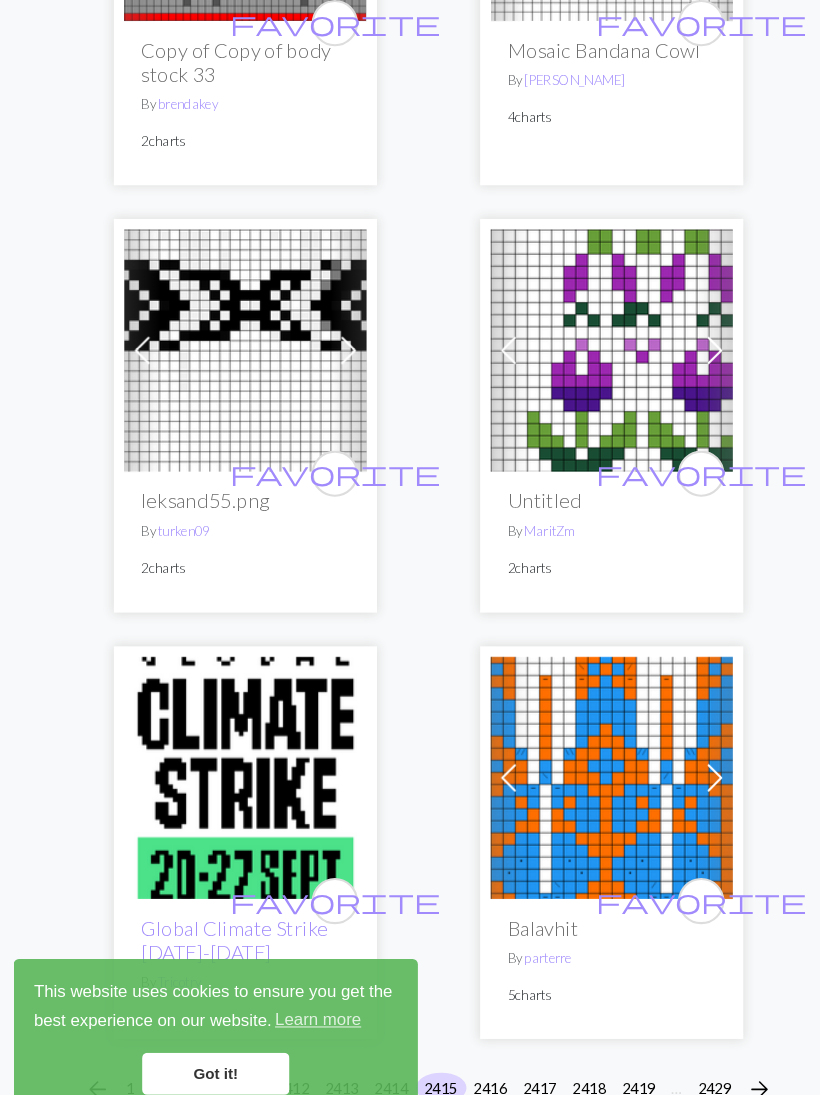 scroll, scrollTop: 9515, scrollLeft: 0, axis: vertical 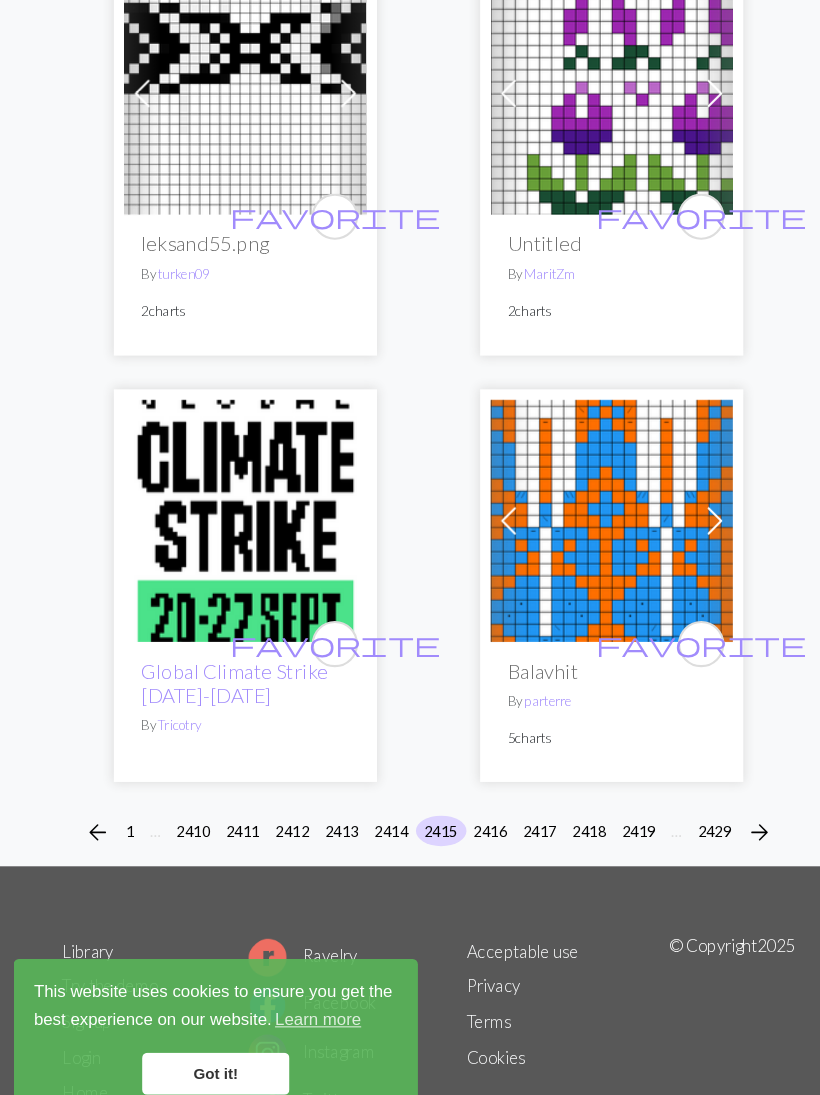 click on "2414" at bounding box center [375, 809] 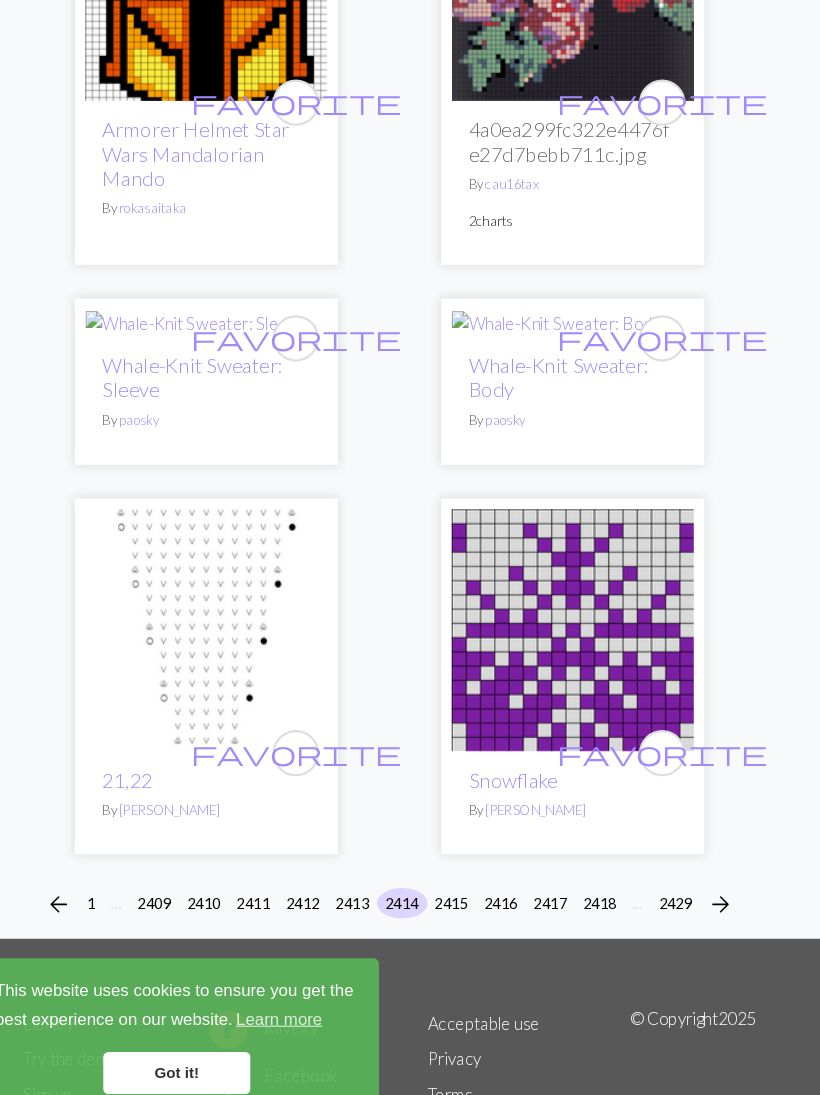 scroll, scrollTop: 8940, scrollLeft: 0, axis: vertical 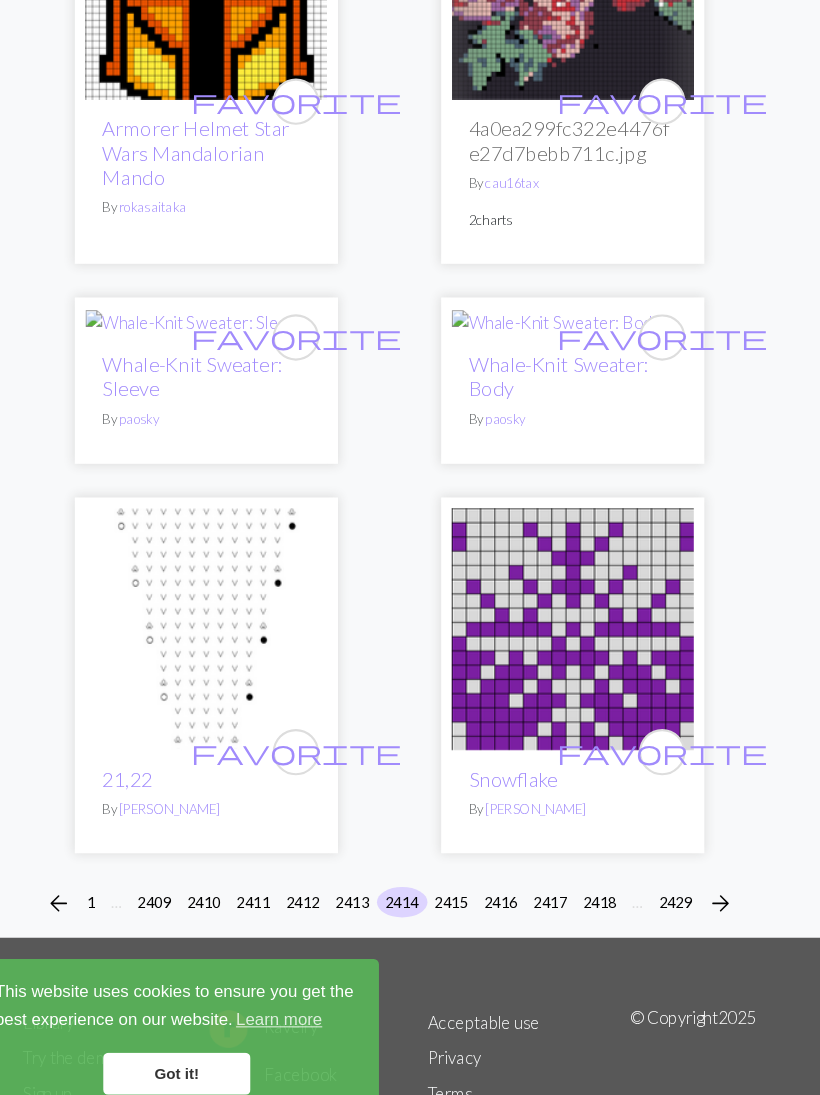 click on "Whale-Knit Sweater: Sleeve" at bounding box center [223, 378] 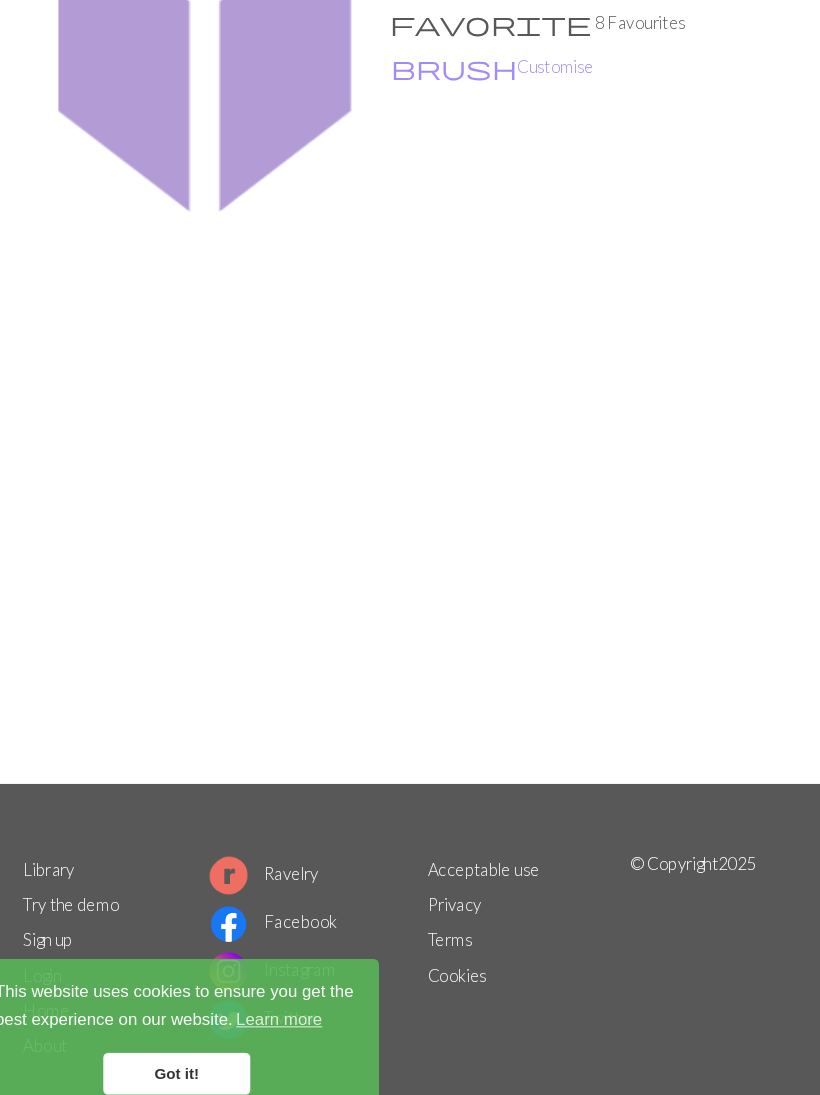 scroll, scrollTop: 0, scrollLeft: 0, axis: both 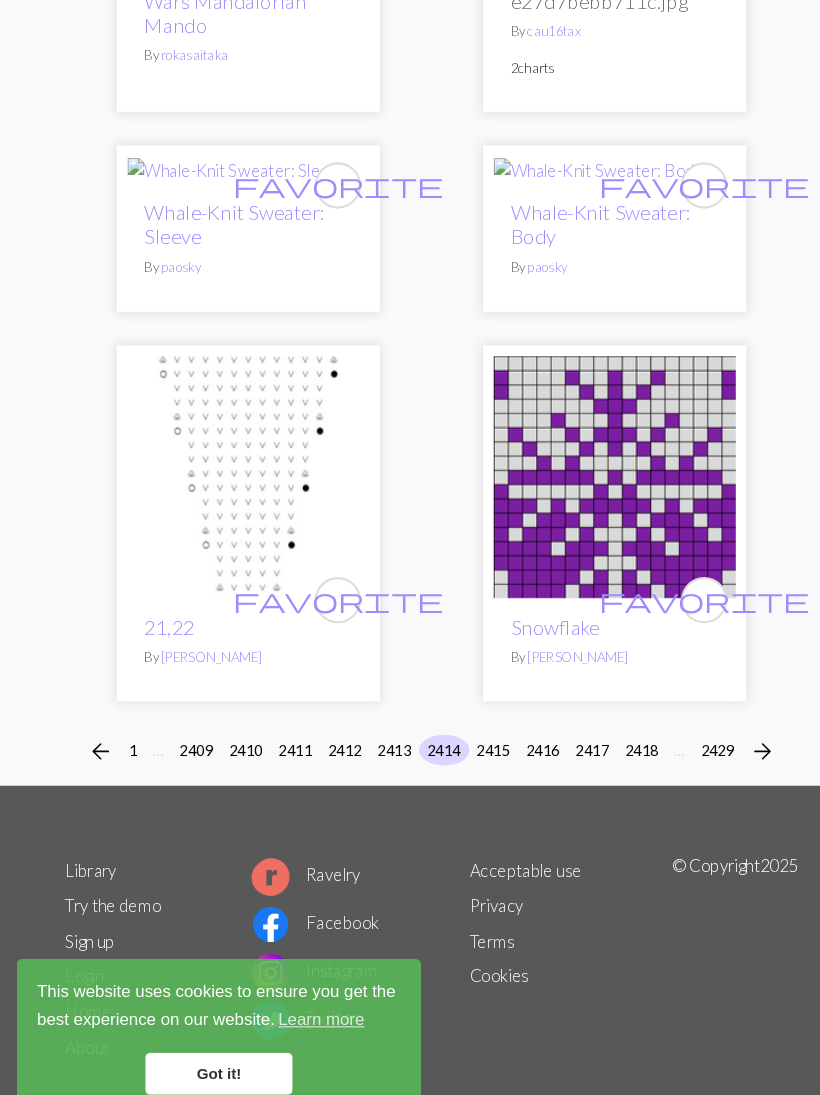 click on "2413" at bounding box center [375, 732] 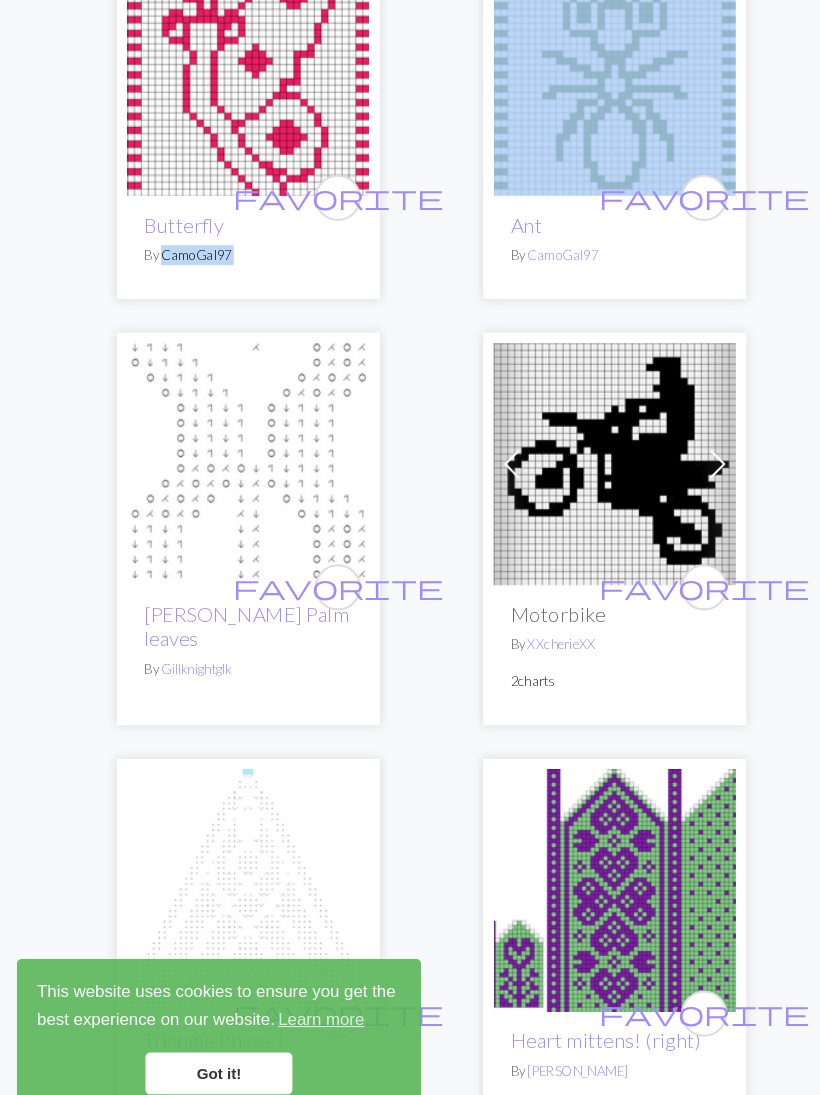 scroll, scrollTop: 702, scrollLeft: 0, axis: vertical 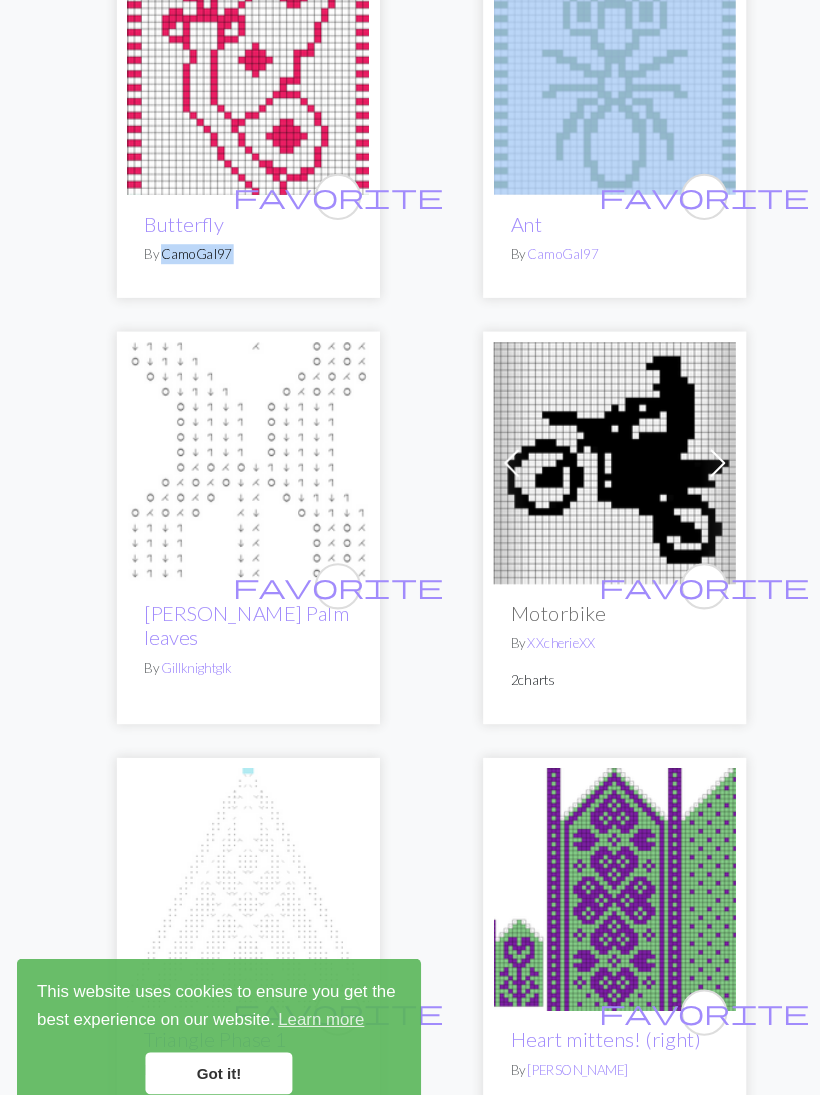 click on "Motorbike" at bounding box center (584, 602) 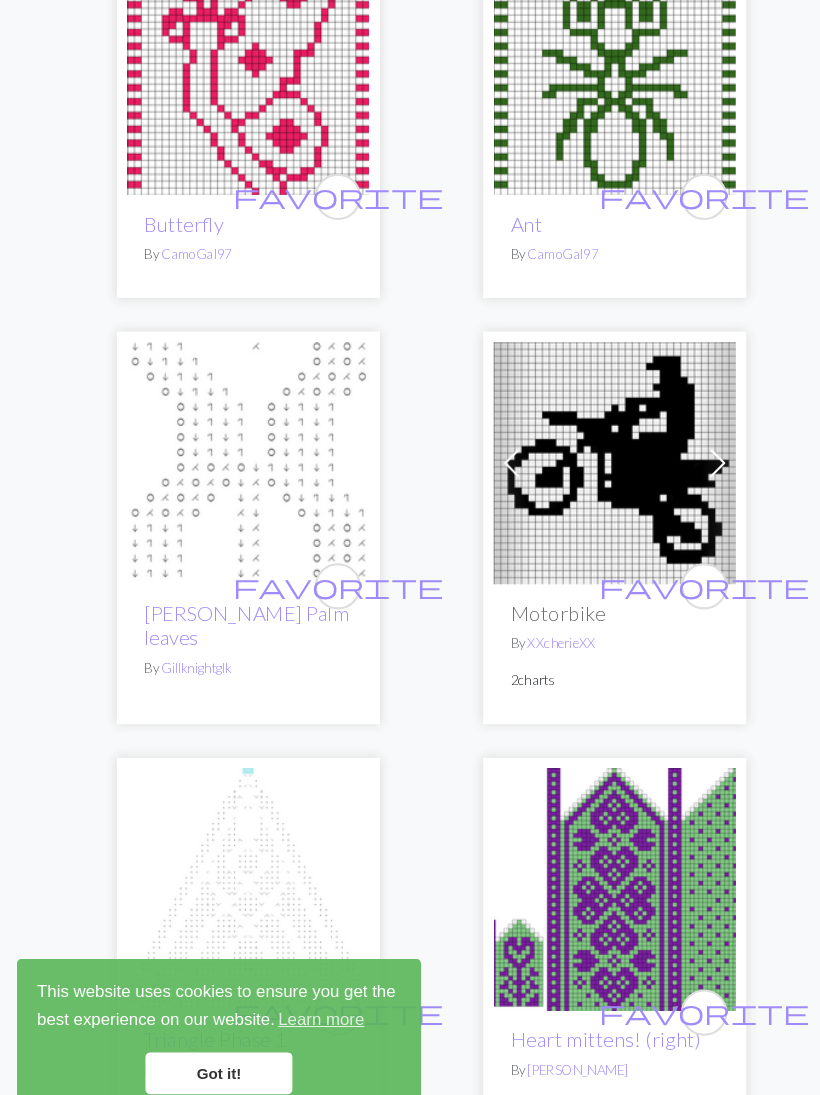 click on "Motorbike" at bounding box center (584, 602) 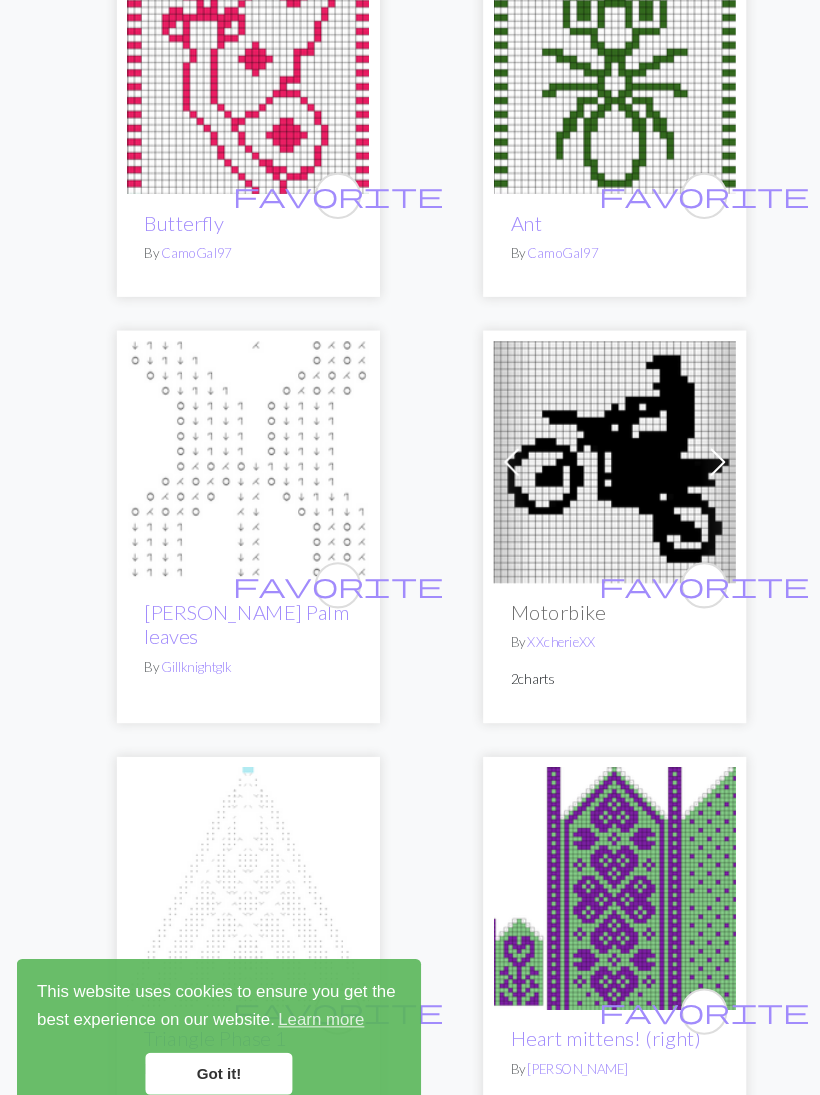 scroll, scrollTop: 0, scrollLeft: 0, axis: both 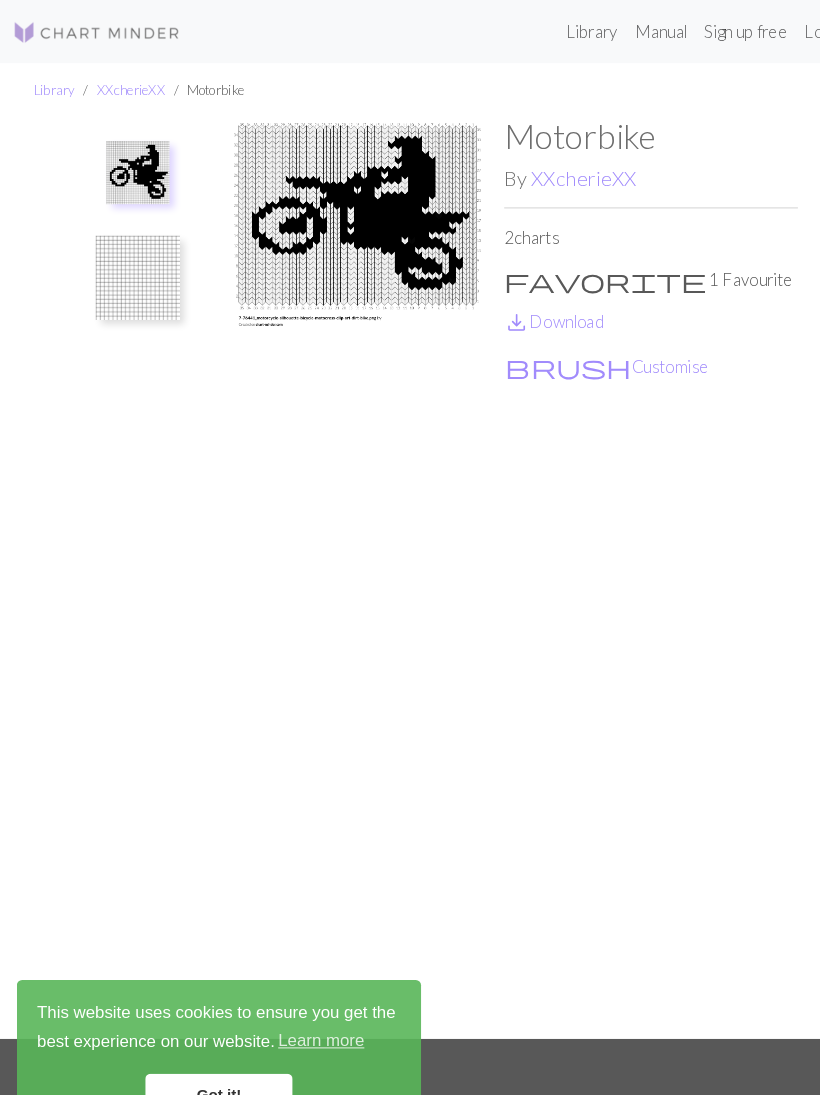 click on "save_alt  Download" at bounding box center (526, 305) 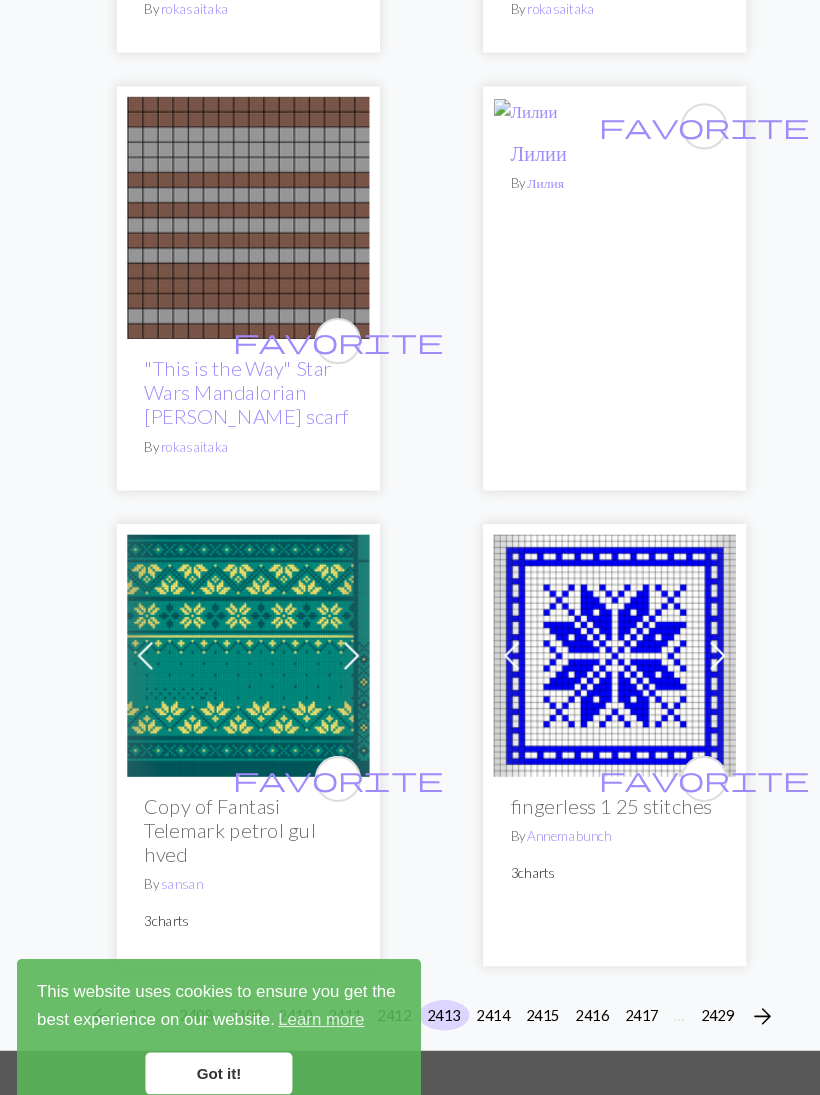 scroll, scrollTop: 9615, scrollLeft: 0, axis: vertical 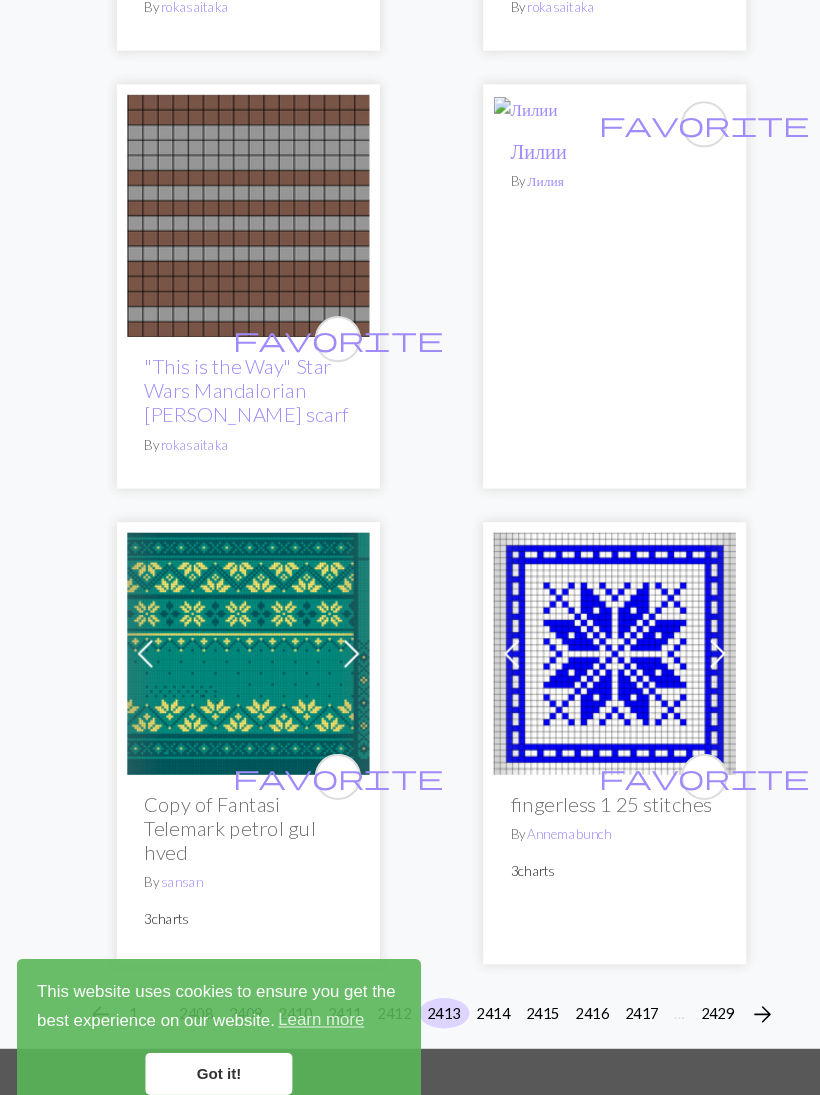 click on "2412" at bounding box center [375, 982] 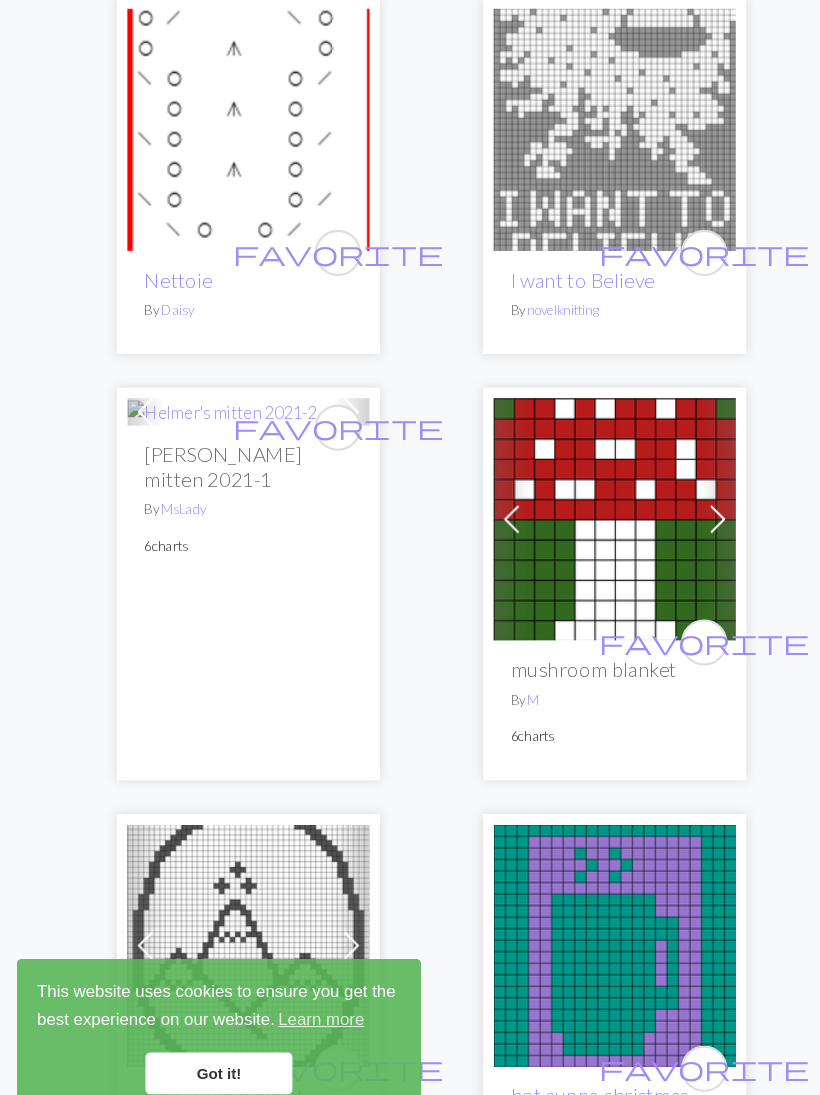 scroll, scrollTop: 1354, scrollLeft: 0, axis: vertical 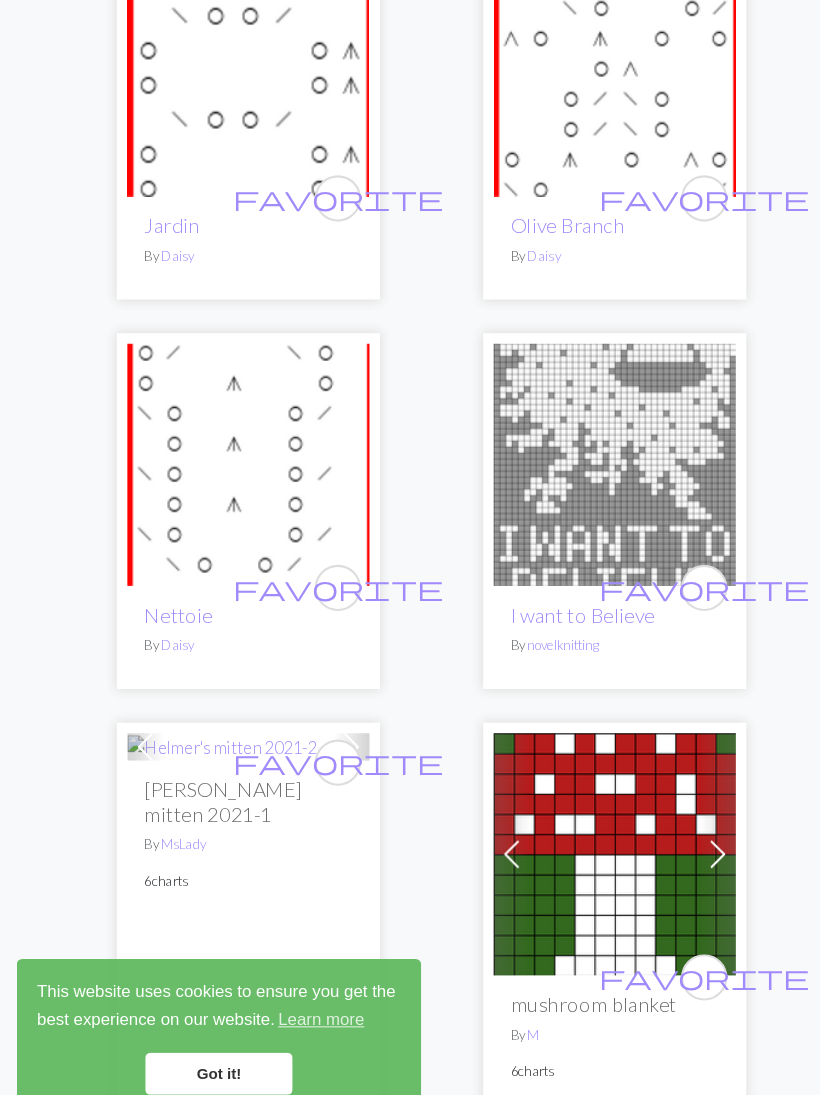 click on "I want to Believe" at bounding box center [553, 604] 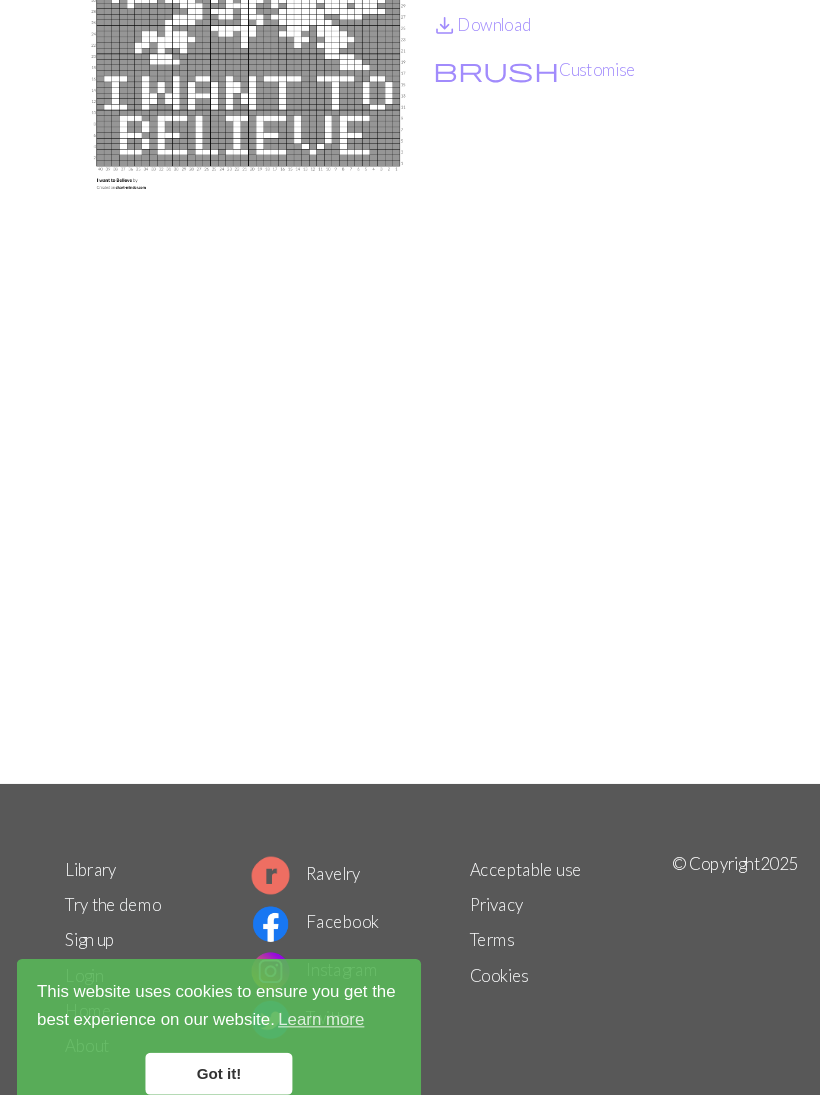 scroll, scrollTop: 0, scrollLeft: 0, axis: both 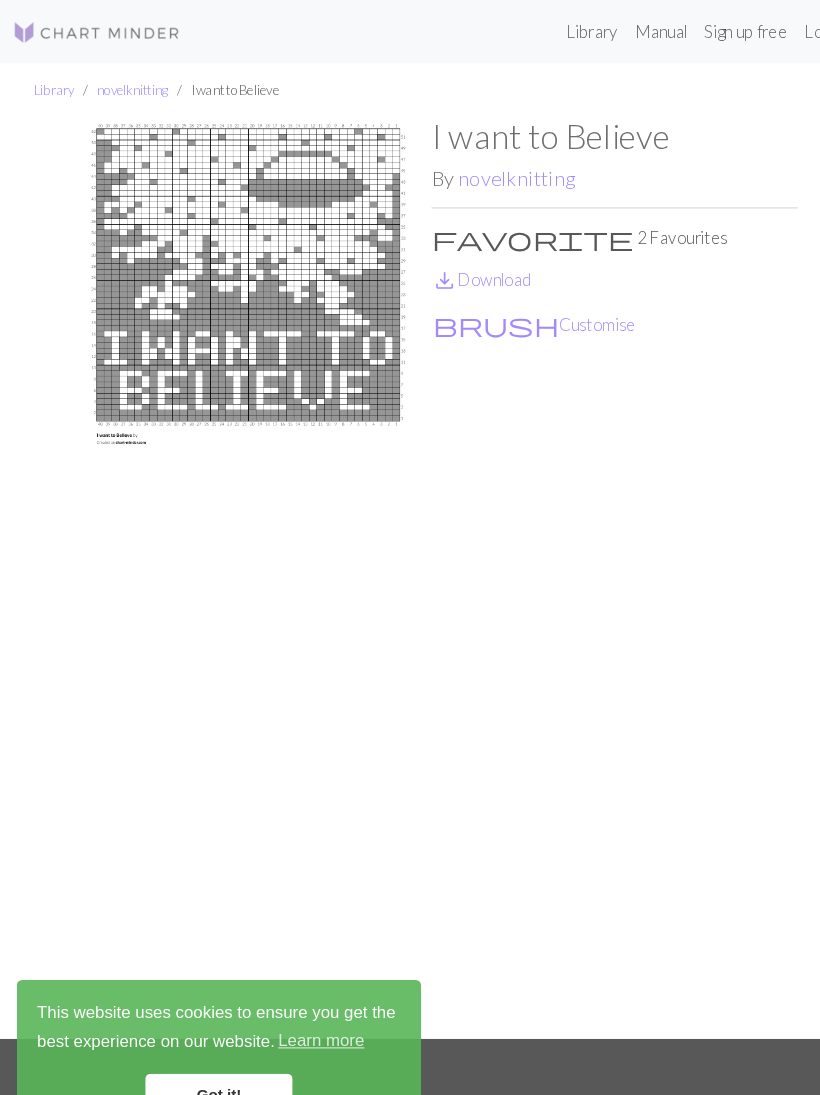 click on "save_alt  Download" at bounding box center (457, 265) 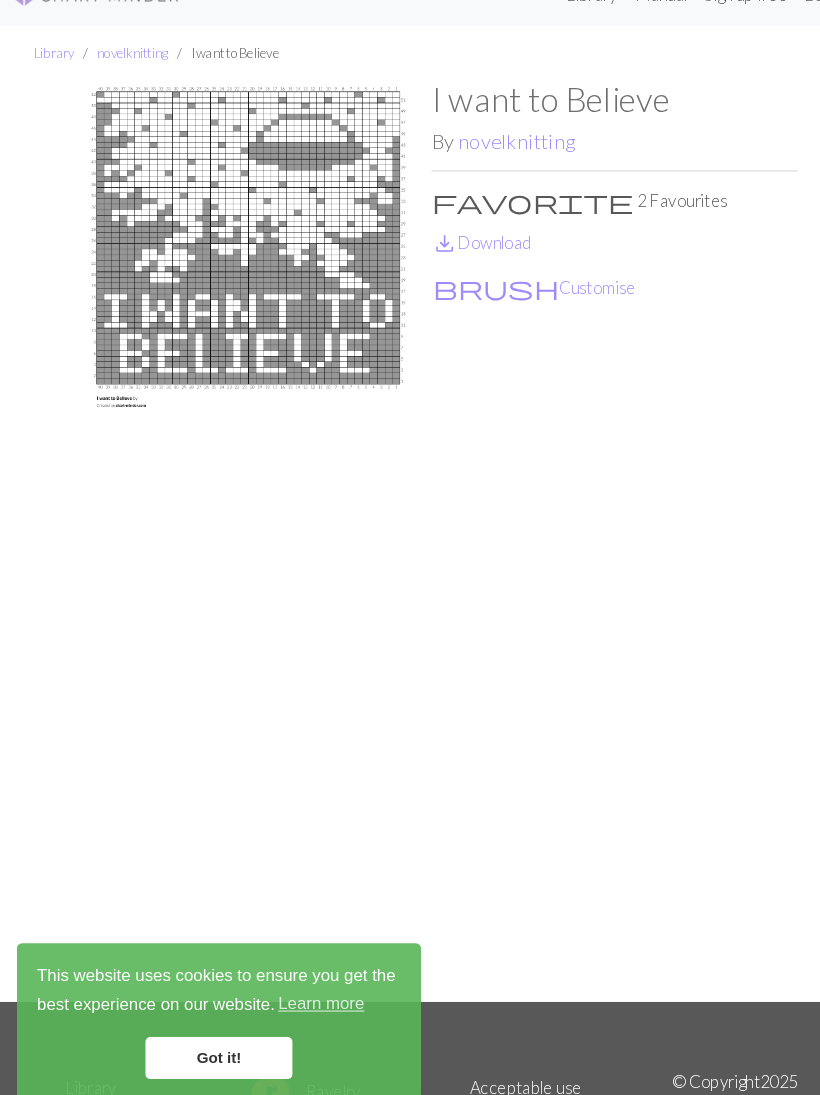 scroll, scrollTop: 250, scrollLeft: 0, axis: vertical 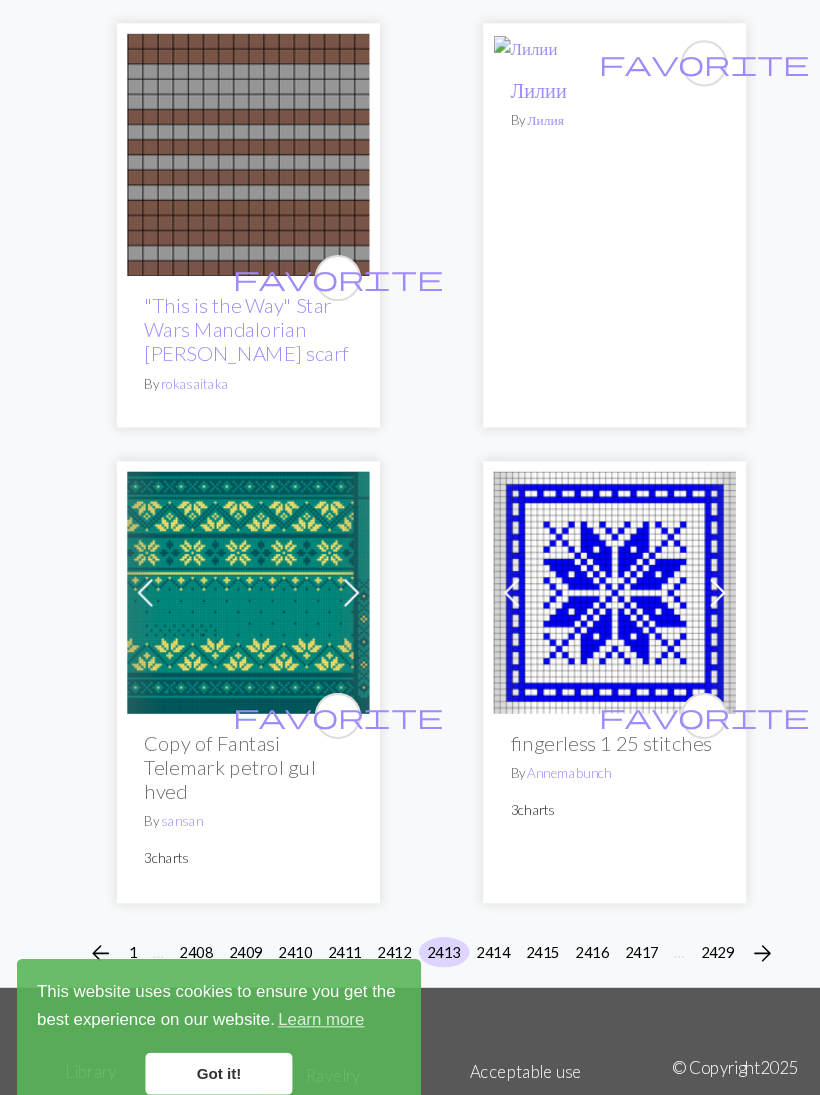 click on "2412" at bounding box center [375, 924] 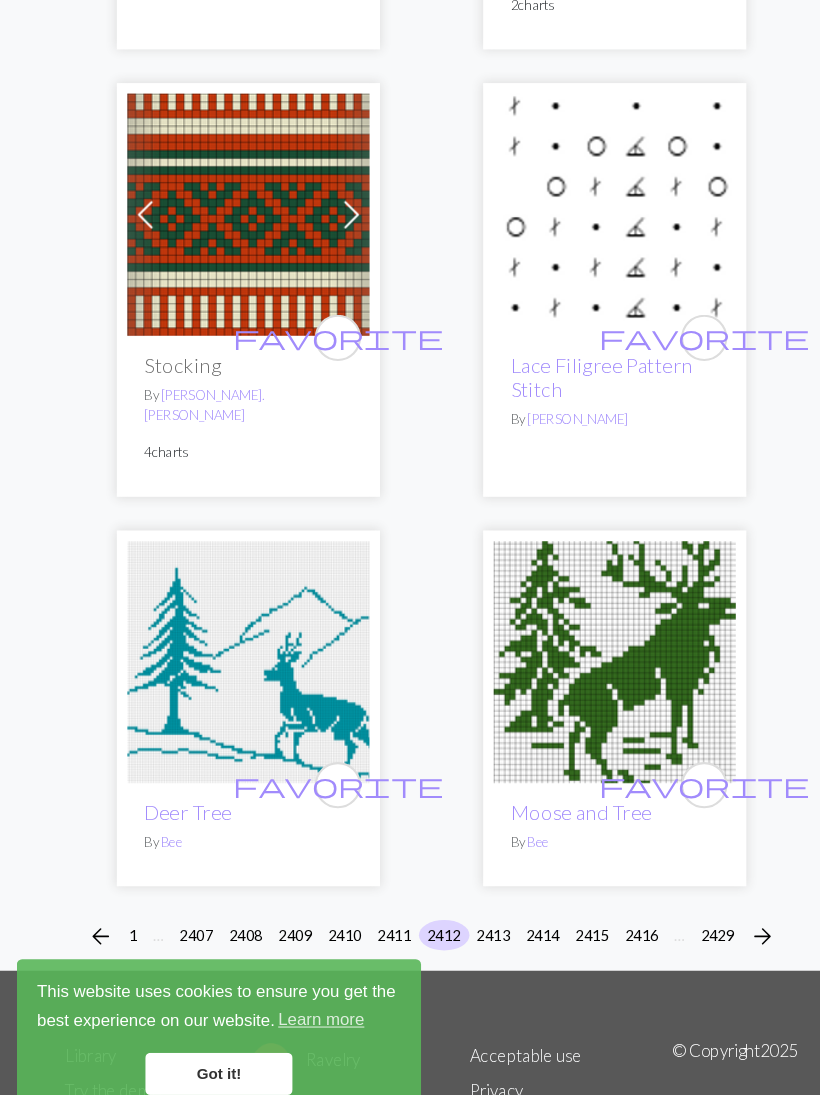 scroll, scrollTop: 9434, scrollLeft: 0, axis: vertical 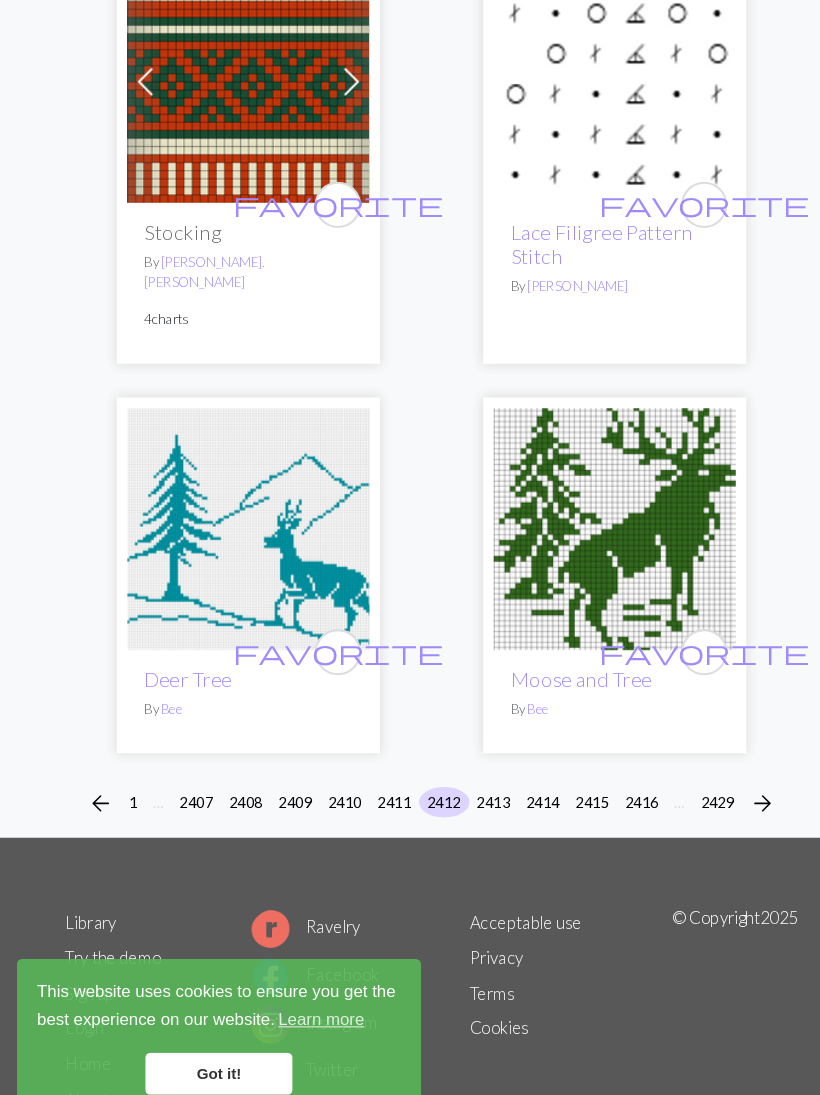 click on "2411" at bounding box center (375, 782) 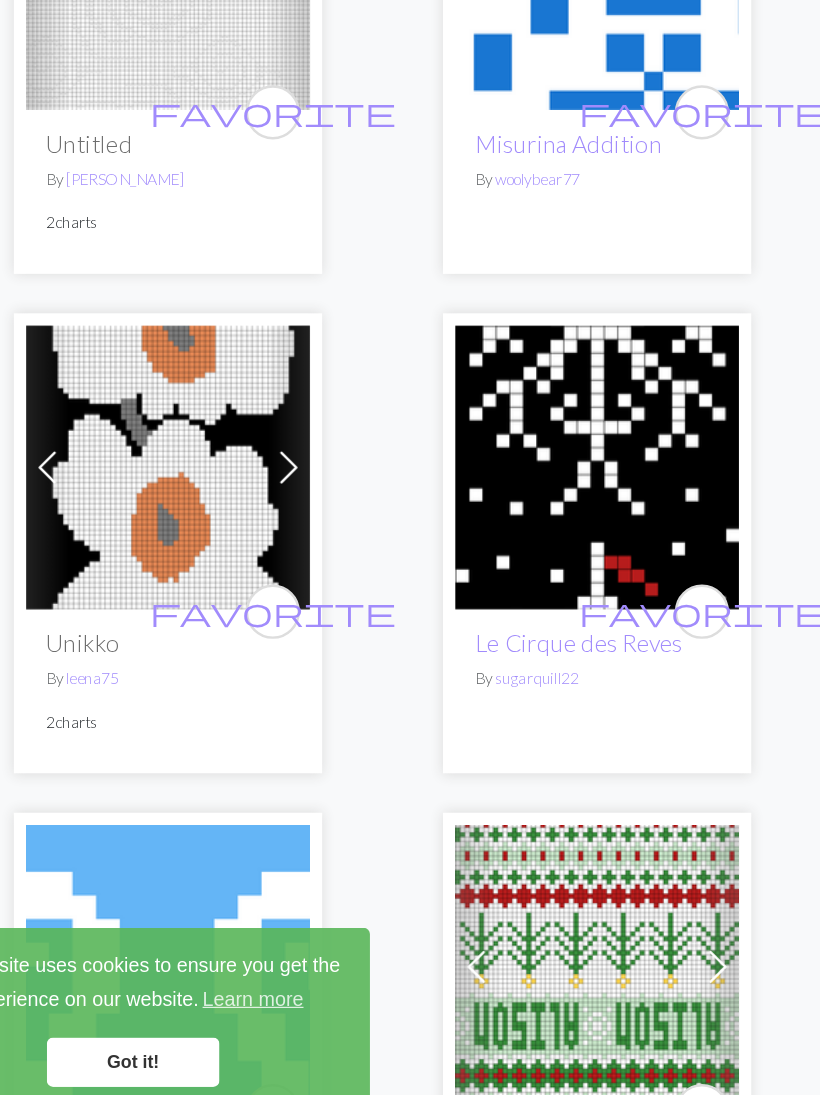 scroll, scrollTop: 3036, scrollLeft: 0, axis: vertical 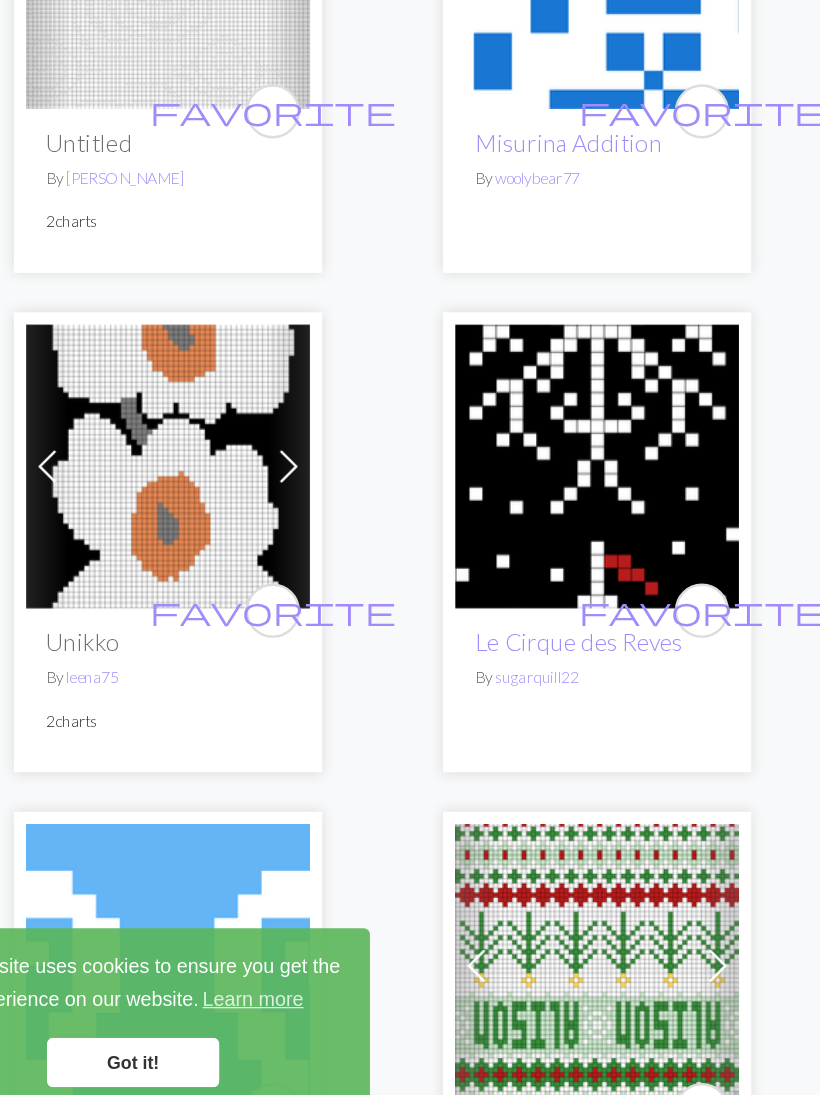 click on "favorite Yuzen Chart 5 By   KarenFechter favorite Yuzen Chart 4 By   KarenFechter favorite Yuzen Chart3 By   [PERSON_NAME] favorite Yuzen Chart 1 By   KarenFechter favorite Copy of Buffalo Plaid Chart By   KarenFechter favorite Copy of Buffalo Plaid Chart By   KarenFechter favorite Copy of Buffalo Plaid Chart By   KarenFechter Previous Next favorite Russian sweater By   Annelismk 3  charts Previous Next favorite Hogwarts By   XXcherieXX 2  charts favorite Deer By   GrammaIrene Previous Next favorite [PERSON_NAME] [PERSON_NAME] By   [PERSON_NAME] 3  charts Previous Next favorite [PERSON_NAME] By   XXcherieXX 2  charts Previous Next favorite HP hogwarts and hedwig By   XXcherieXX 2  charts Previous Next favorite mush basket By   lulumcscottsdale 3  charts Previous Next favorite Untitled By   [PERSON_NAME] 2  charts favorite Misurina Addition By   woolybear77 Previous Next favorite Unikko By   leena75 2  charts favorite Le Cirque des Reves By   sugarquill22 favorite Borealis mitts thumb By   Strawtogold Previous Next By   7" at bounding box center [410, 2227] 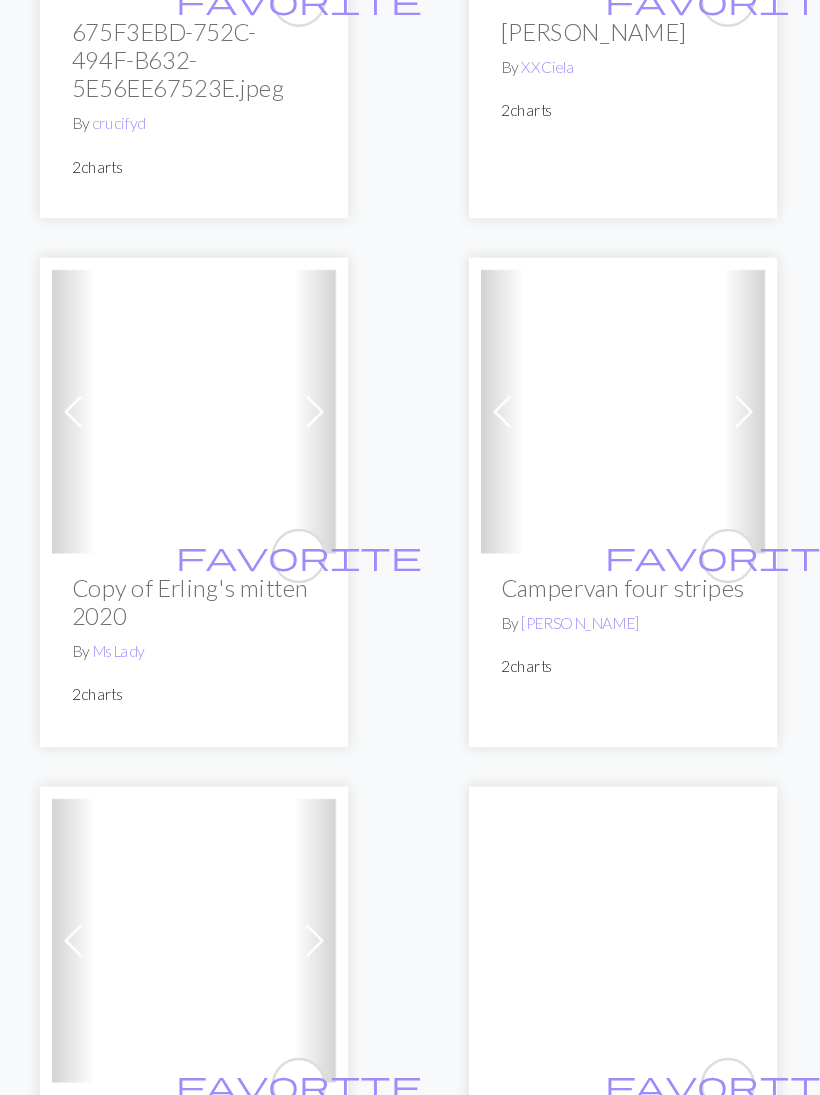 scroll, scrollTop: 5665, scrollLeft: 0, axis: vertical 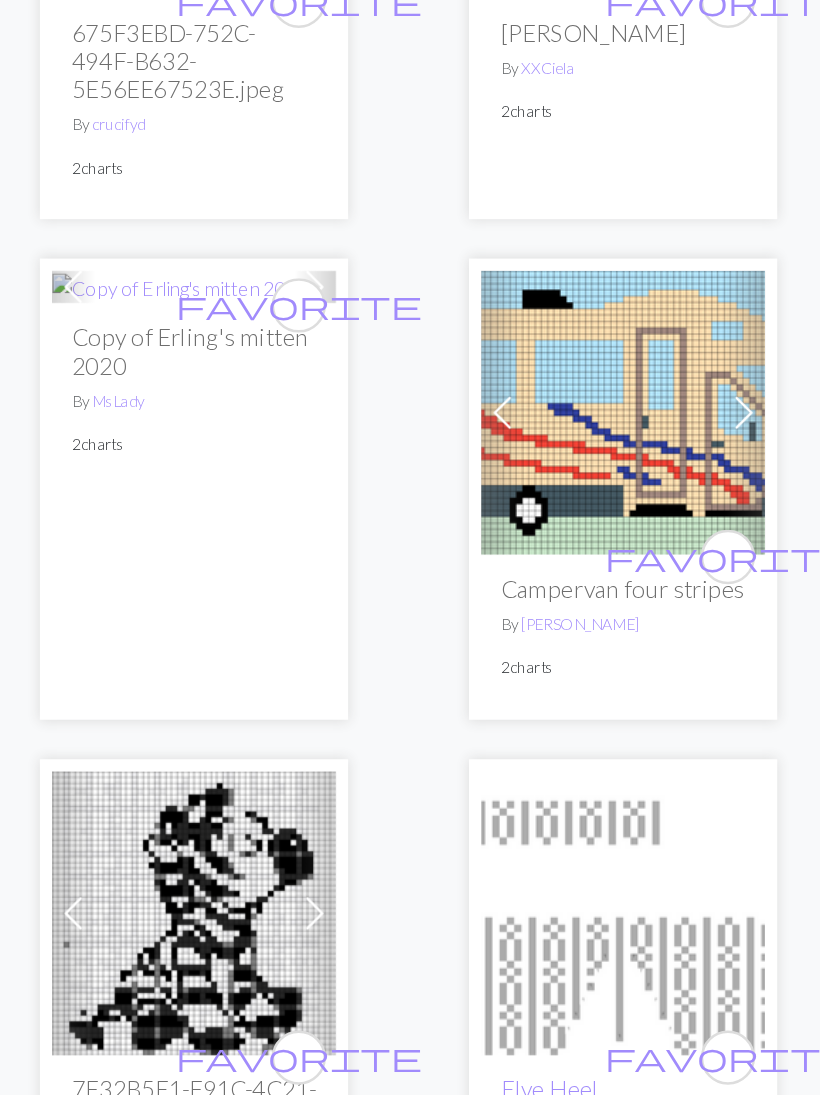 click at bounding box center [584, 336] 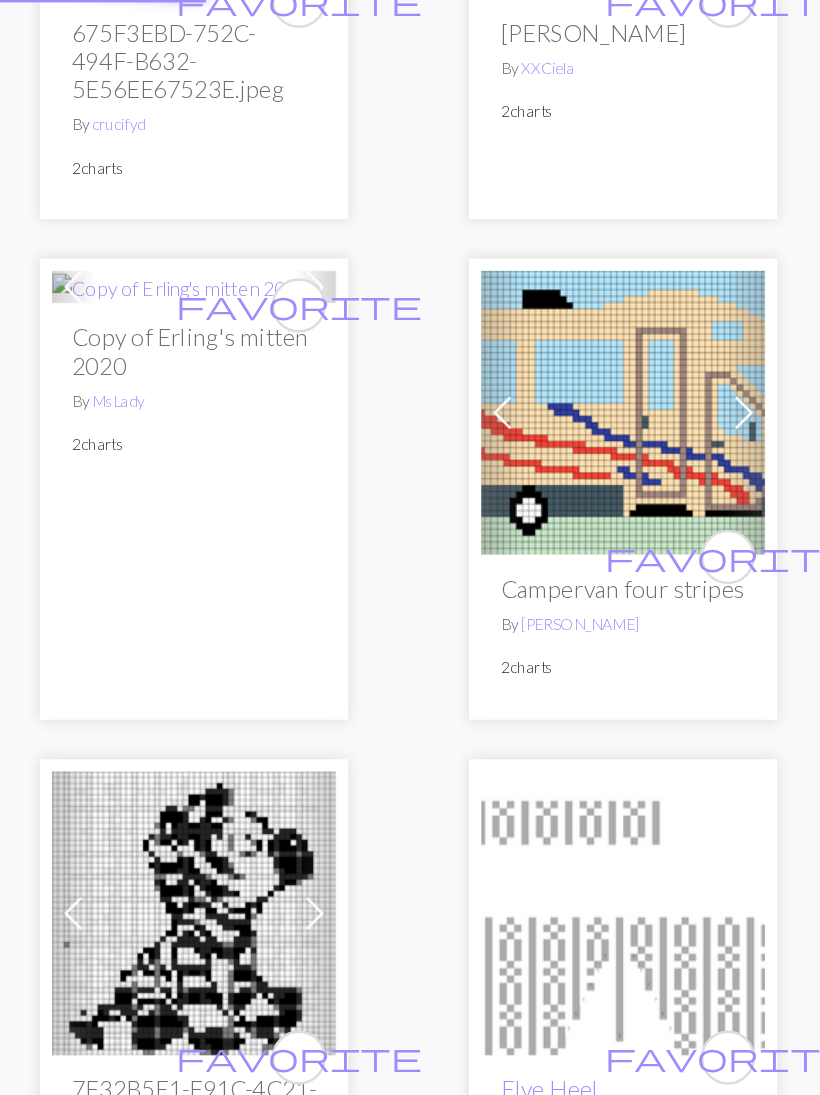 scroll, scrollTop: 0, scrollLeft: 0, axis: both 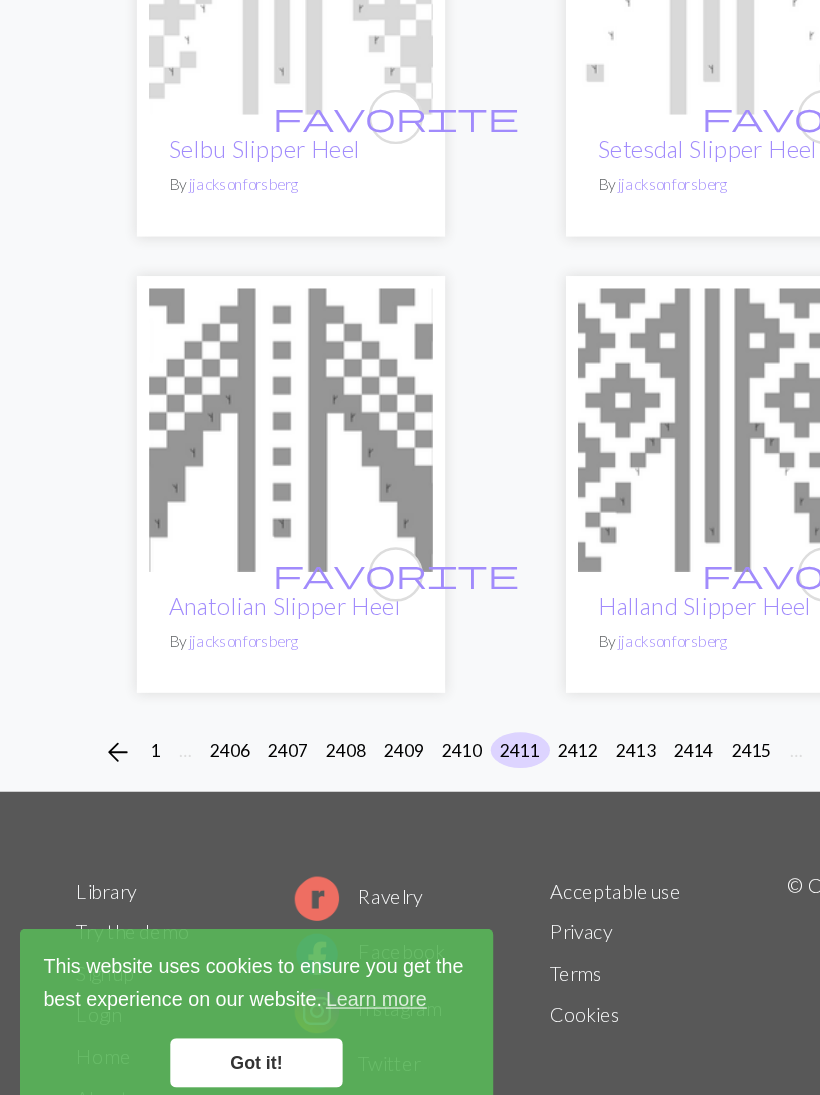click on "2410" at bounding box center (375, 786) 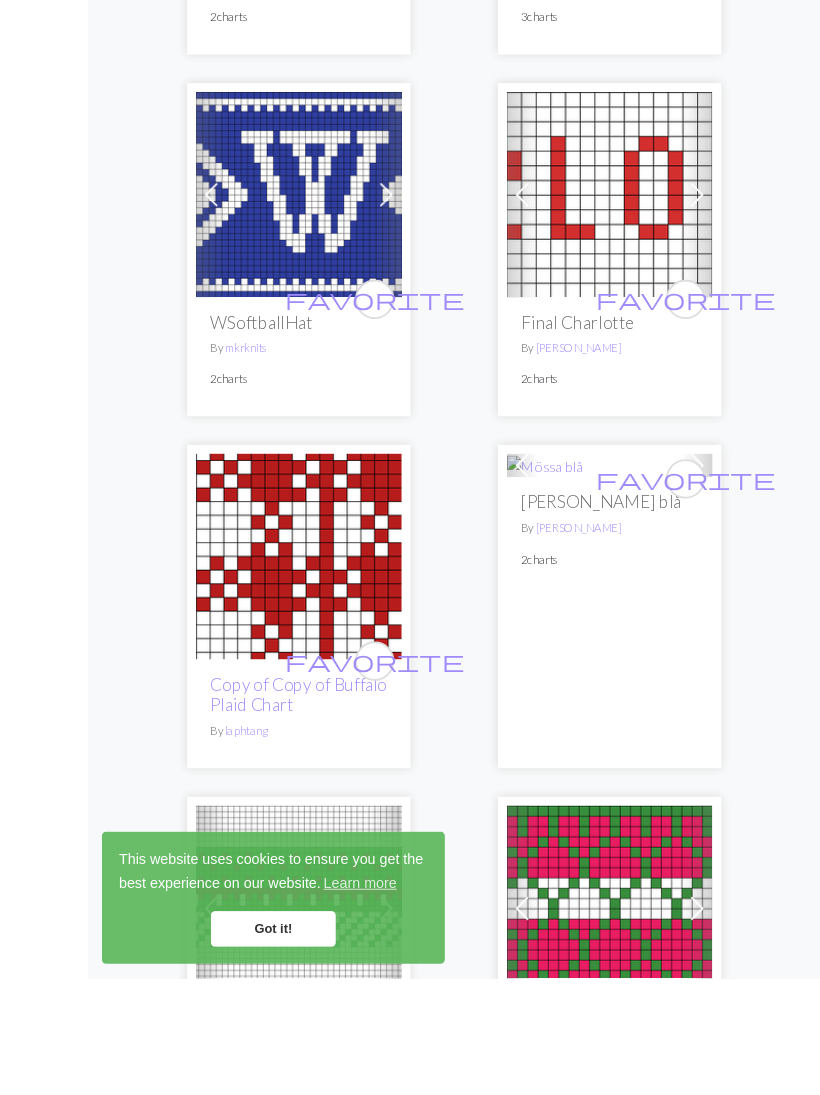 scroll, scrollTop: 8280, scrollLeft: 0, axis: vertical 